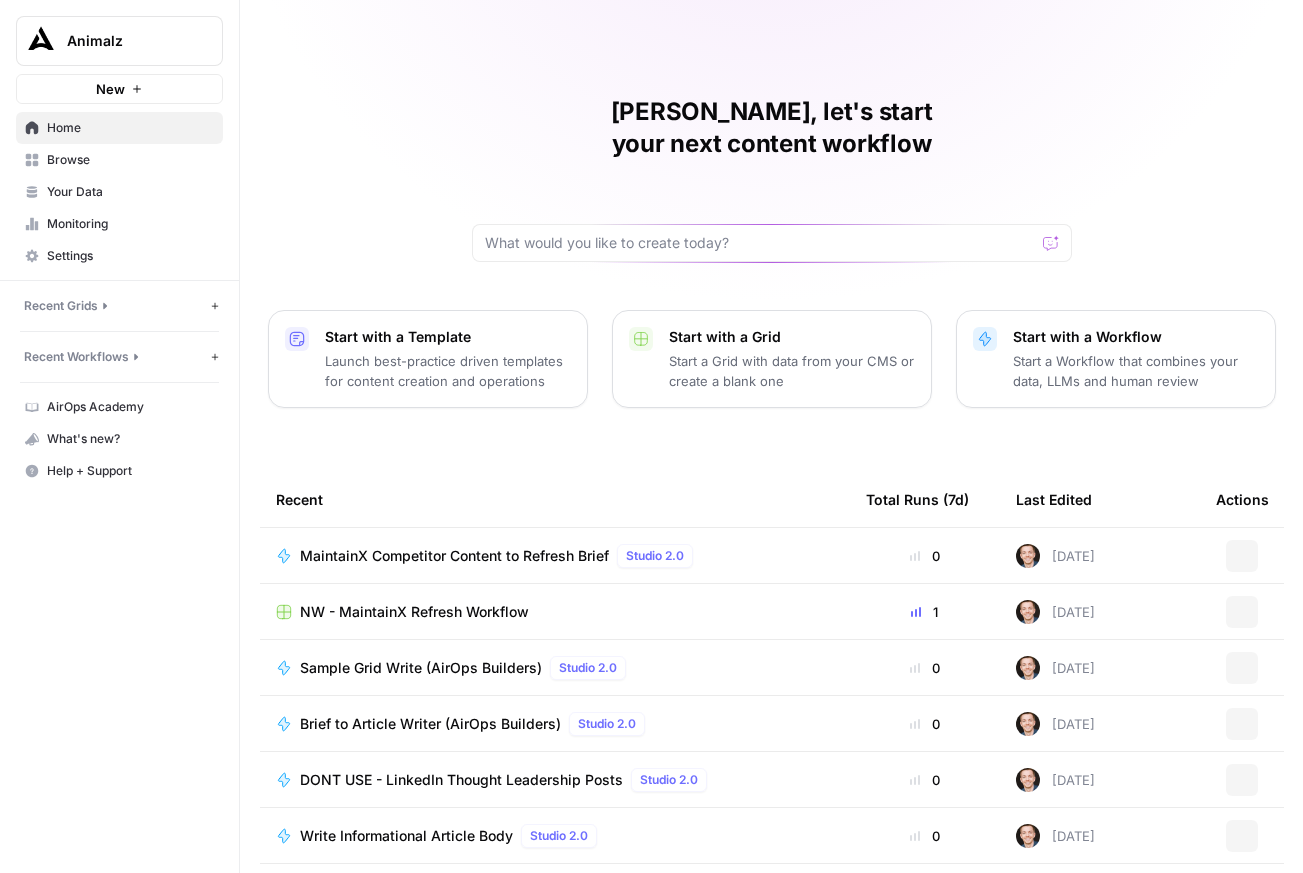 scroll, scrollTop: 0, scrollLeft: 0, axis: both 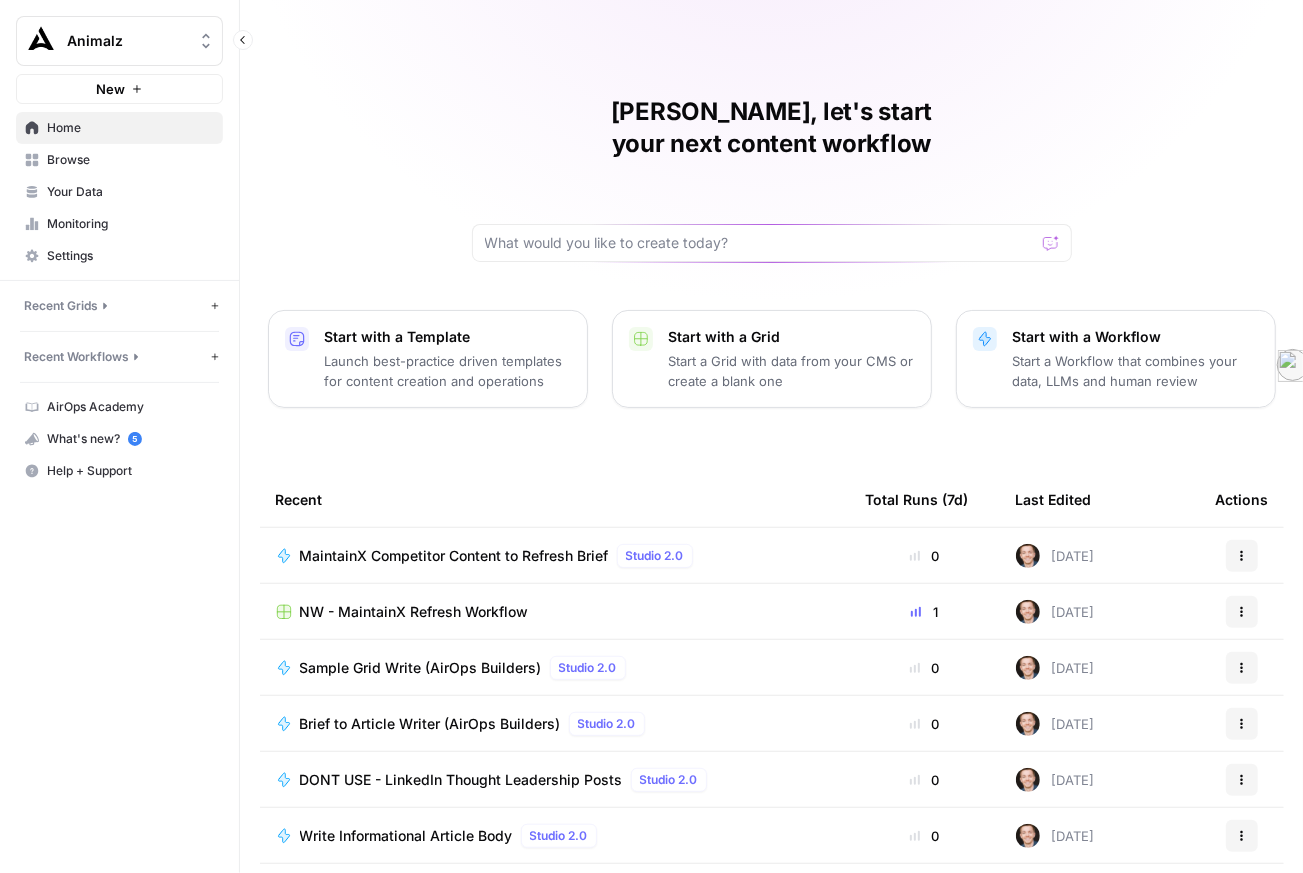 click 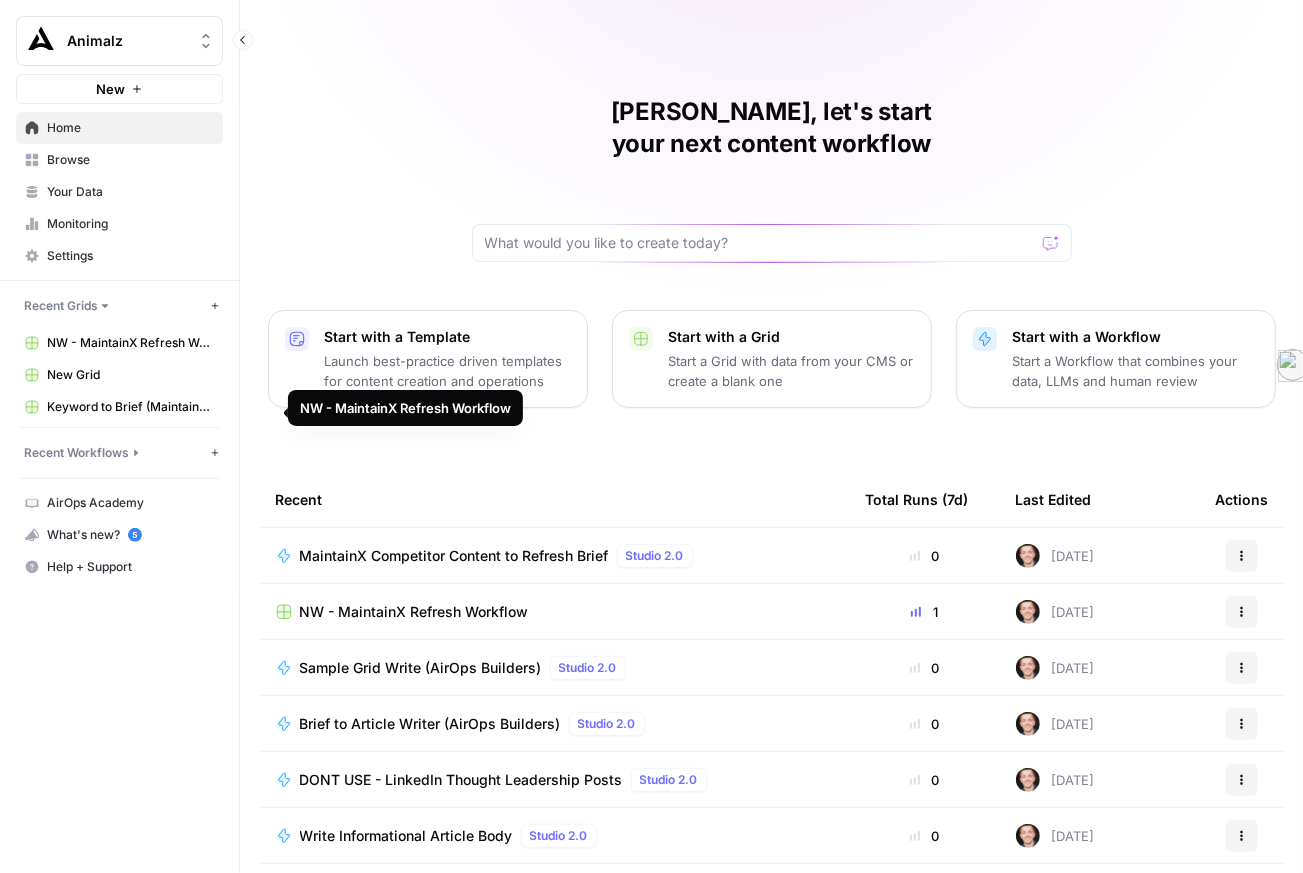 click on "Recent Workflows" at bounding box center [76, 453] 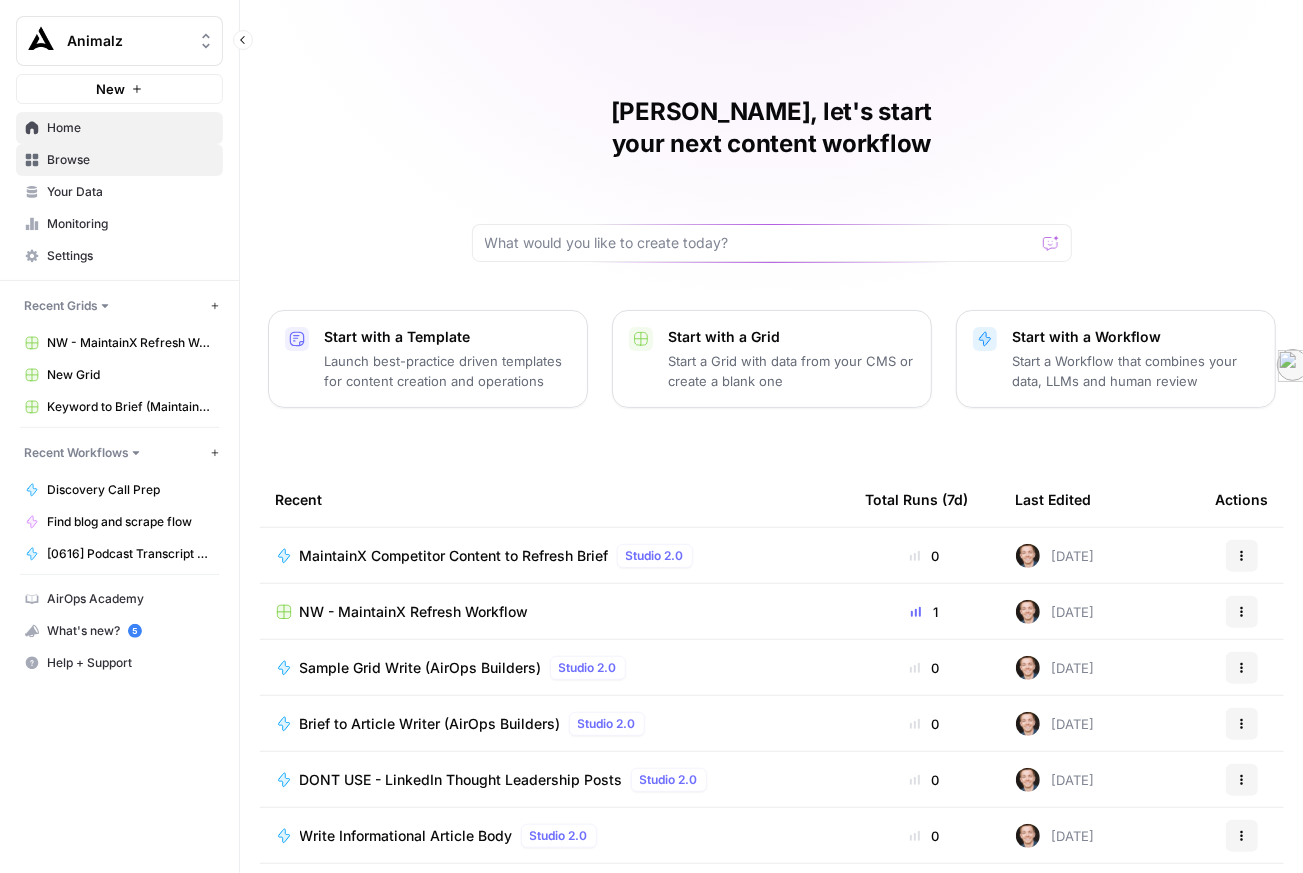 click on "Browse" at bounding box center [119, 160] 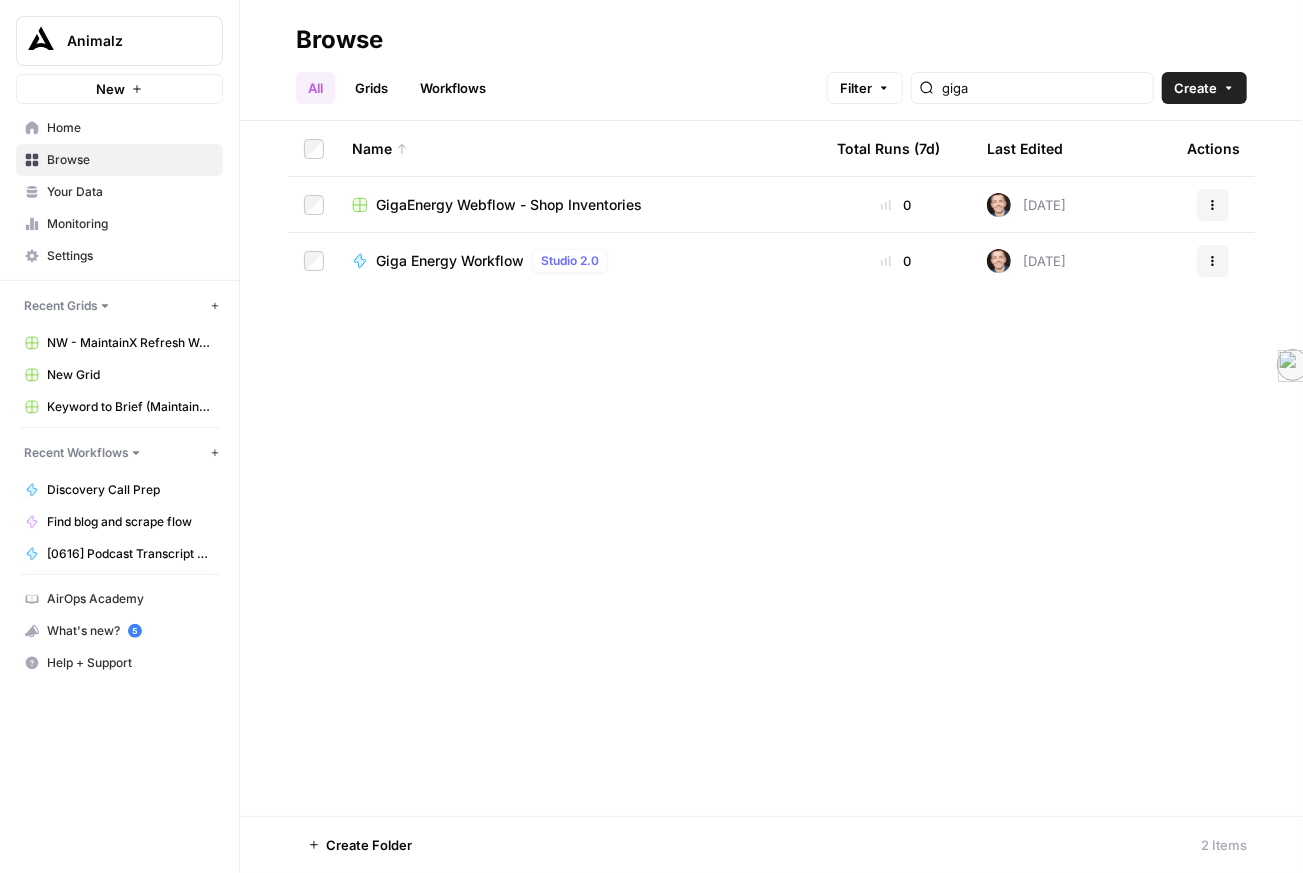 click on "Giga Energy Workflow" at bounding box center (450, 261) 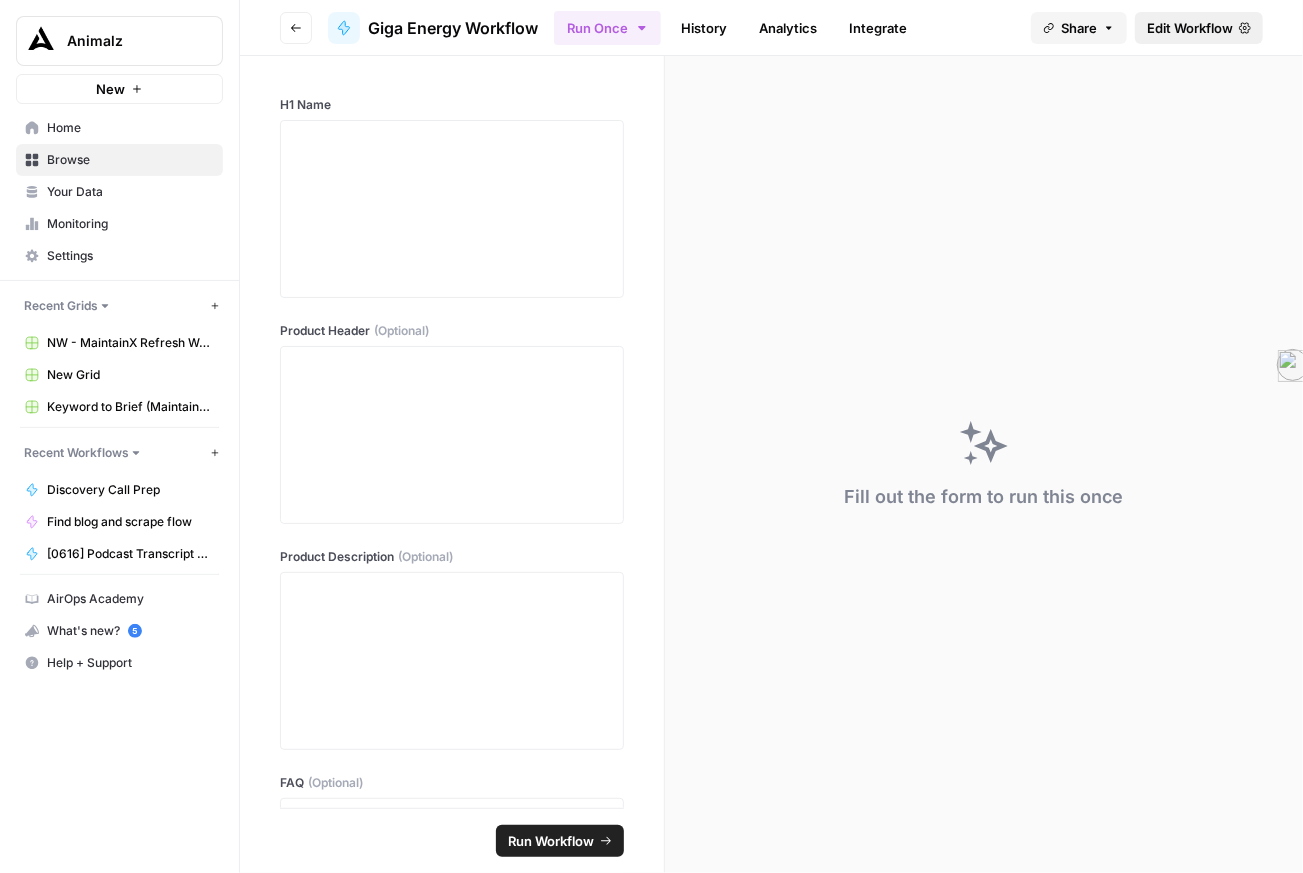 click on "Edit Workflow" at bounding box center (1190, 28) 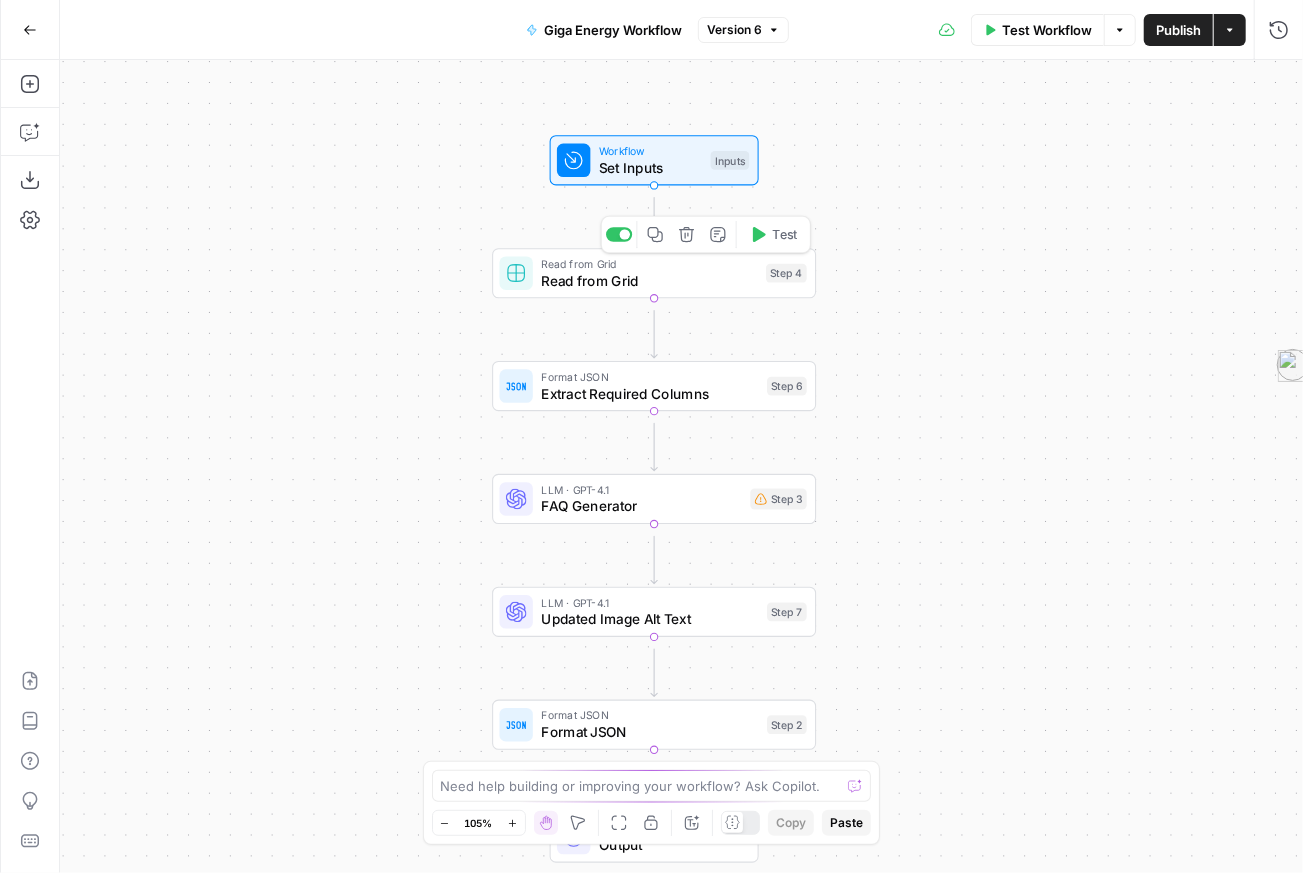 click on "Read from Grid" at bounding box center [649, 280] 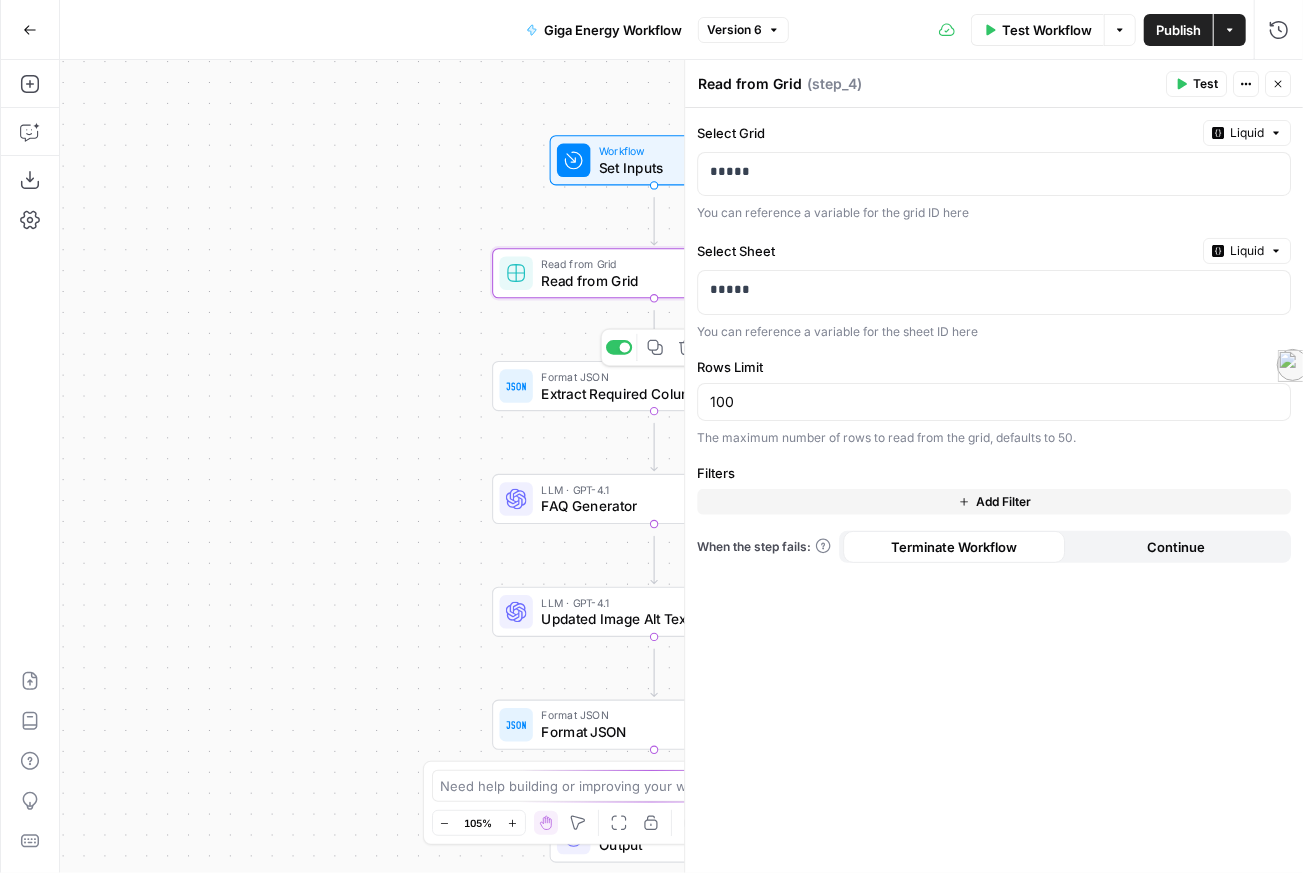 click on "Extract Required Columns" at bounding box center [649, 393] 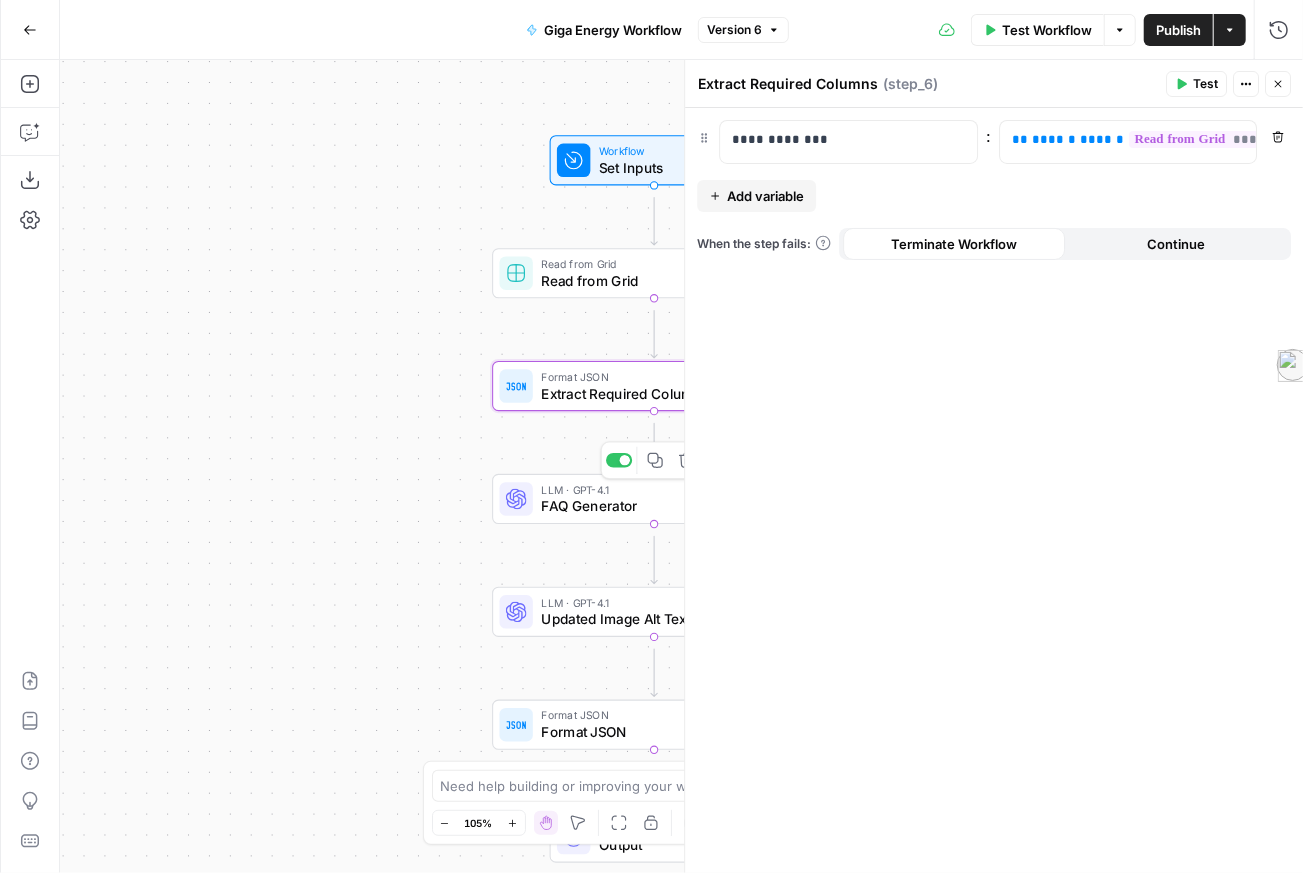click on "FAQ Generator" at bounding box center (641, 506) 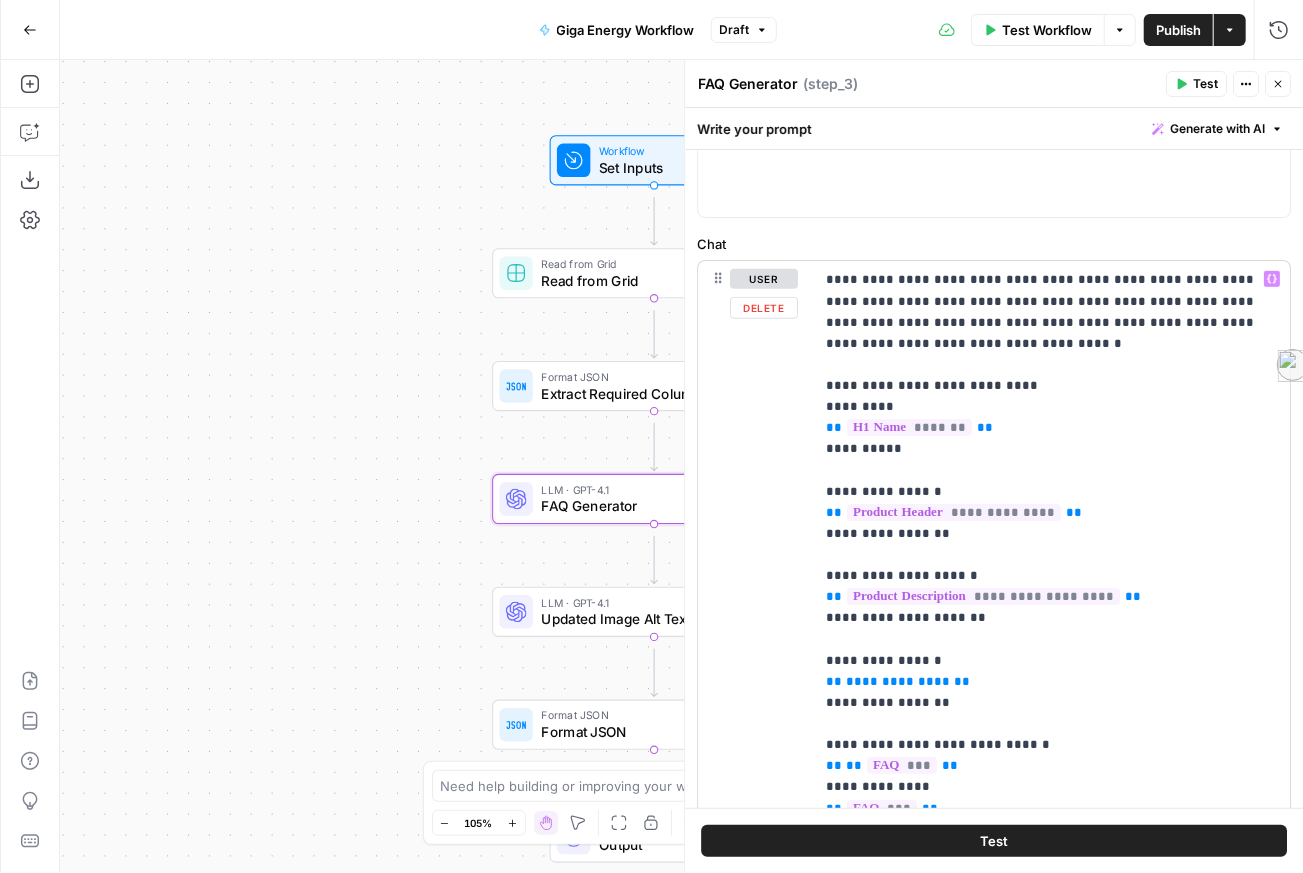 scroll, scrollTop: 803, scrollLeft: 0, axis: vertical 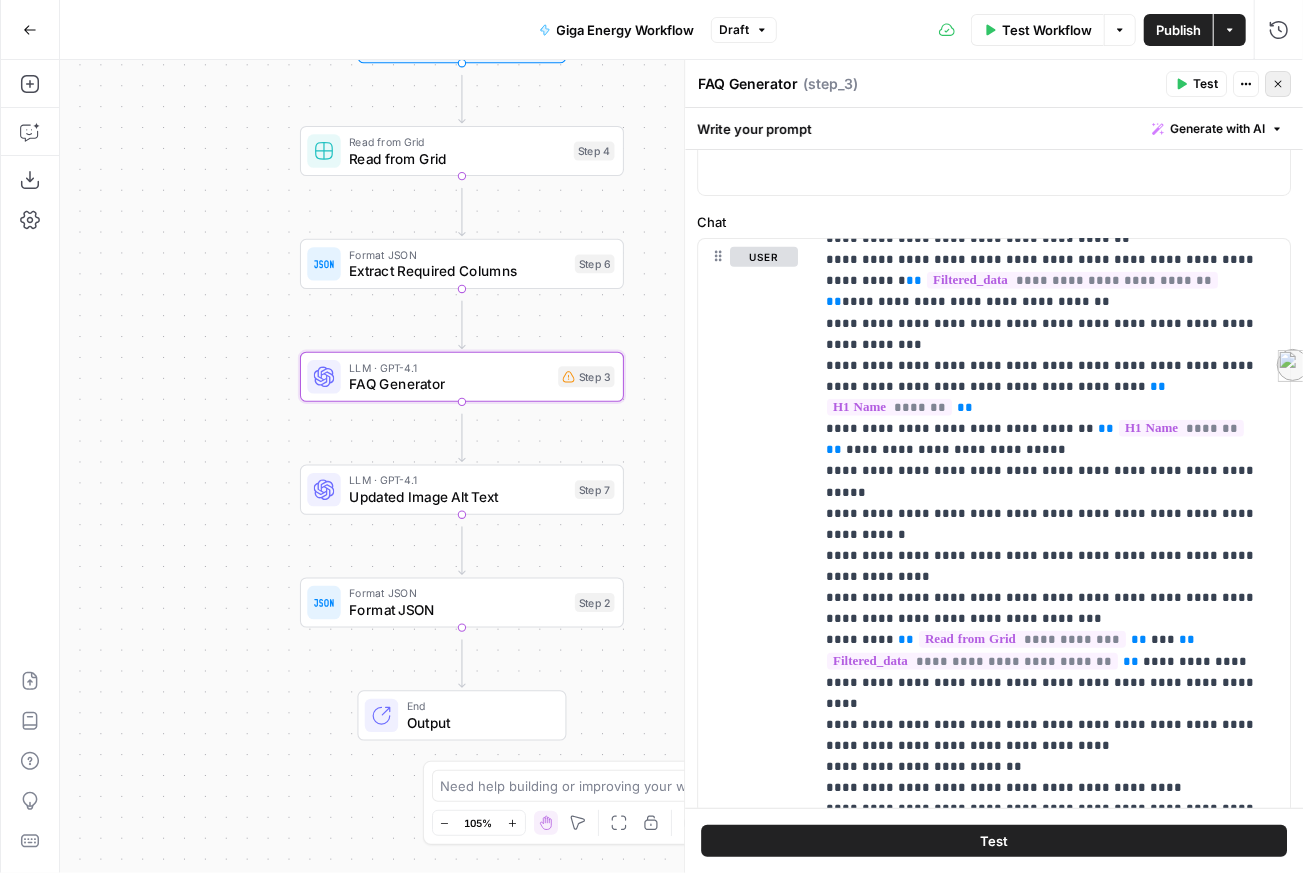 click 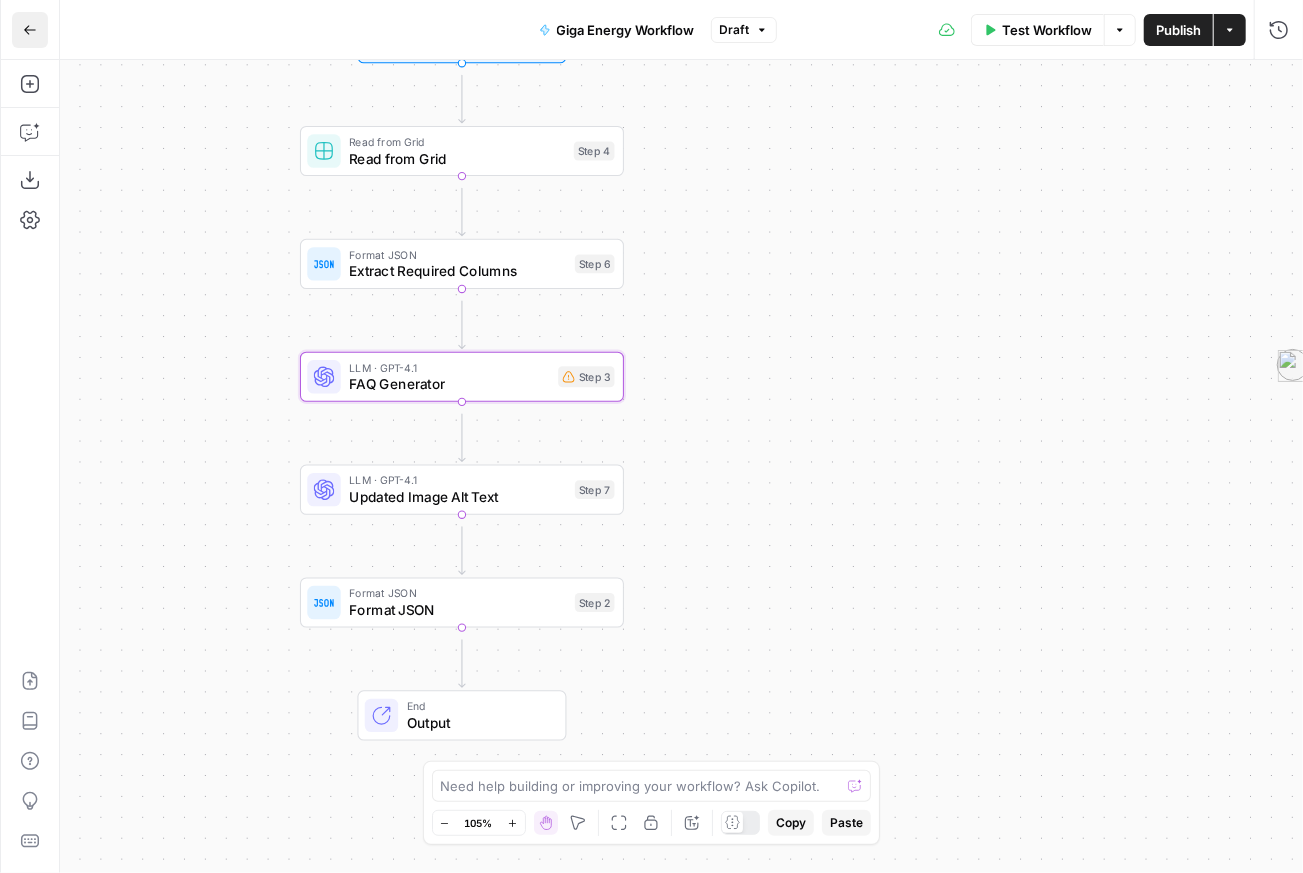 click 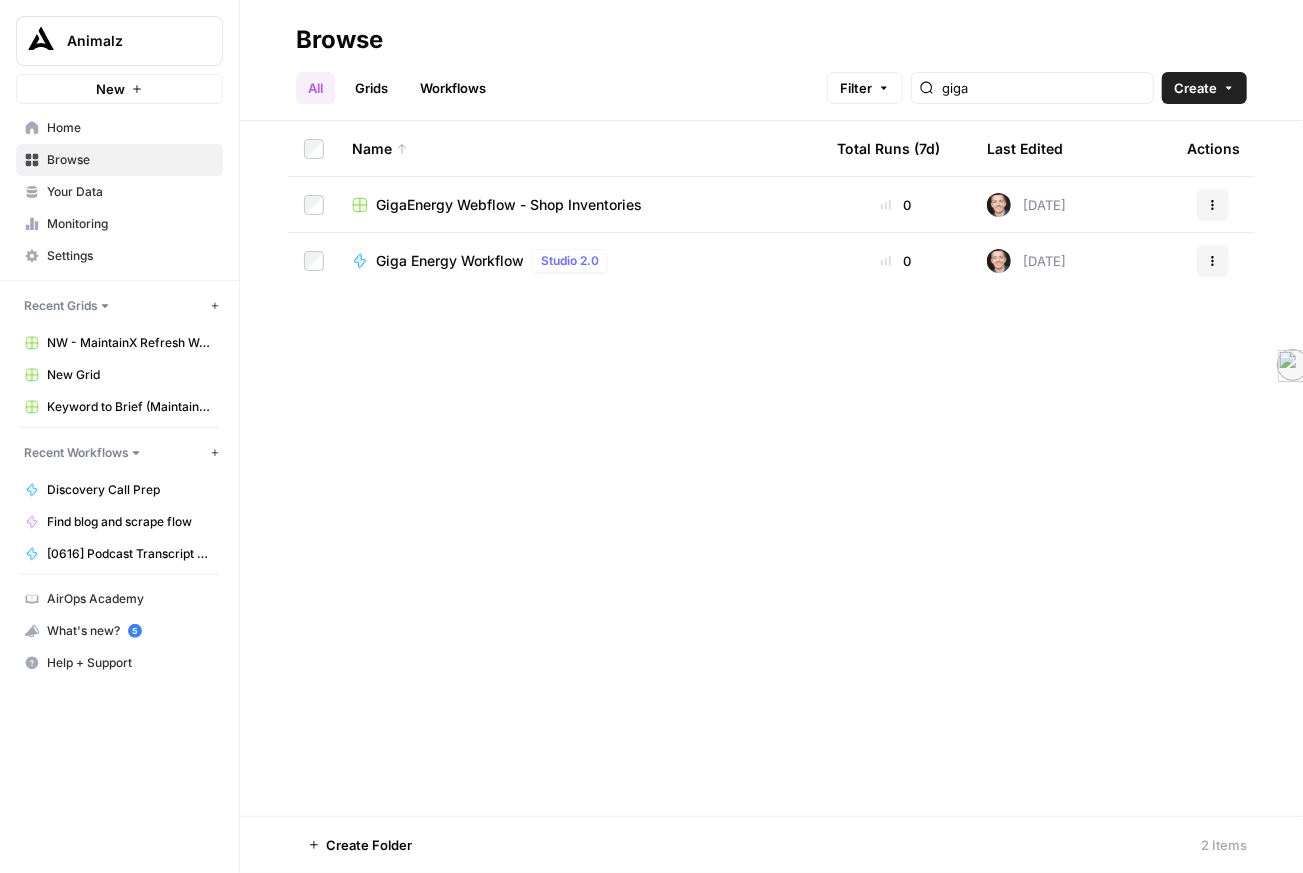 click on "GigaEnergy Webflow - Shop Inventories" at bounding box center [509, 205] 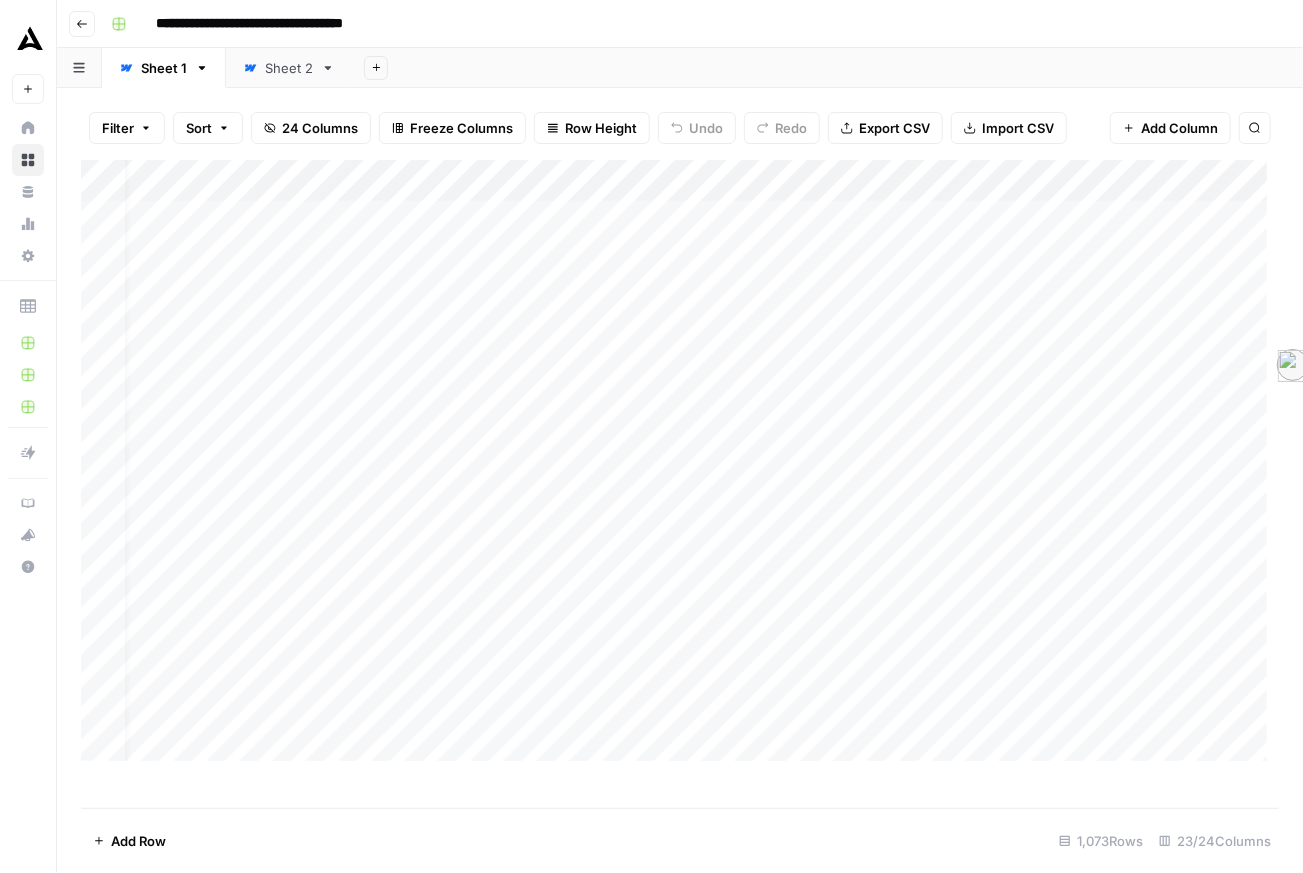 scroll, scrollTop: 0, scrollLeft: 25, axis: horizontal 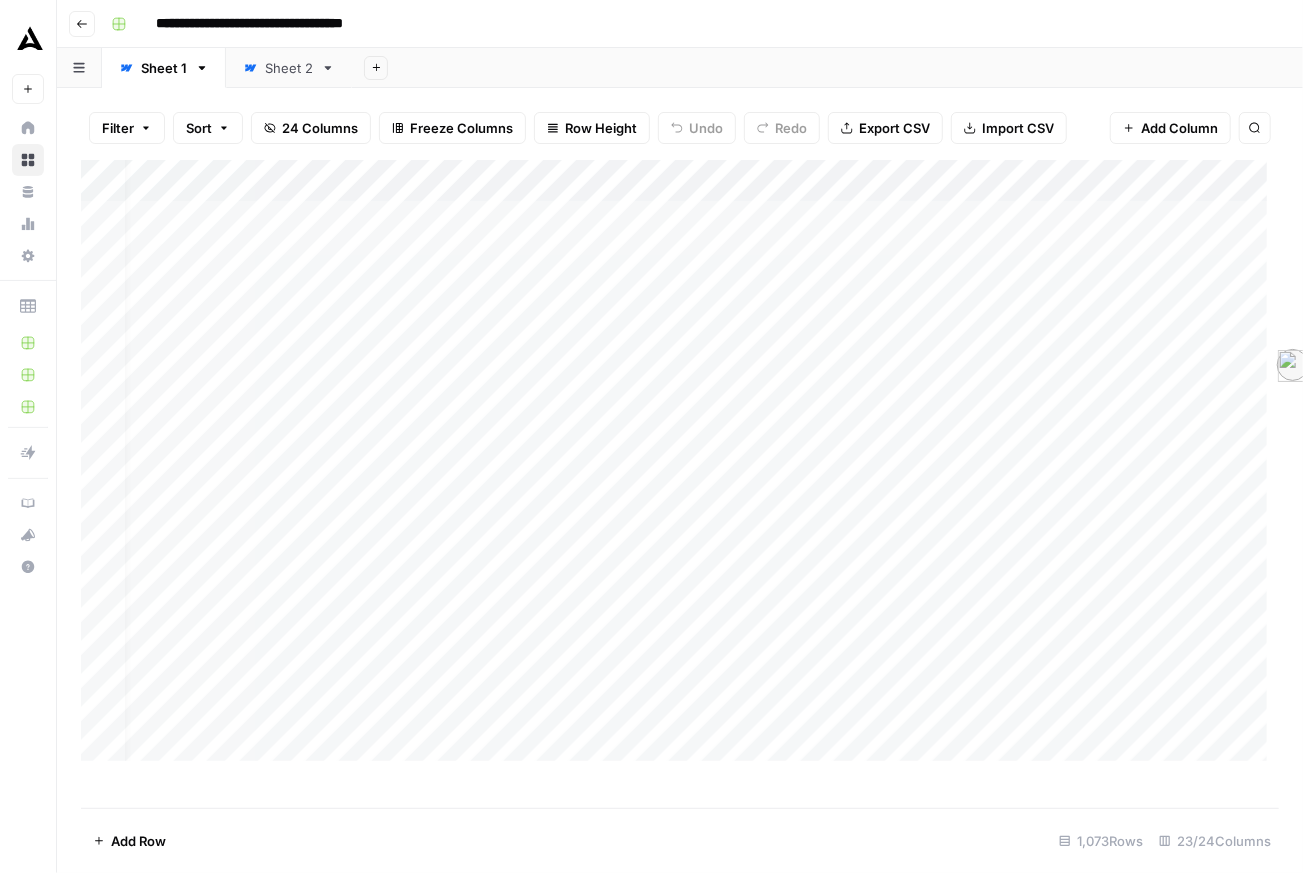 click on "Sheet 2" at bounding box center [289, 68] 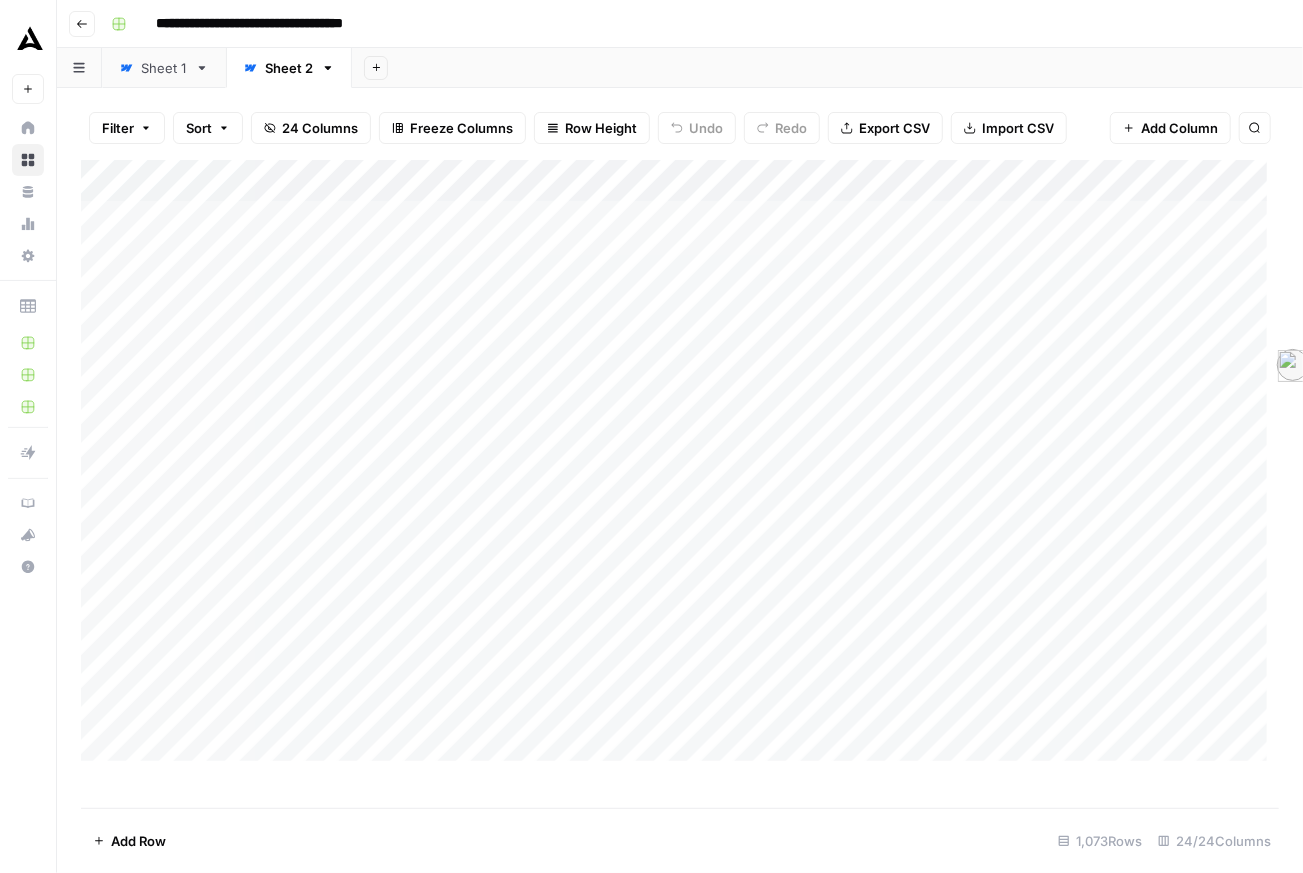 click on "Sheet 1" at bounding box center [164, 68] 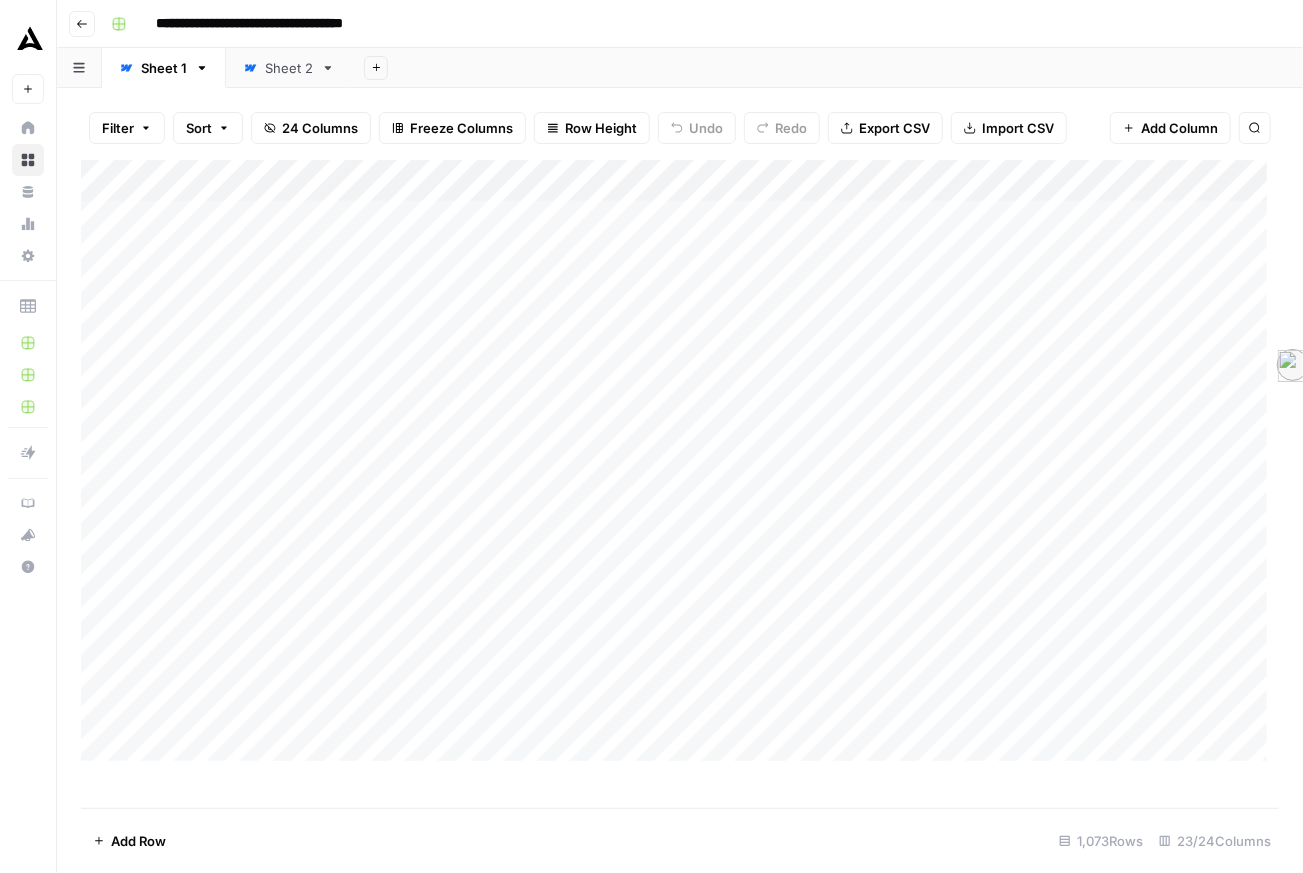 click 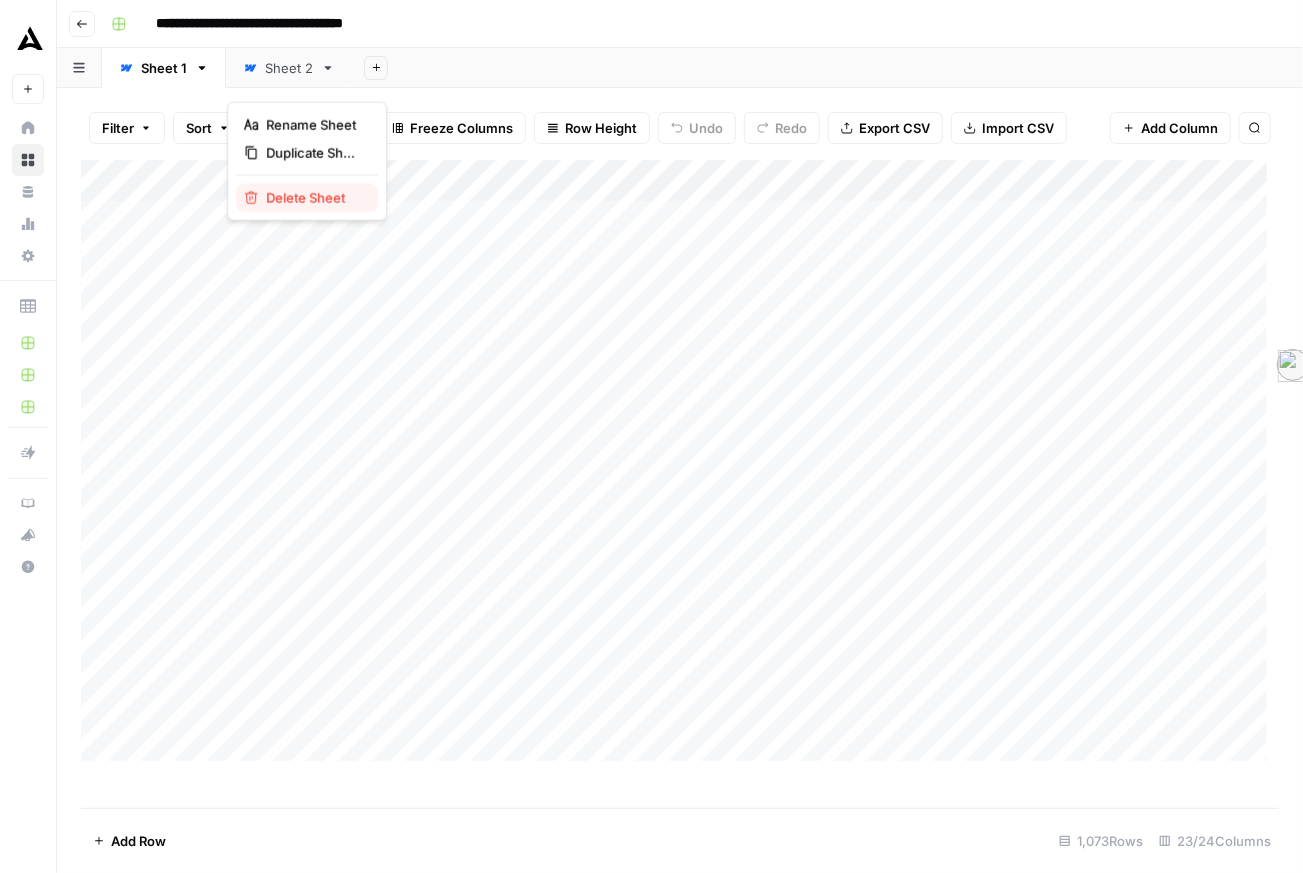 click on "Delete Sheet" at bounding box center [305, 198] 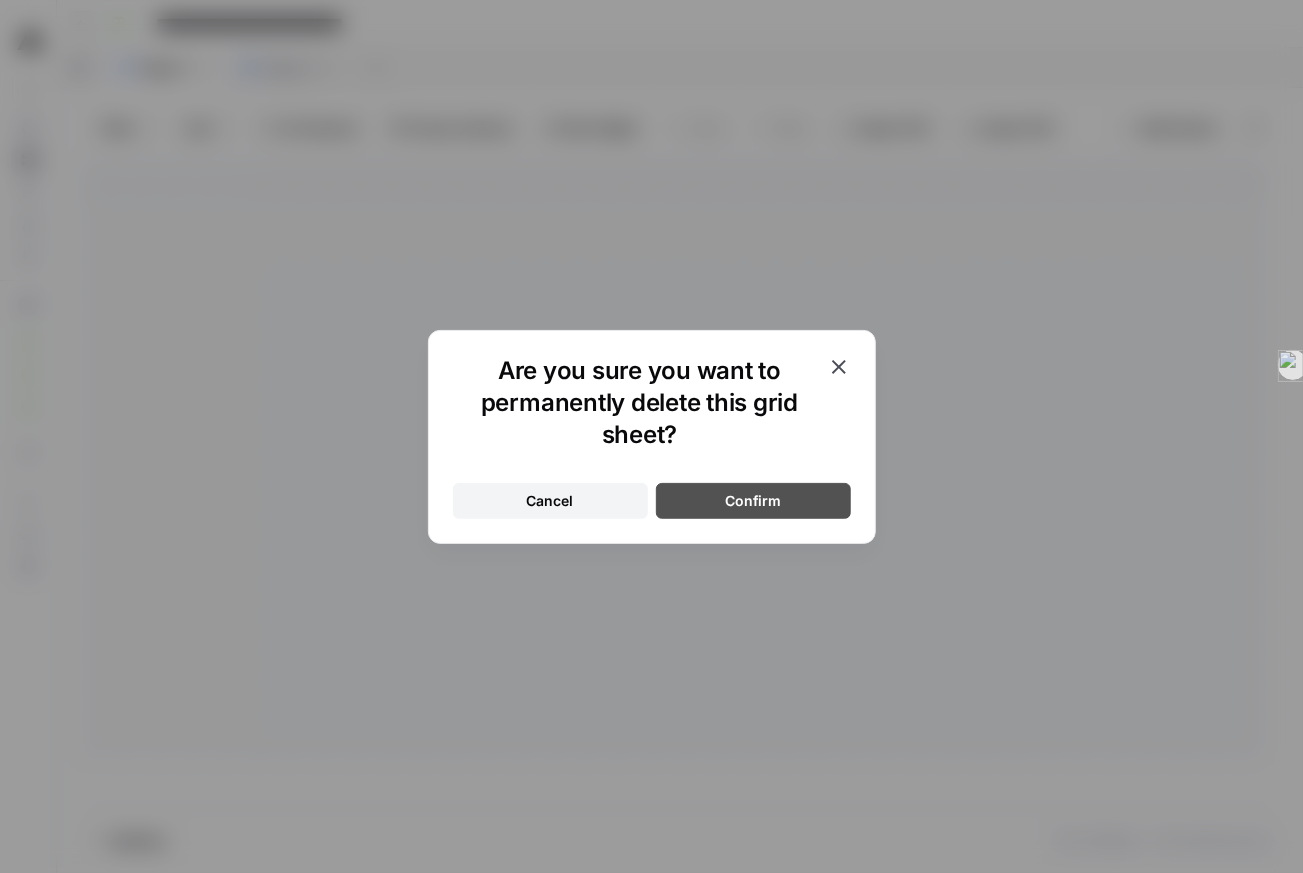 click on "Confirm" at bounding box center [753, 501] 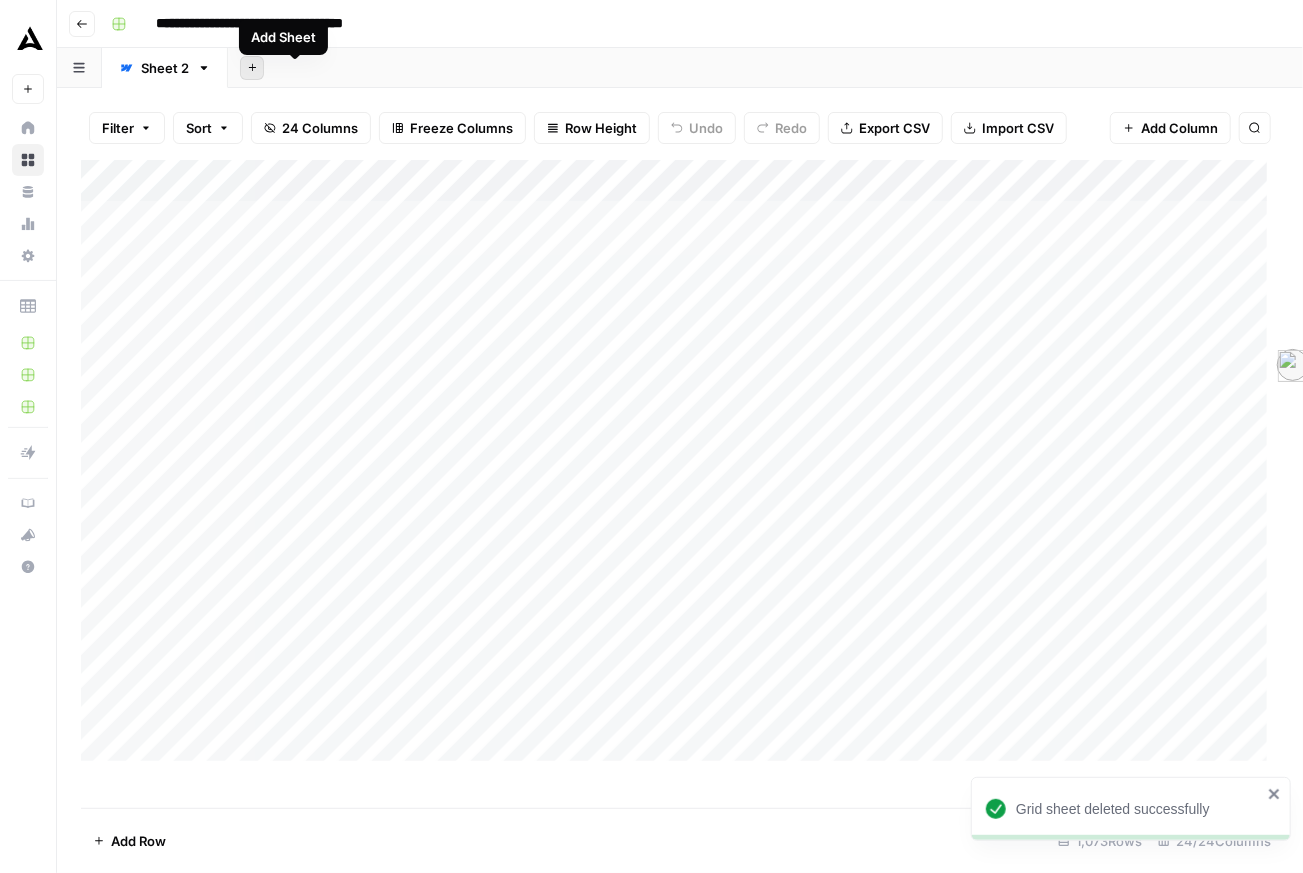 click 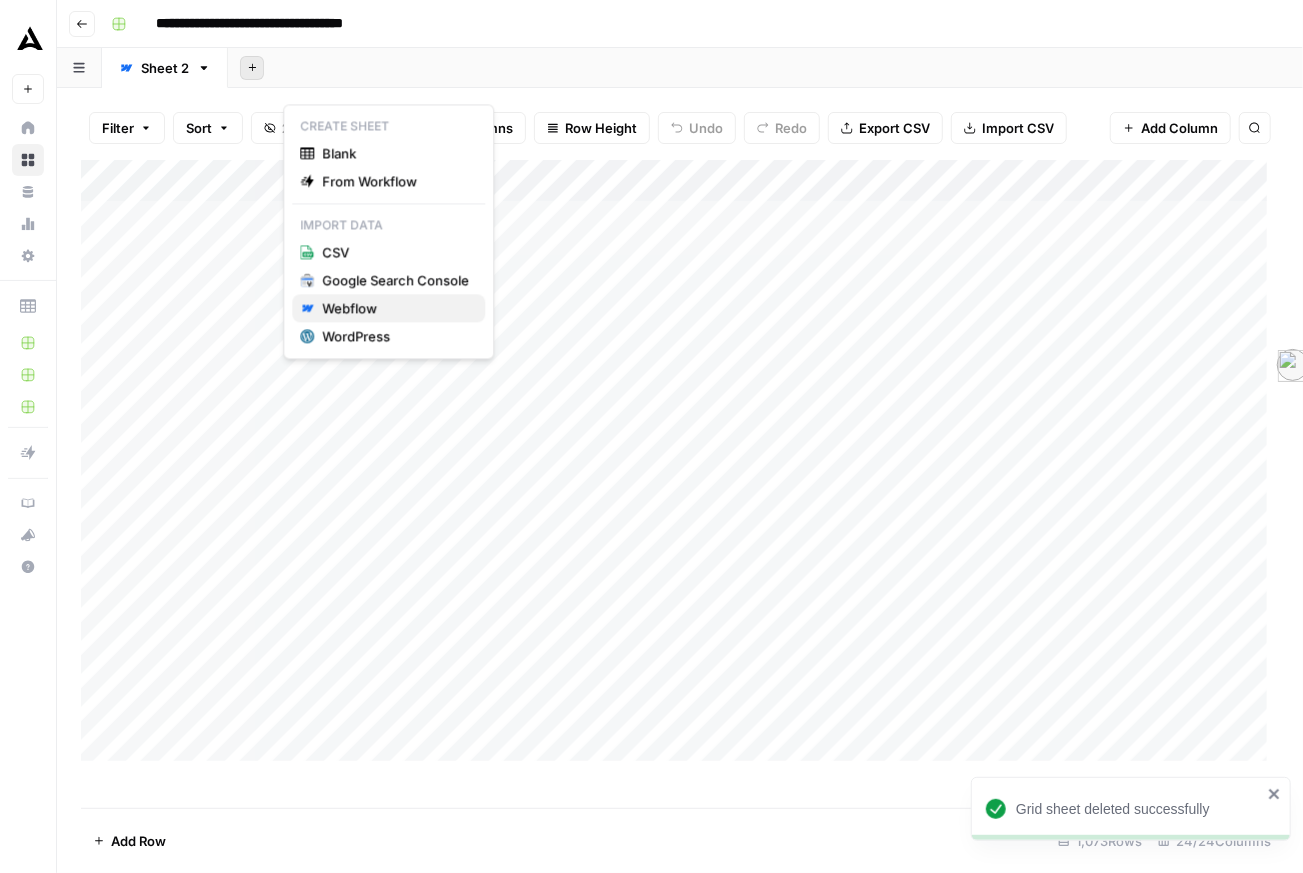 click on "Webflow" at bounding box center [388, 308] 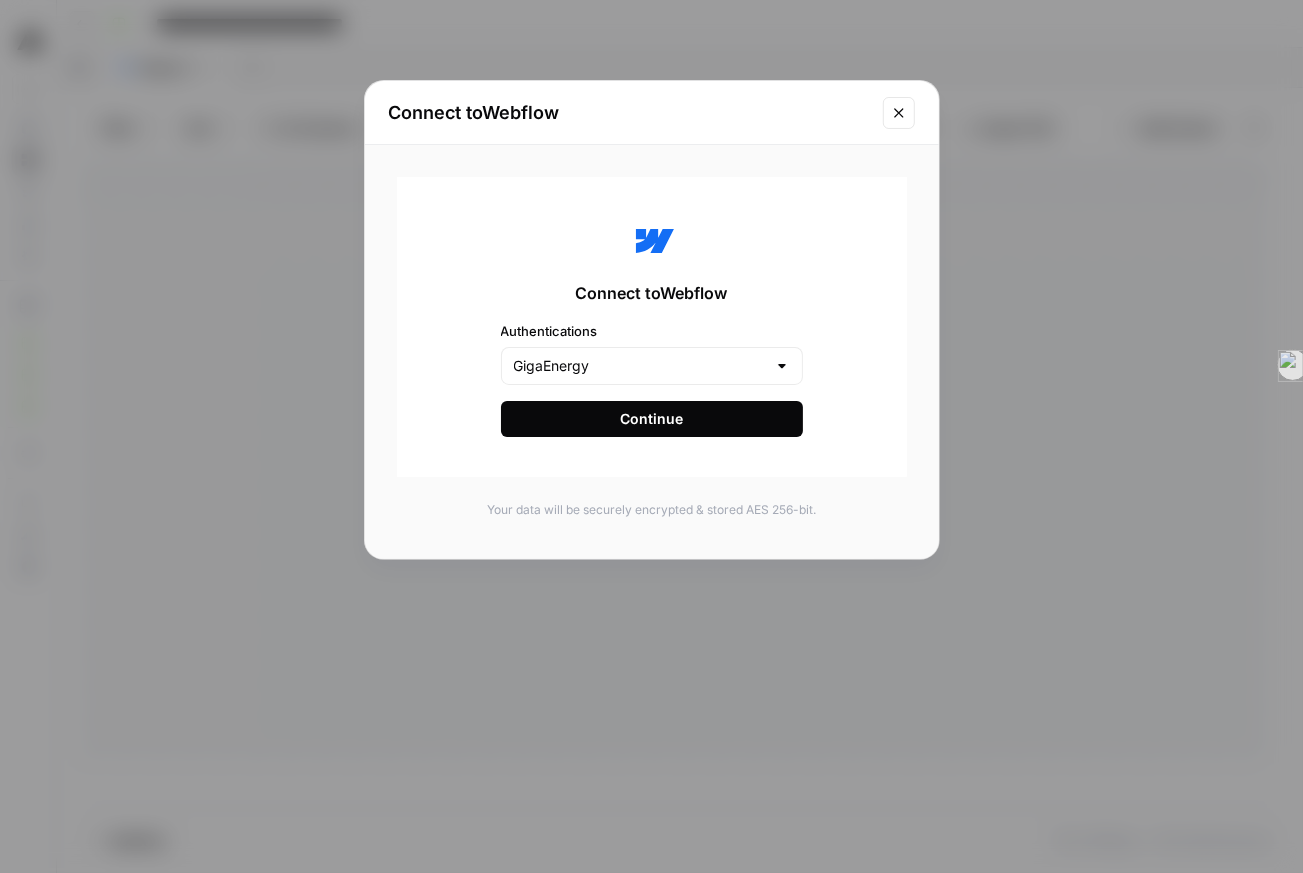 click on "Continue" at bounding box center [651, 419] 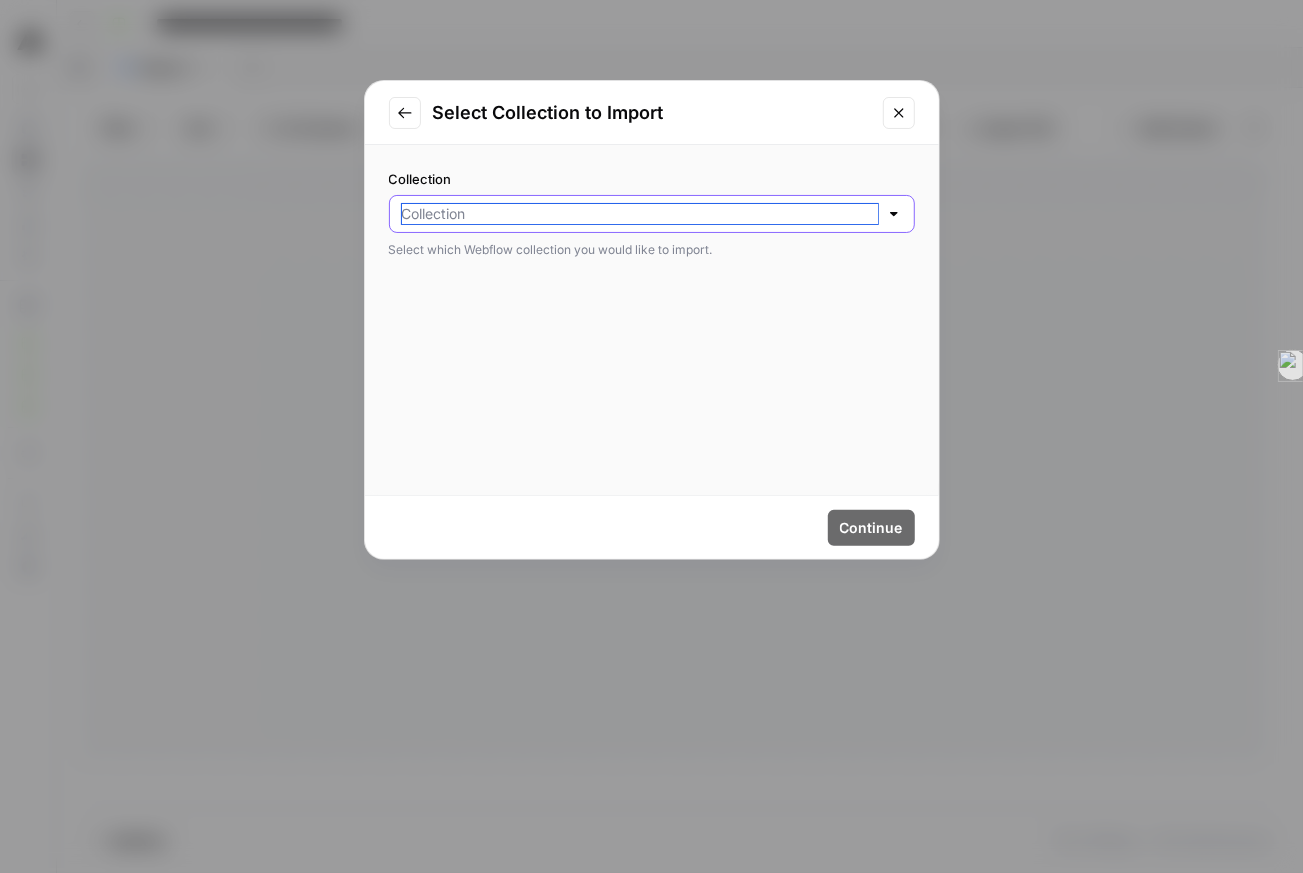 click on "Collection" at bounding box center (640, 214) 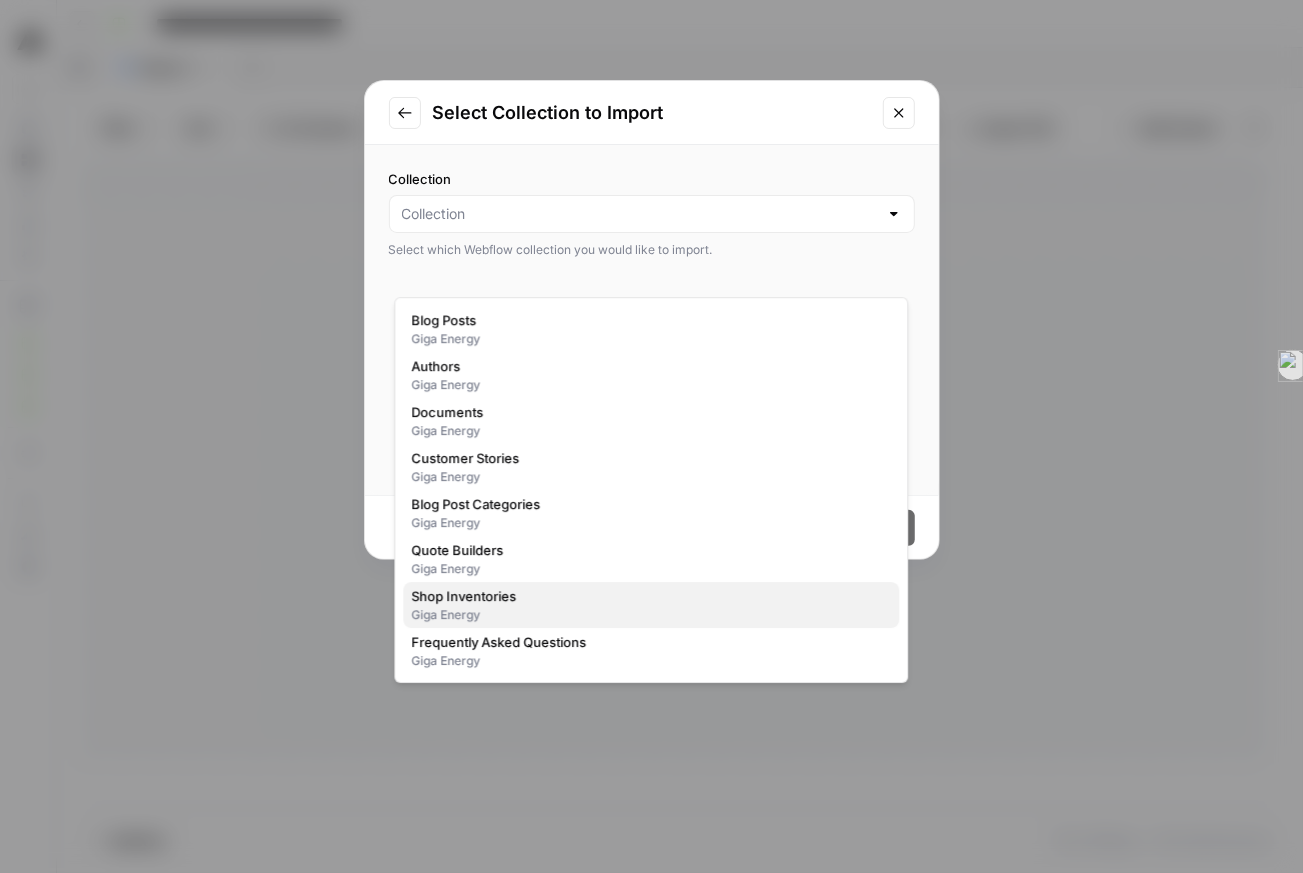 click on "Giga Energy" at bounding box center (651, 615) 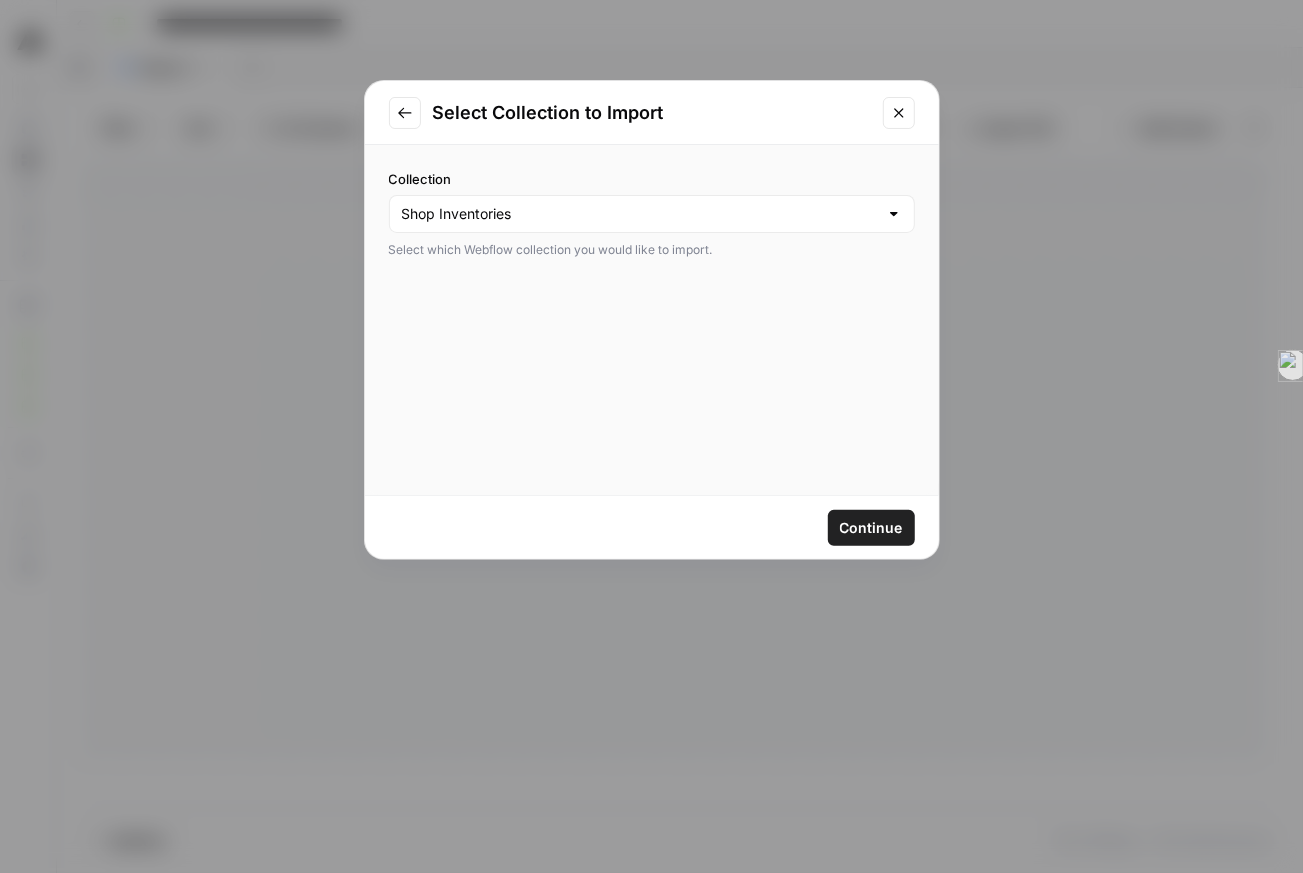 click at bounding box center (899, 113) 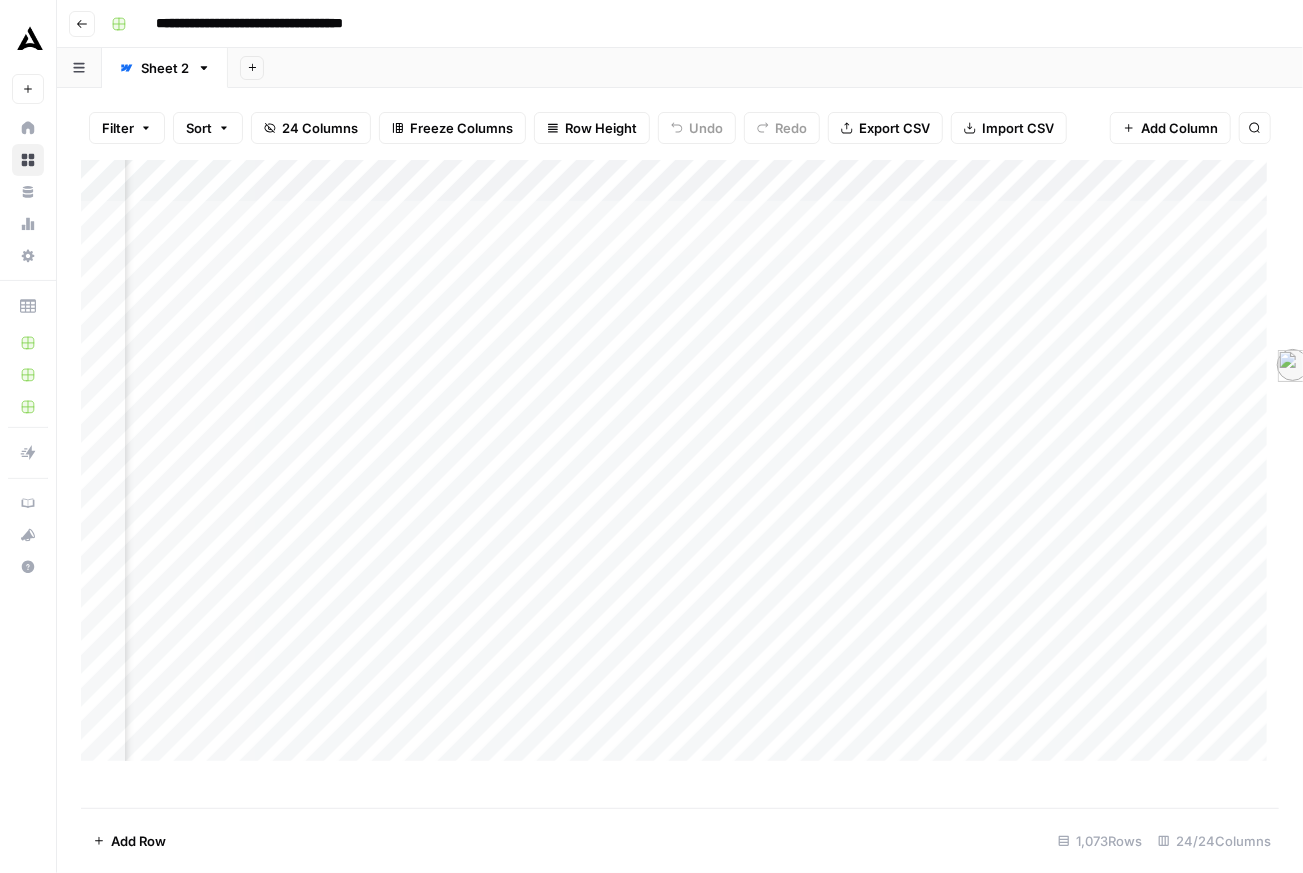 scroll, scrollTop: 0, scrollLeft: 620, axis: horizontal 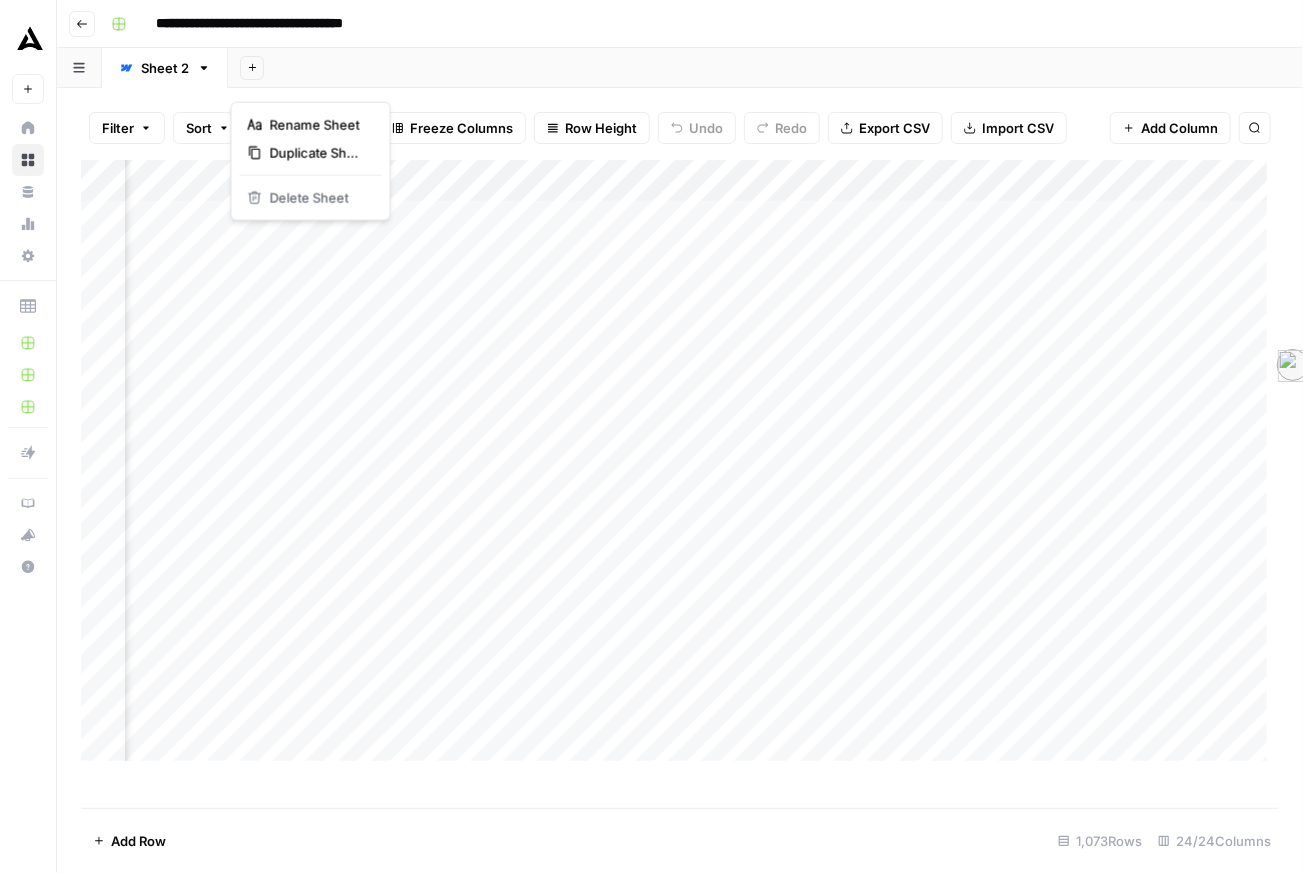 click 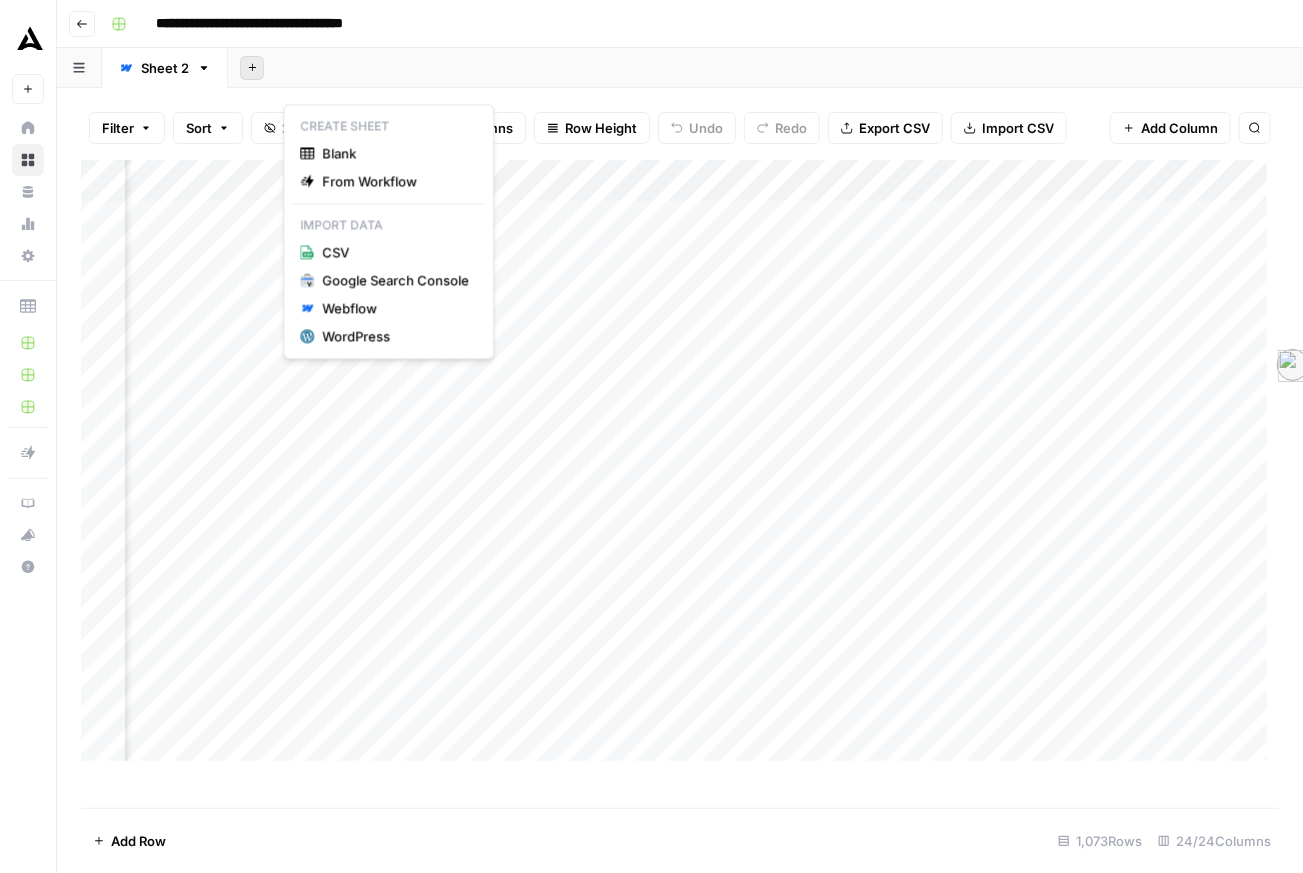 click 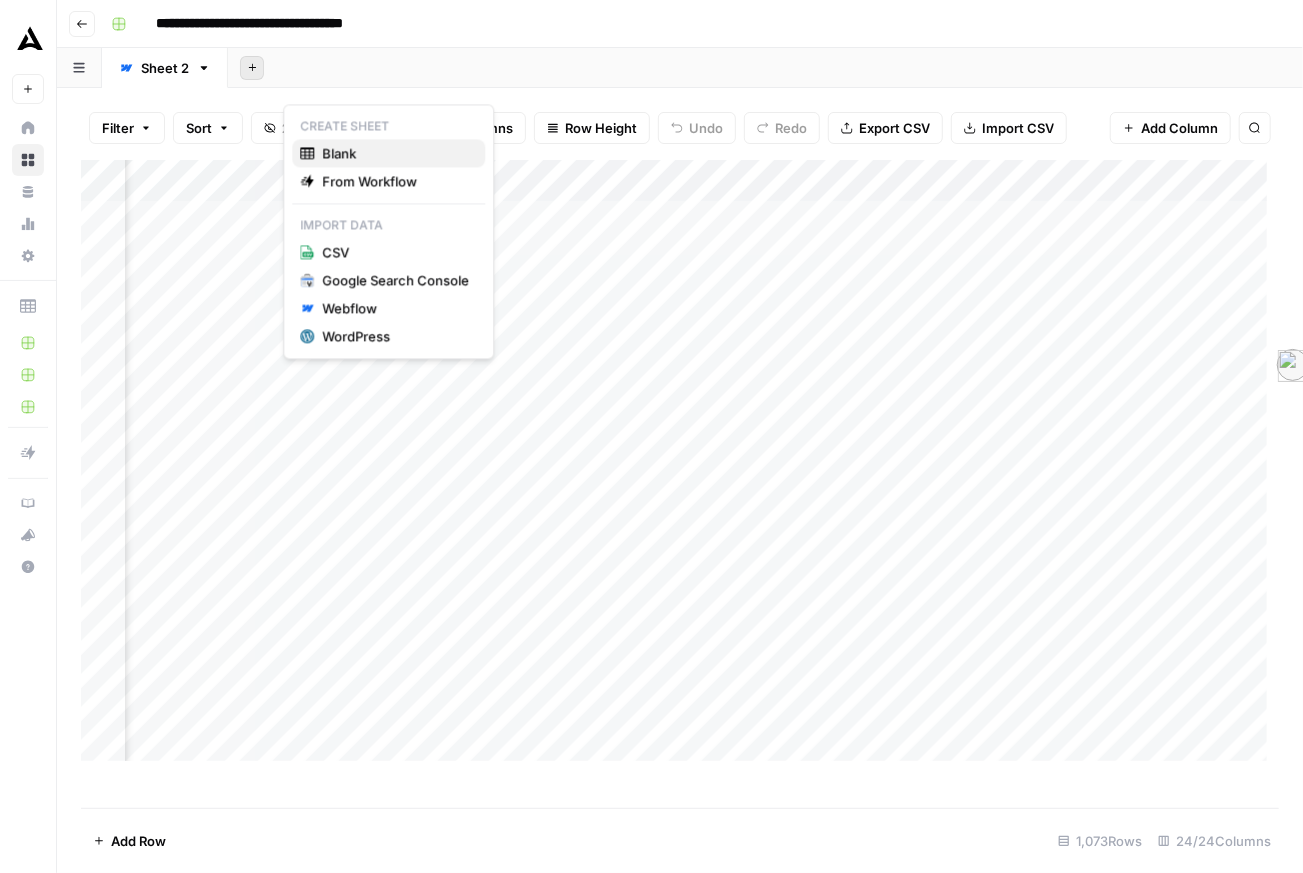 click on "Blank" at bounding box center [388, 153] 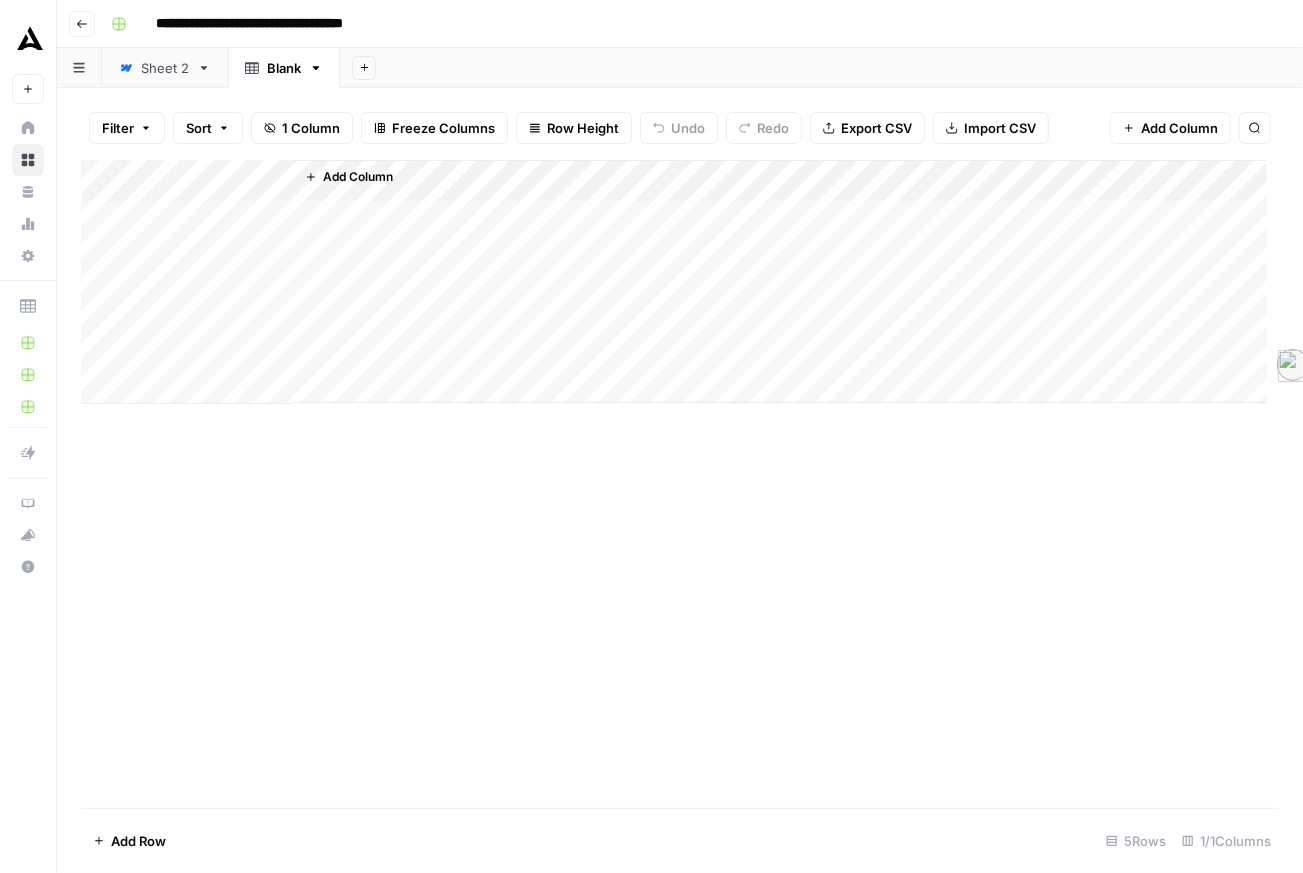 click 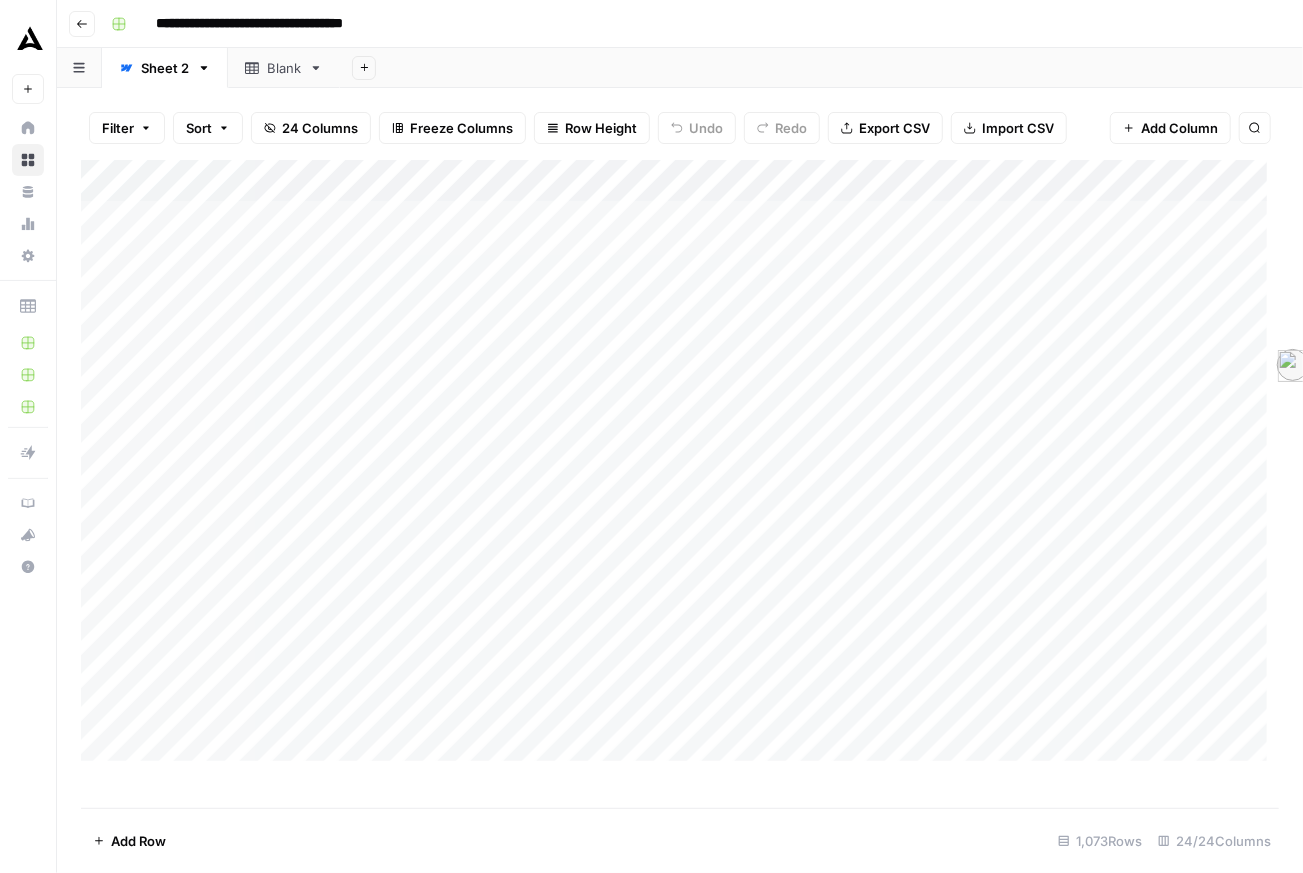 click 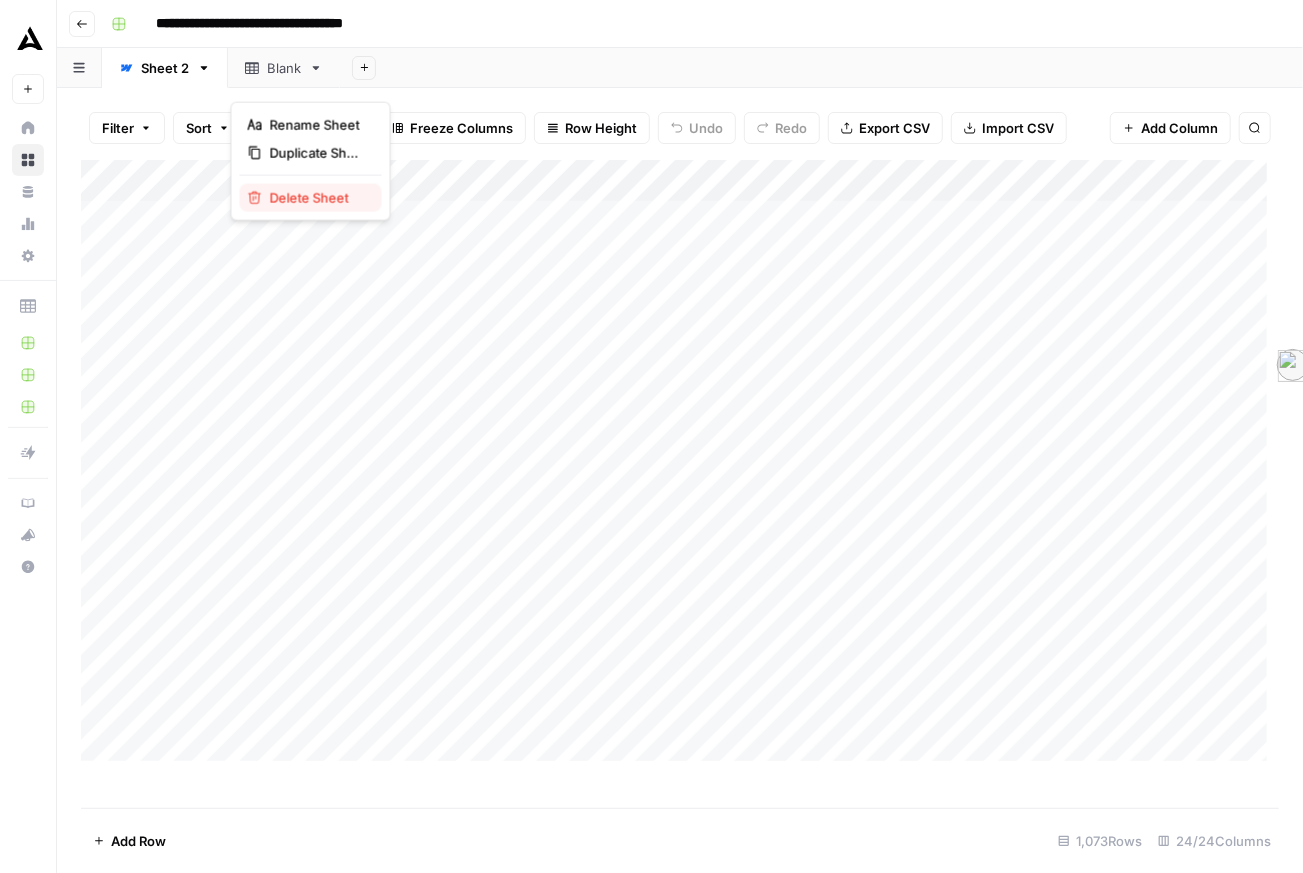 click on "Delete Sheet" at bounding box center (311, 198) 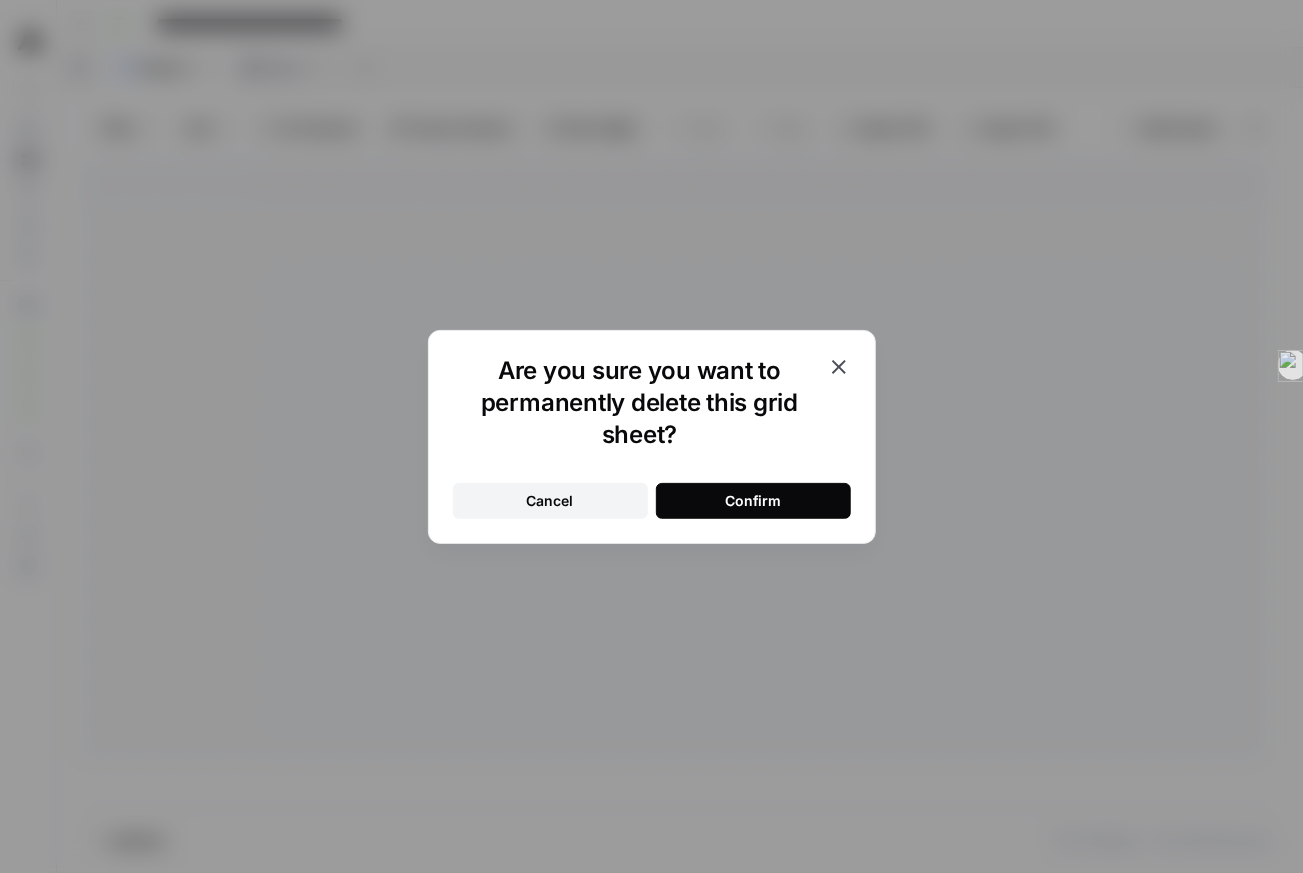 click 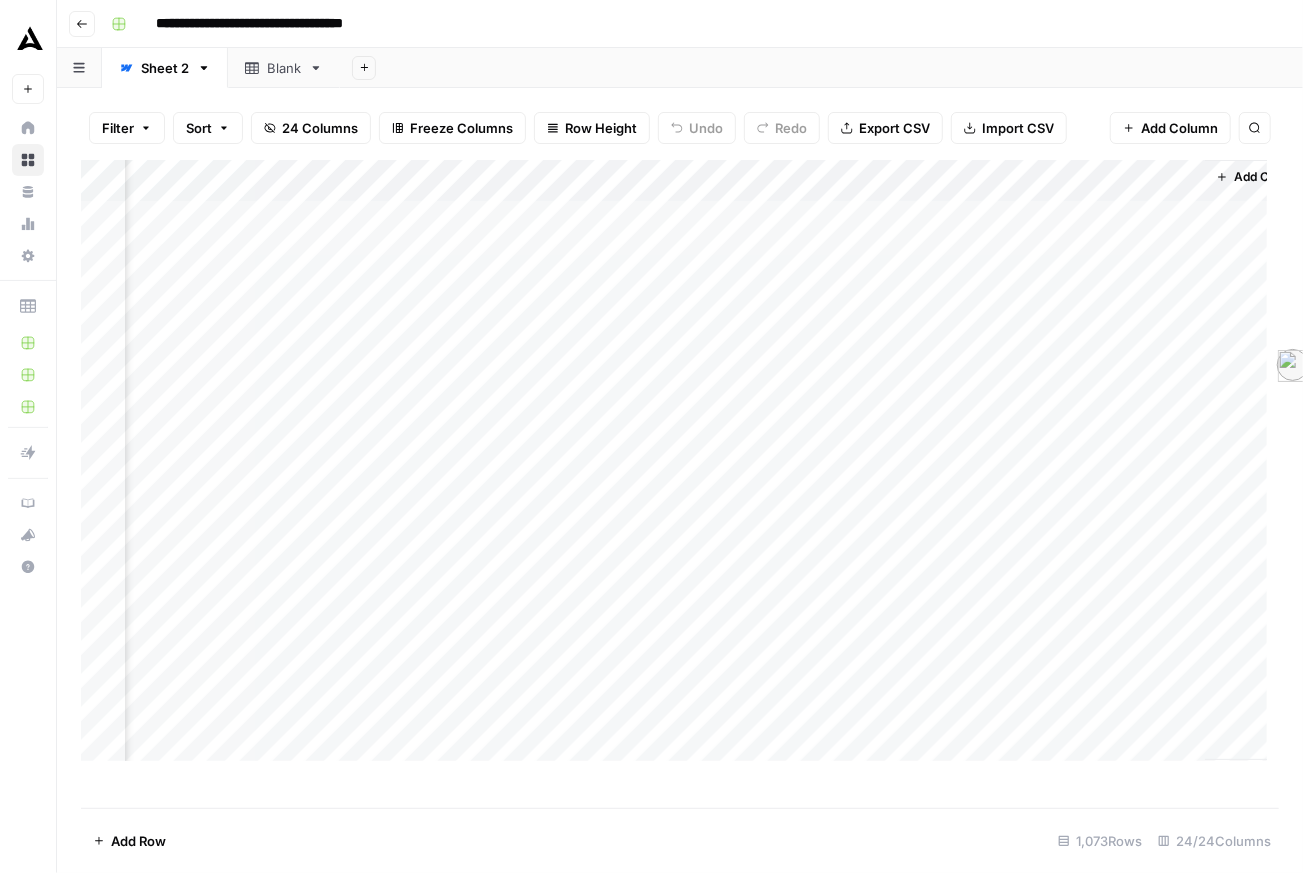 scroll, scrollTop: 0, scrollLeft: 3315, axis: horizontal 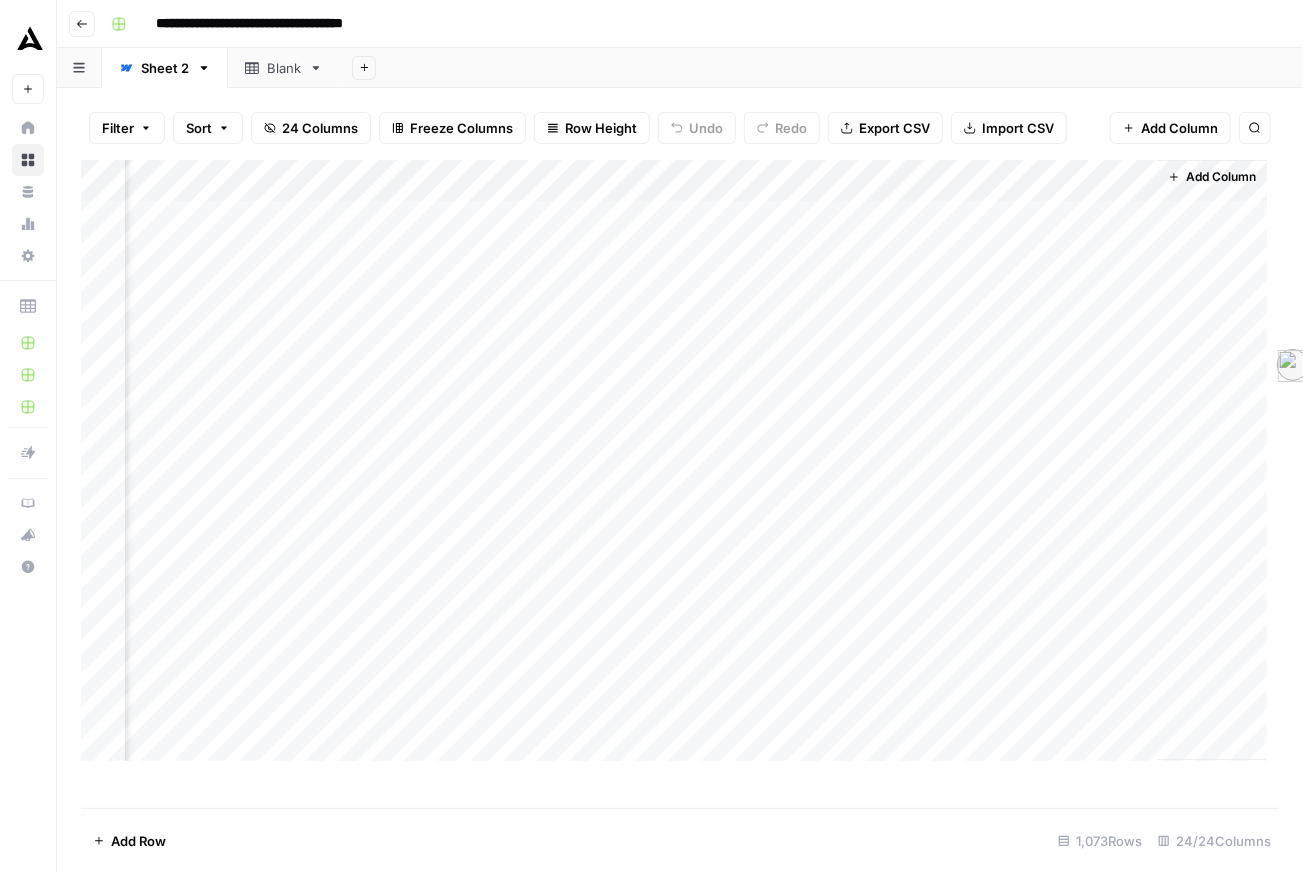 click on "Add Column" at bounding box center [674, 460] 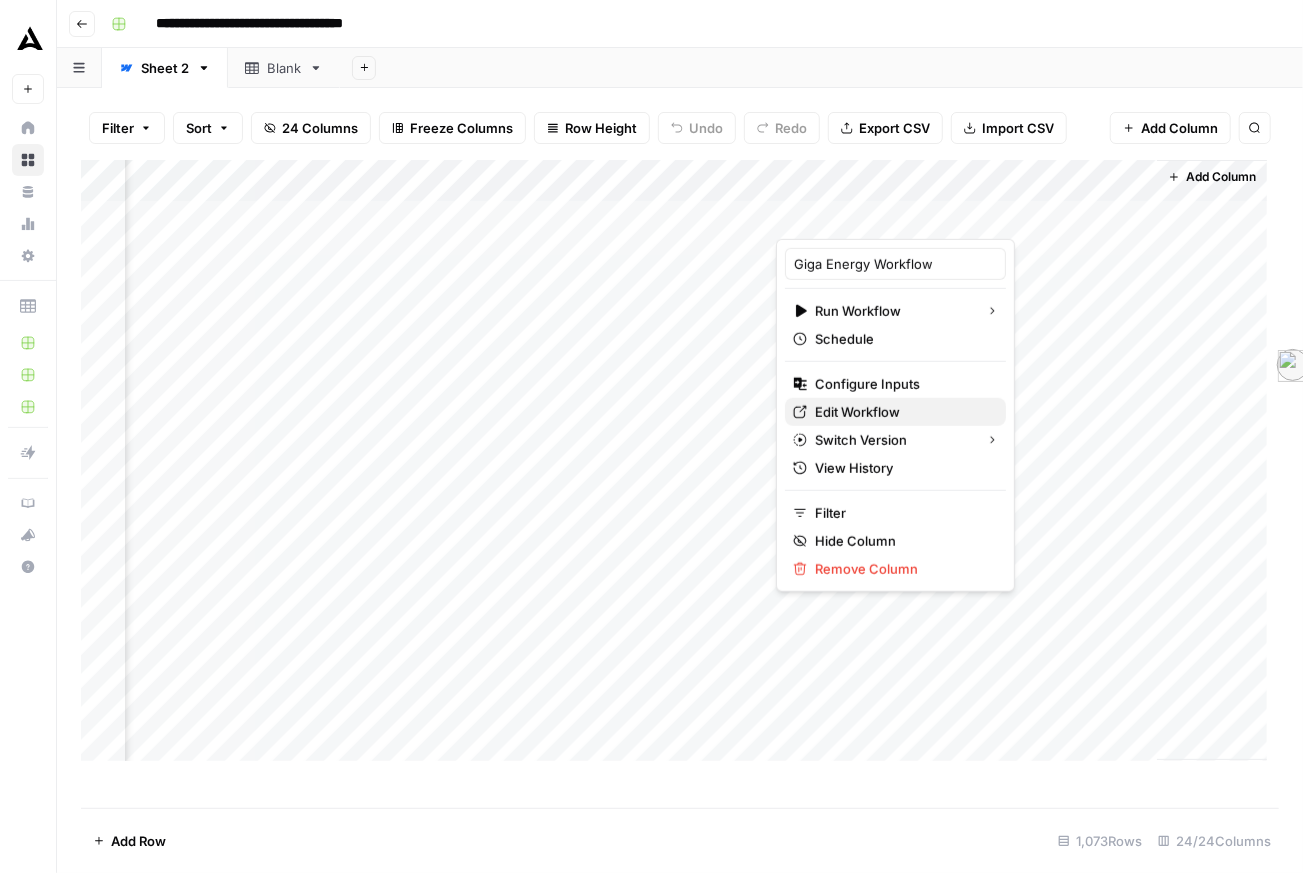 click on "Edit Workflow" at bounding box center [857, 412] 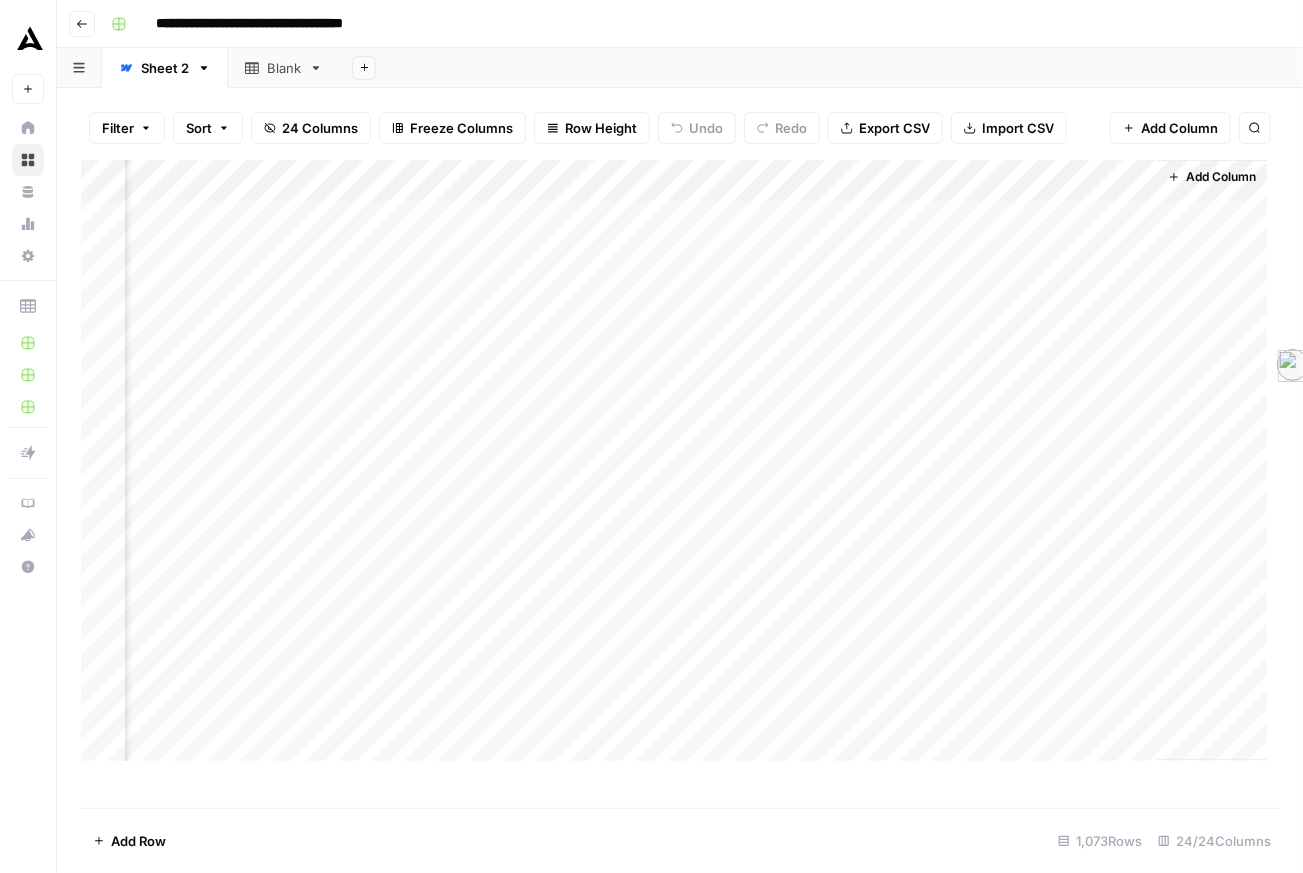 click on "Add Column" at bounding box center (674, 460) 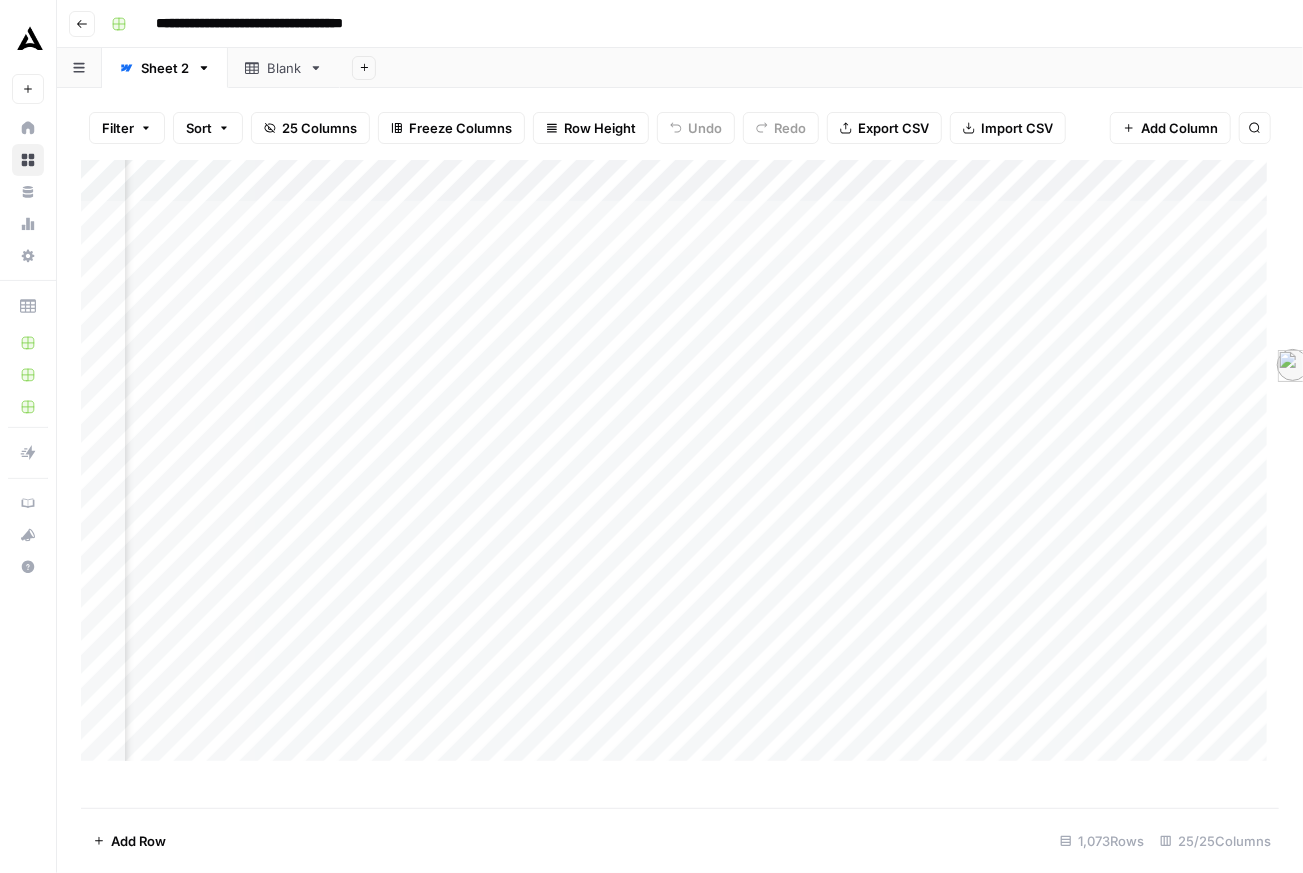 scroll, scrollTop: 0, scrollLeft: 3495, axis: horizontal 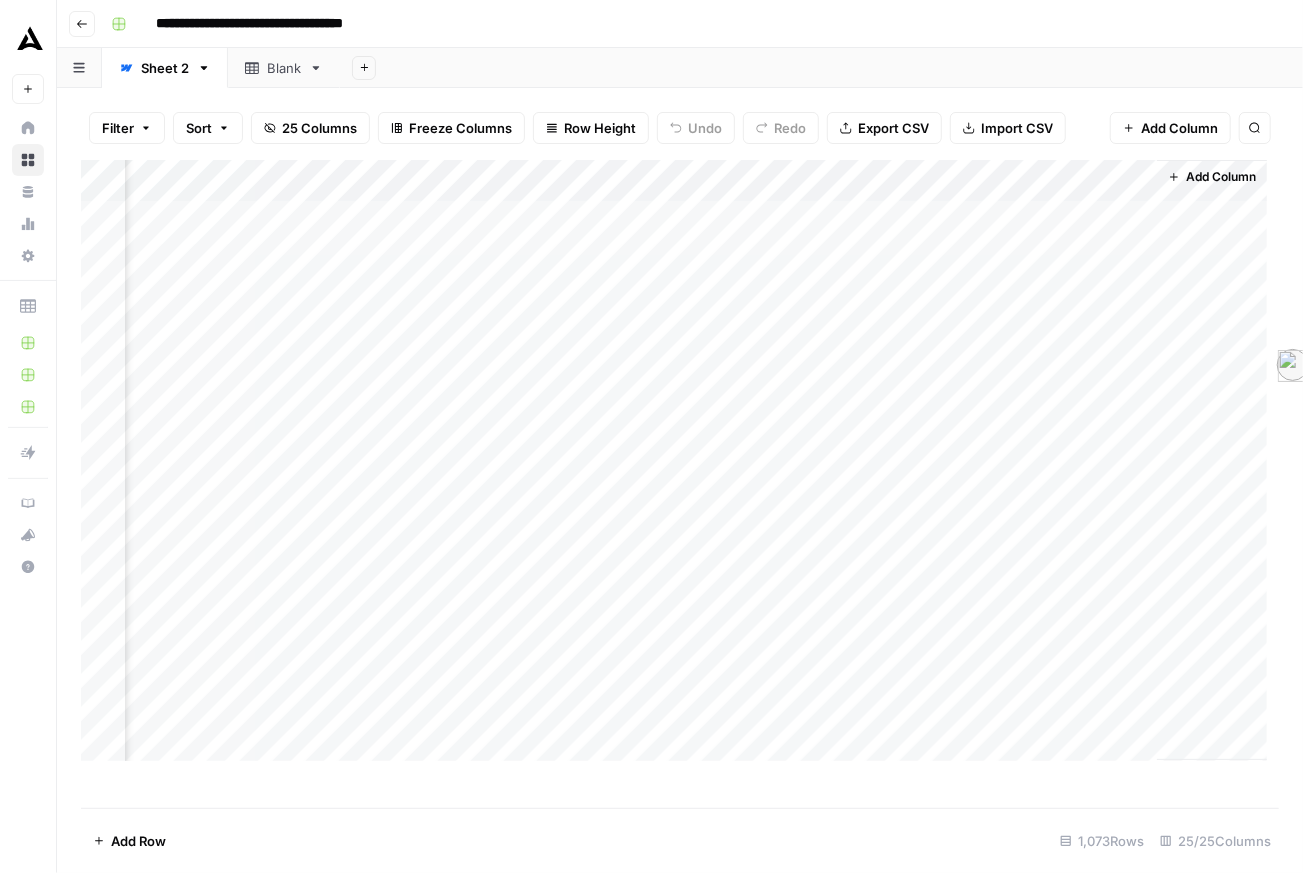 click on "Add Column" at bounding box center [674, 460] 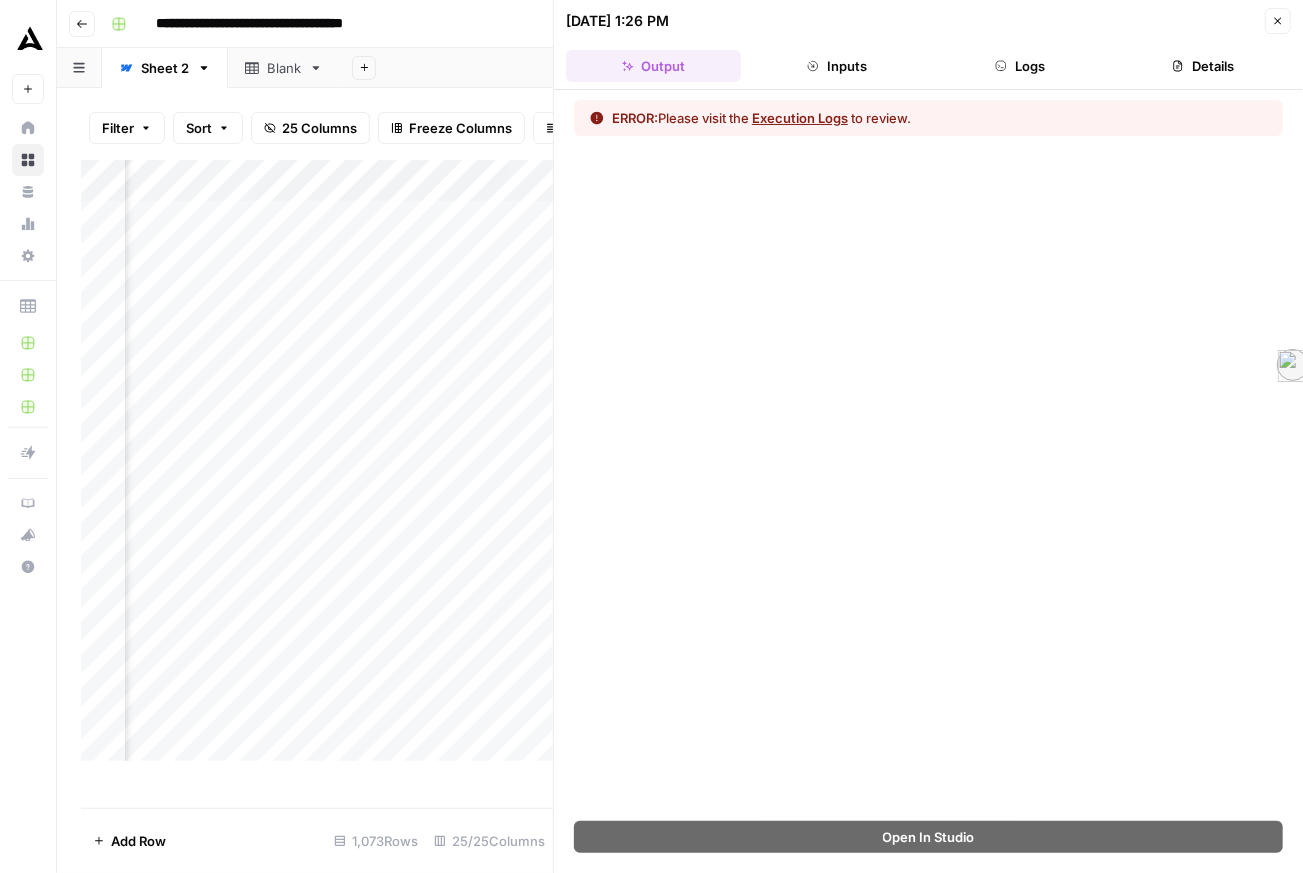 scroll, scrollTop: 0, scrollLeft: 3480, axis: horizontal 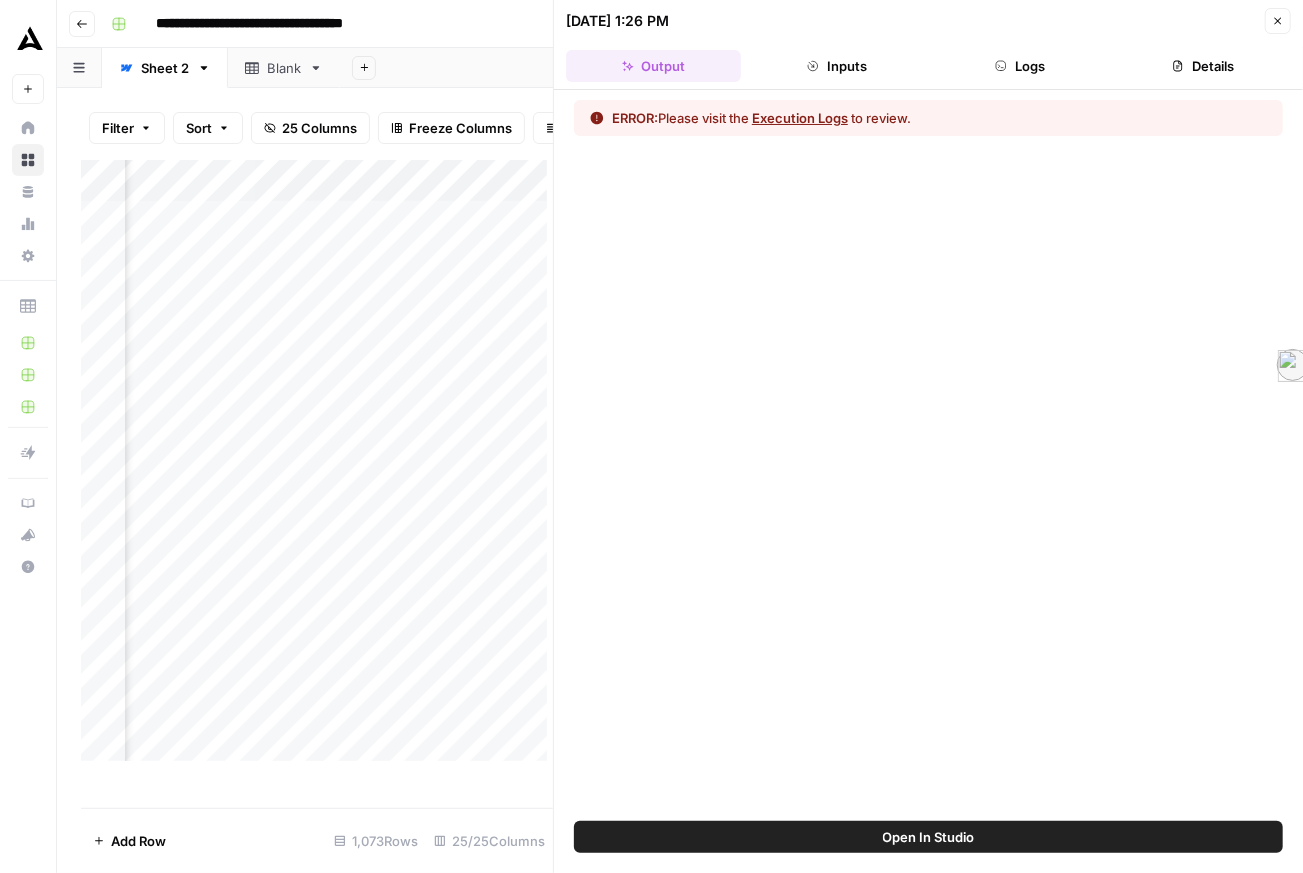 click on "Execution Logs" at bounding box center [800, 118] 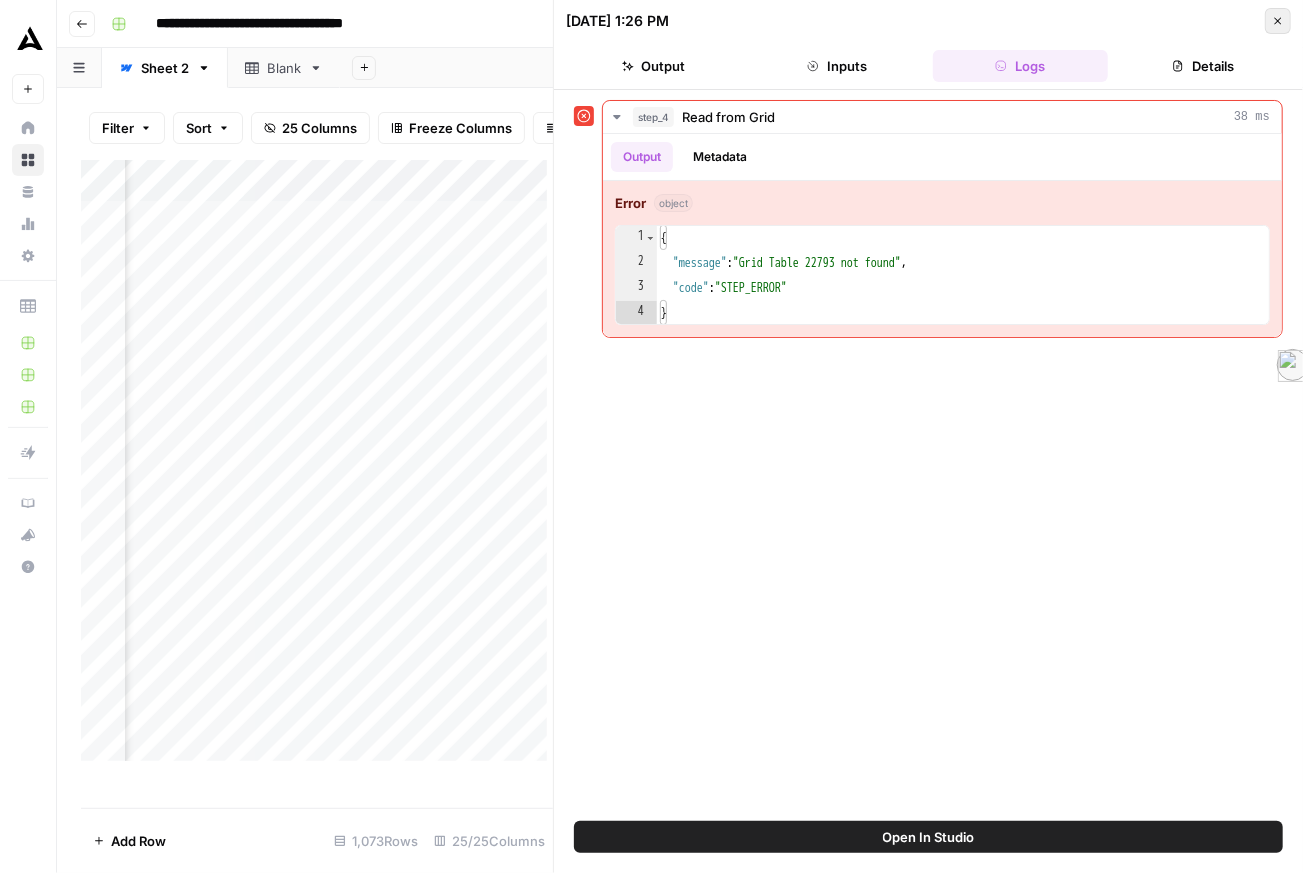 click on "Close" at bounding box center (1278, 21) 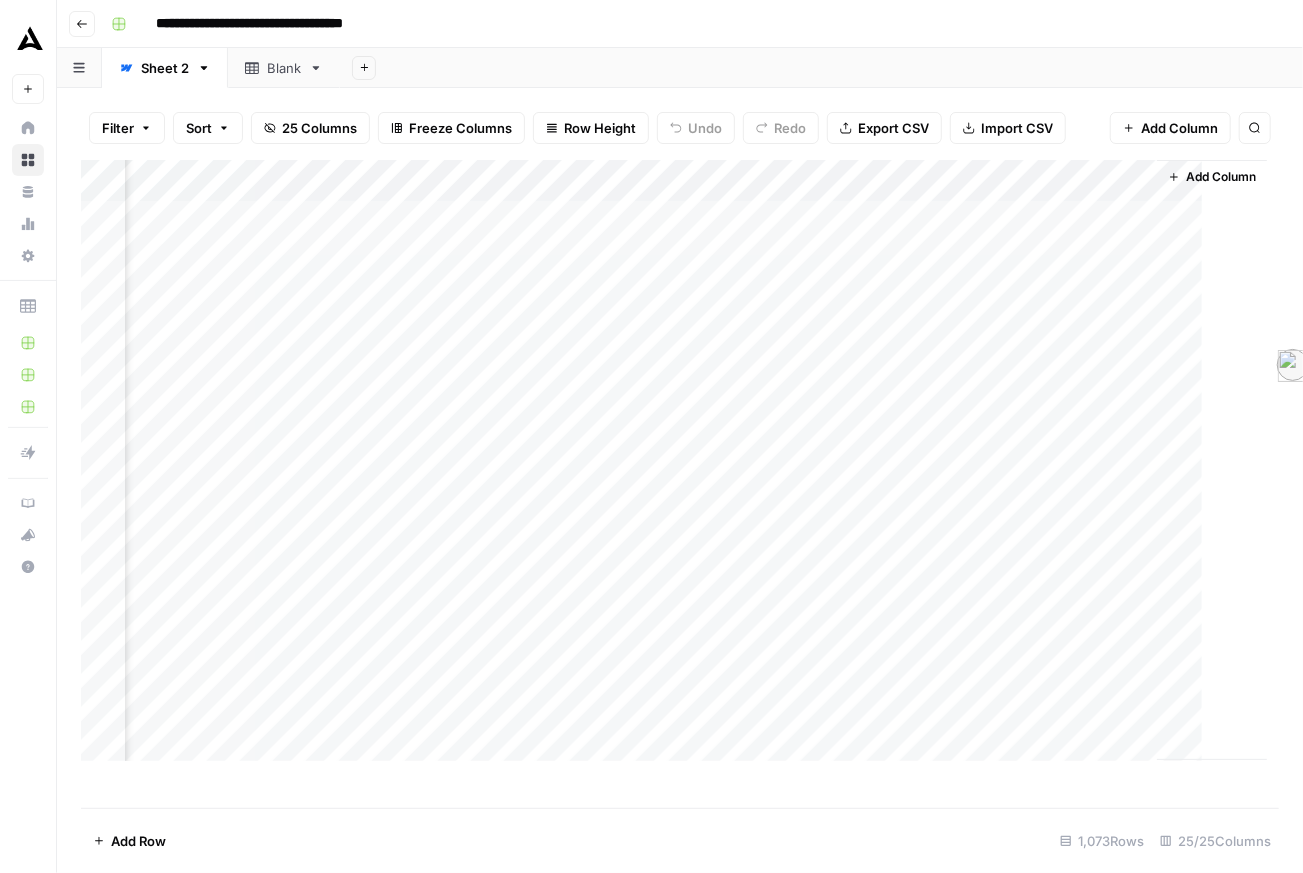 scroll, scrollTop: 0, scrollLeft: 3465, axis: horizontal 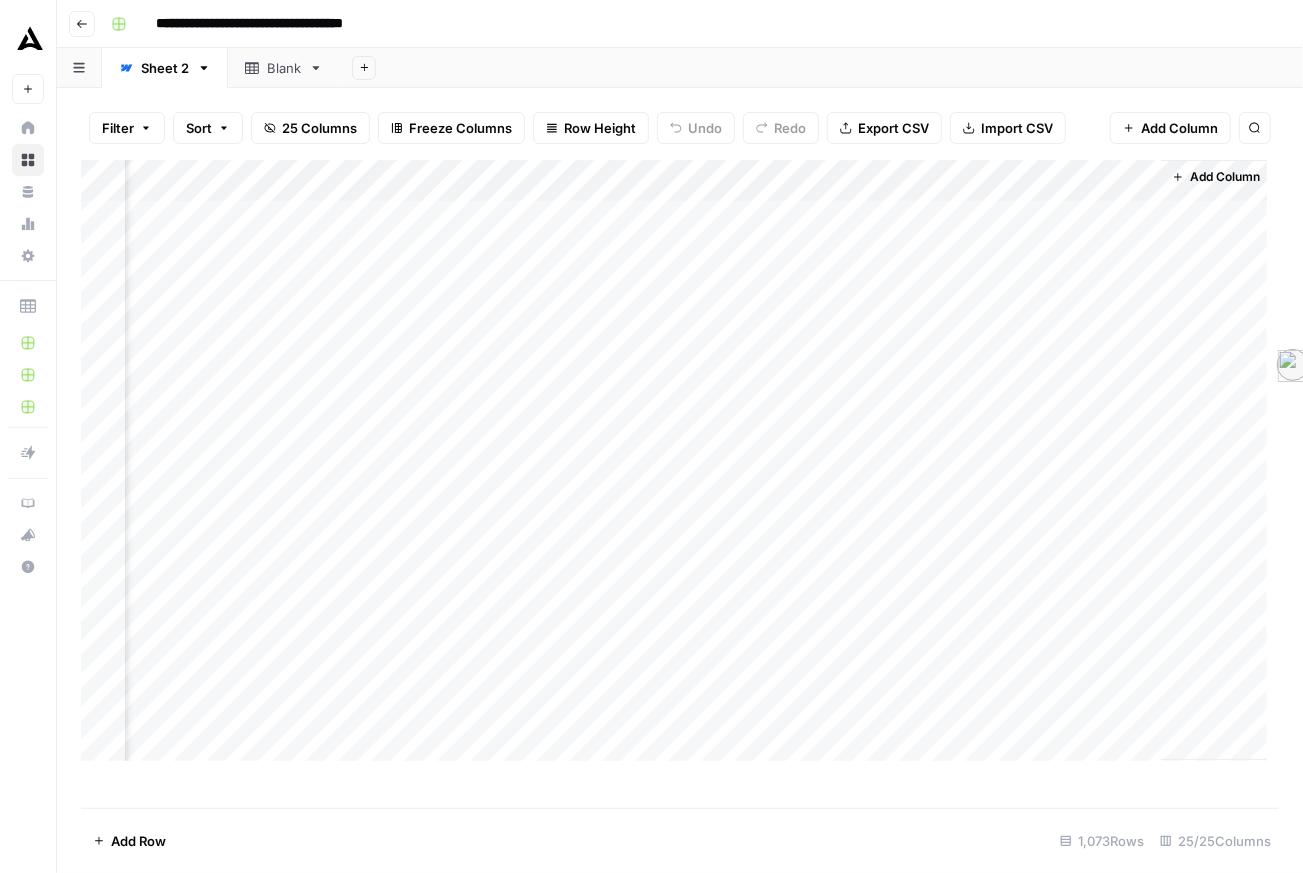 click on "Add Column" at bounding box center (674, 460) 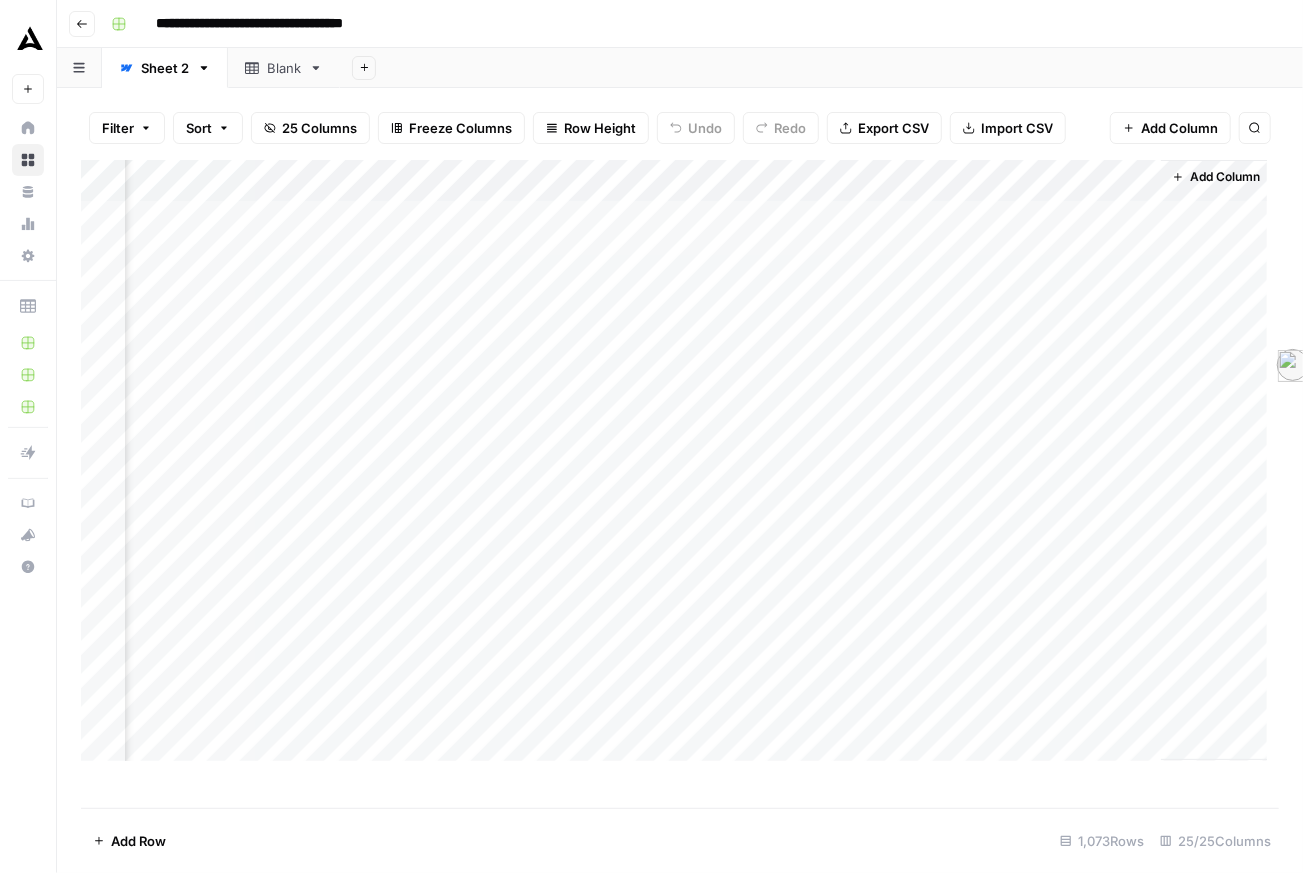 click on "Add Column" at bounding box center [674, 460] 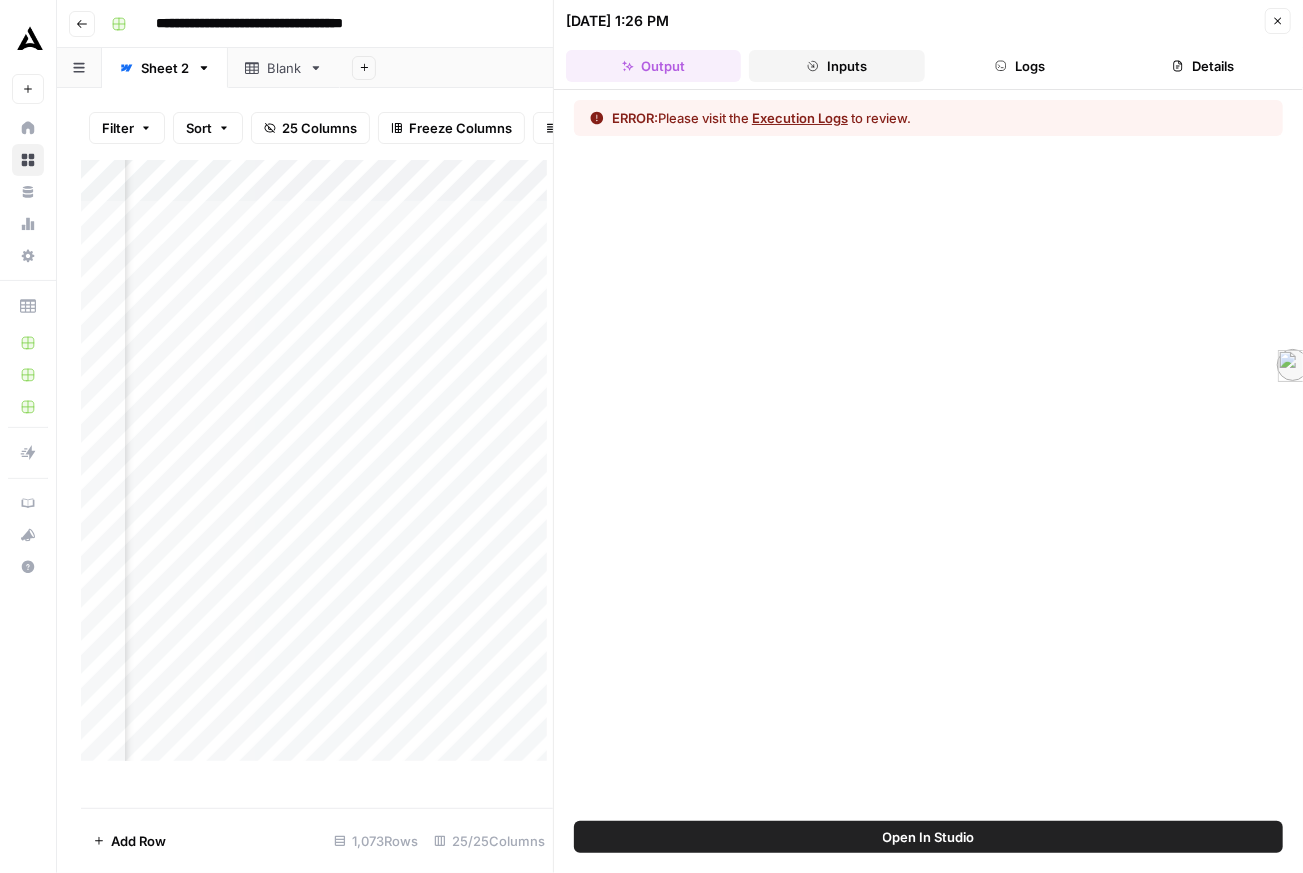 click on "Inputs" at bounding box center (836, 66) 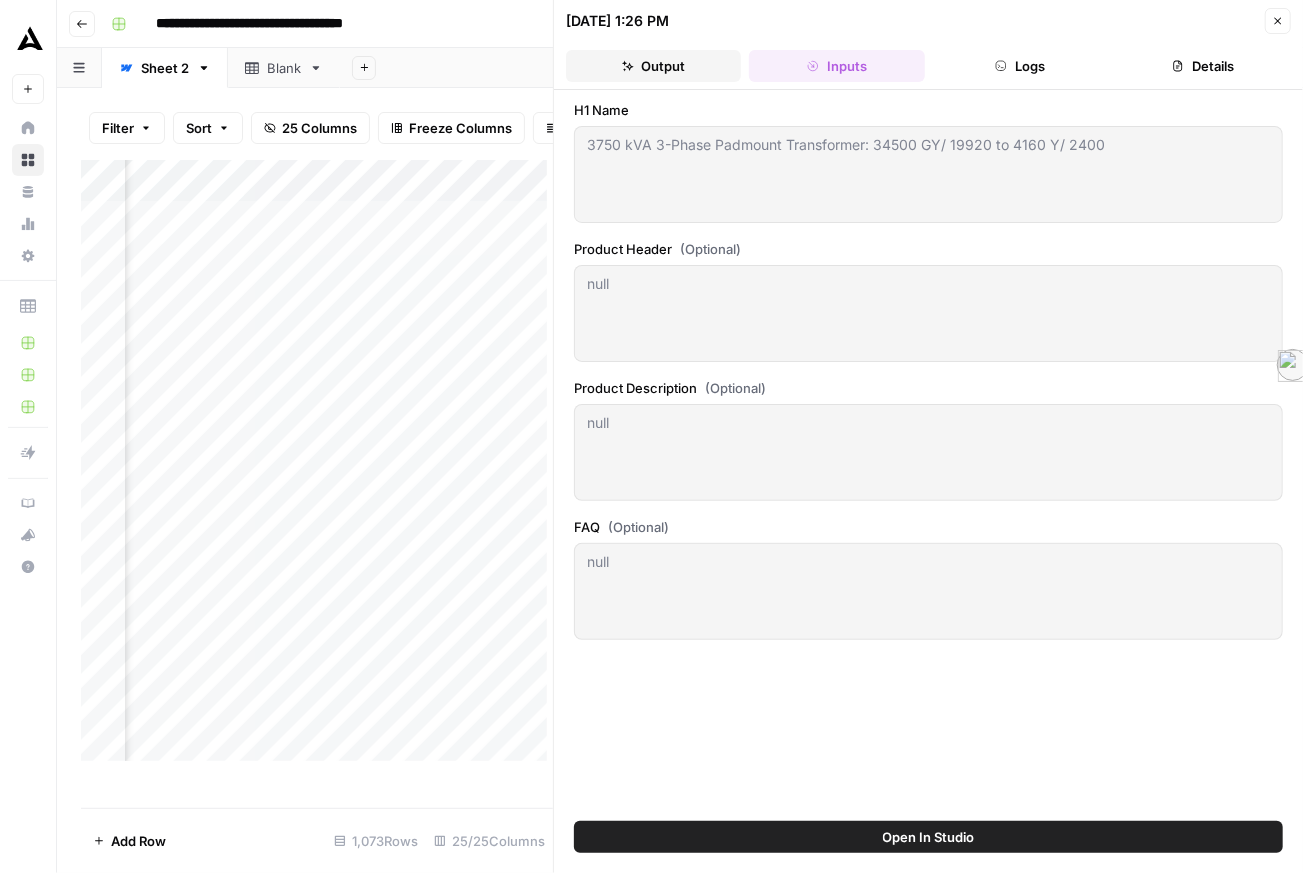 click on "Output" at bounding box center (653, 66) 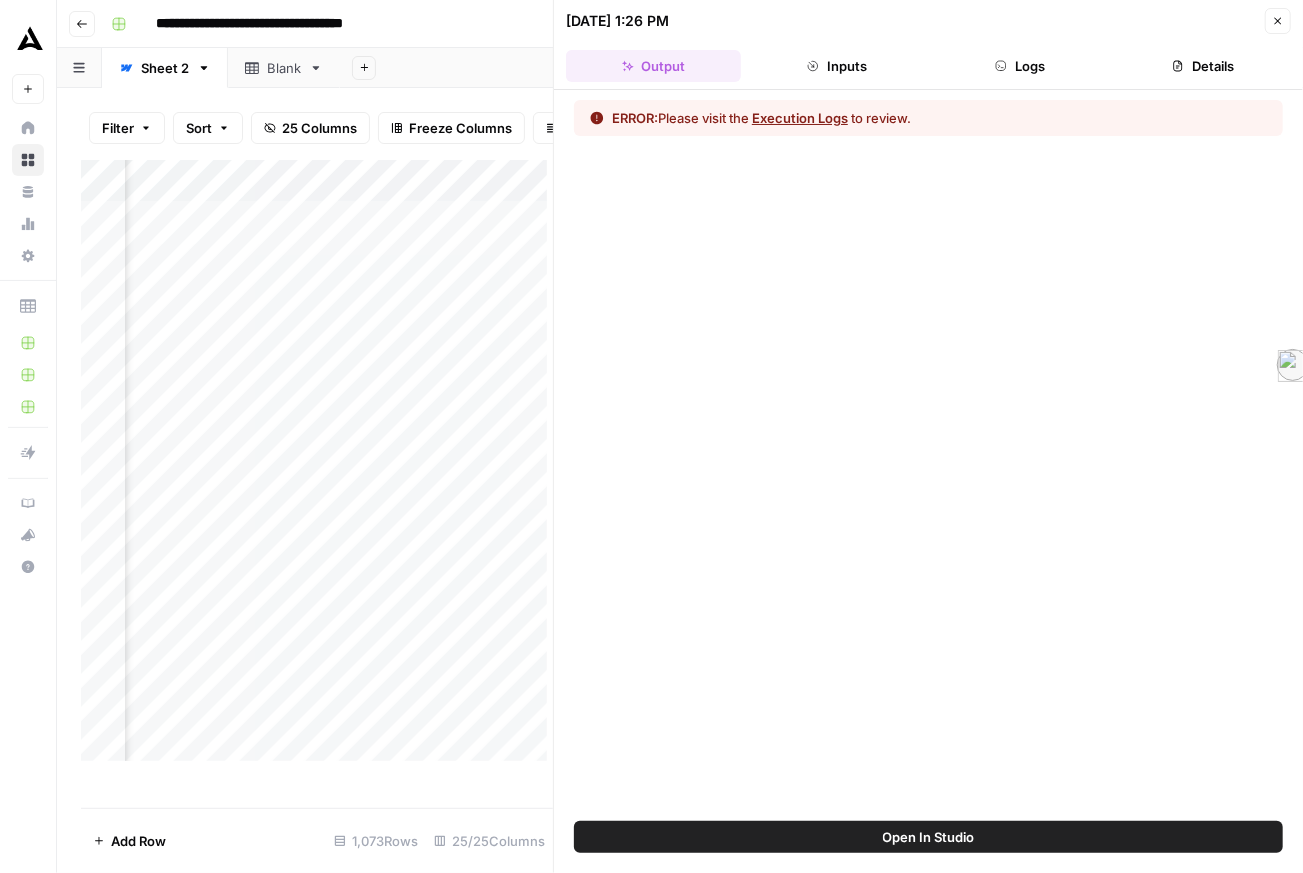click on "Execution Logs" at bounding box center [800, 118] 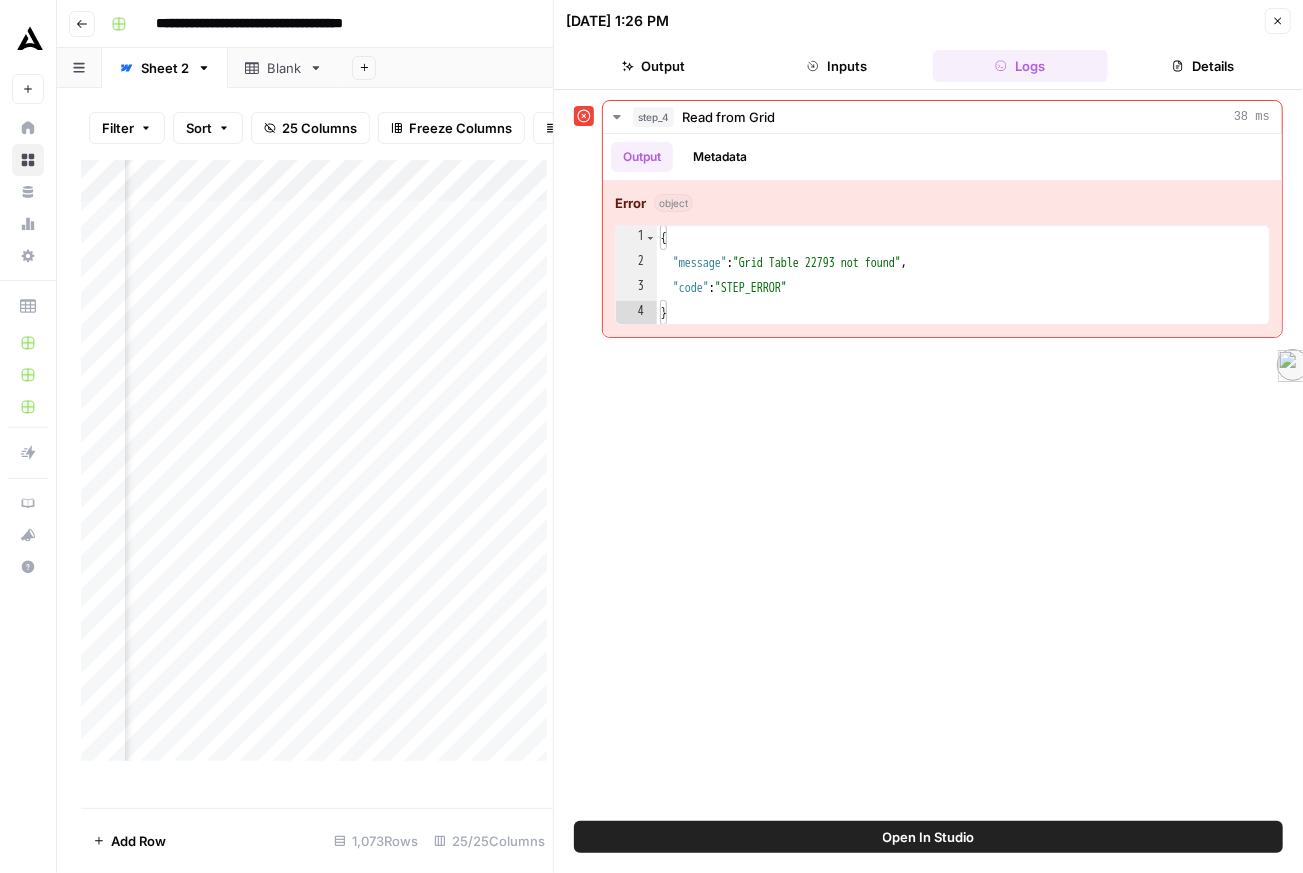 click on "Filter Sort 25 Columns Freeze Columns Row Height Undo Redo Export CSV Import CSV Add Column Search" at bounding box center (317, 128) 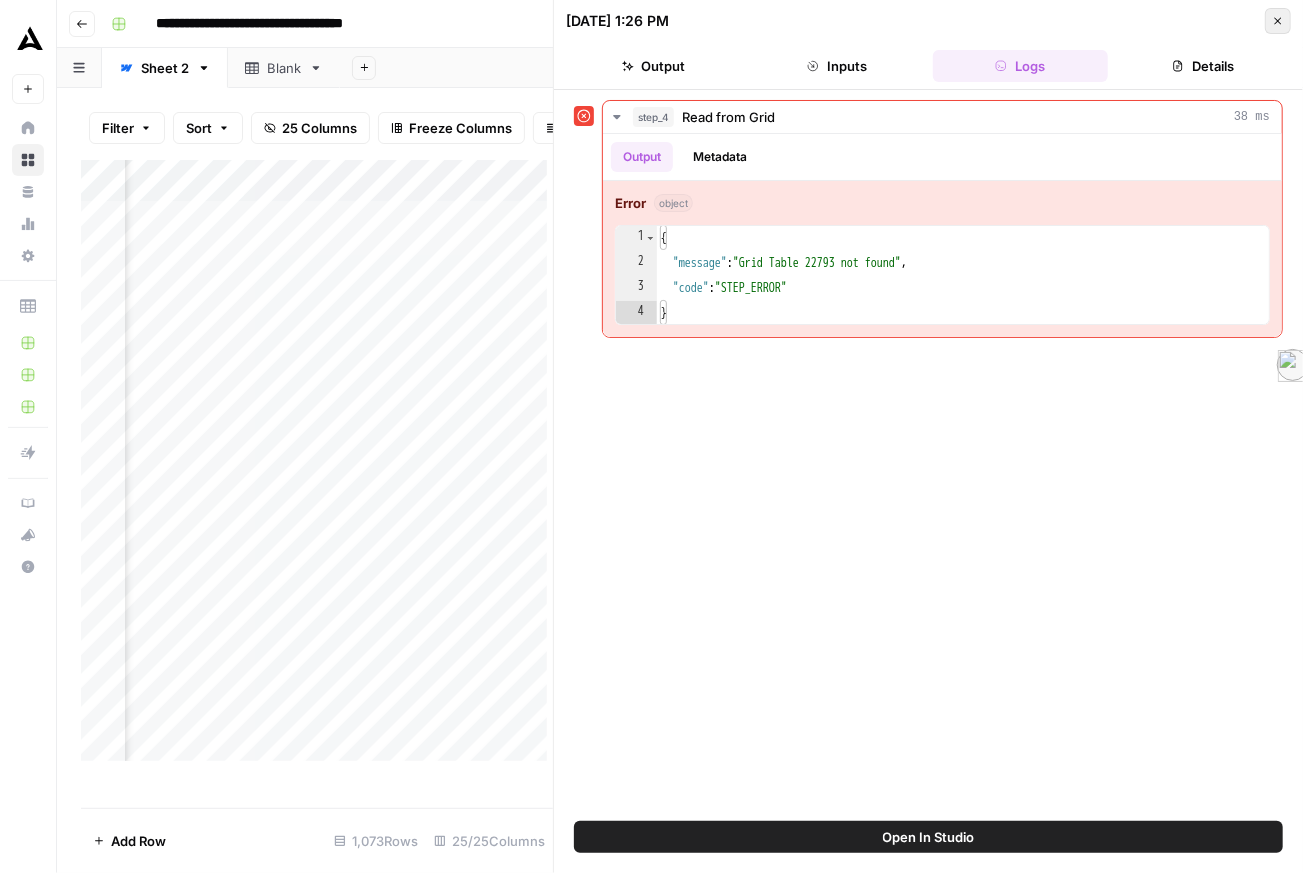 click 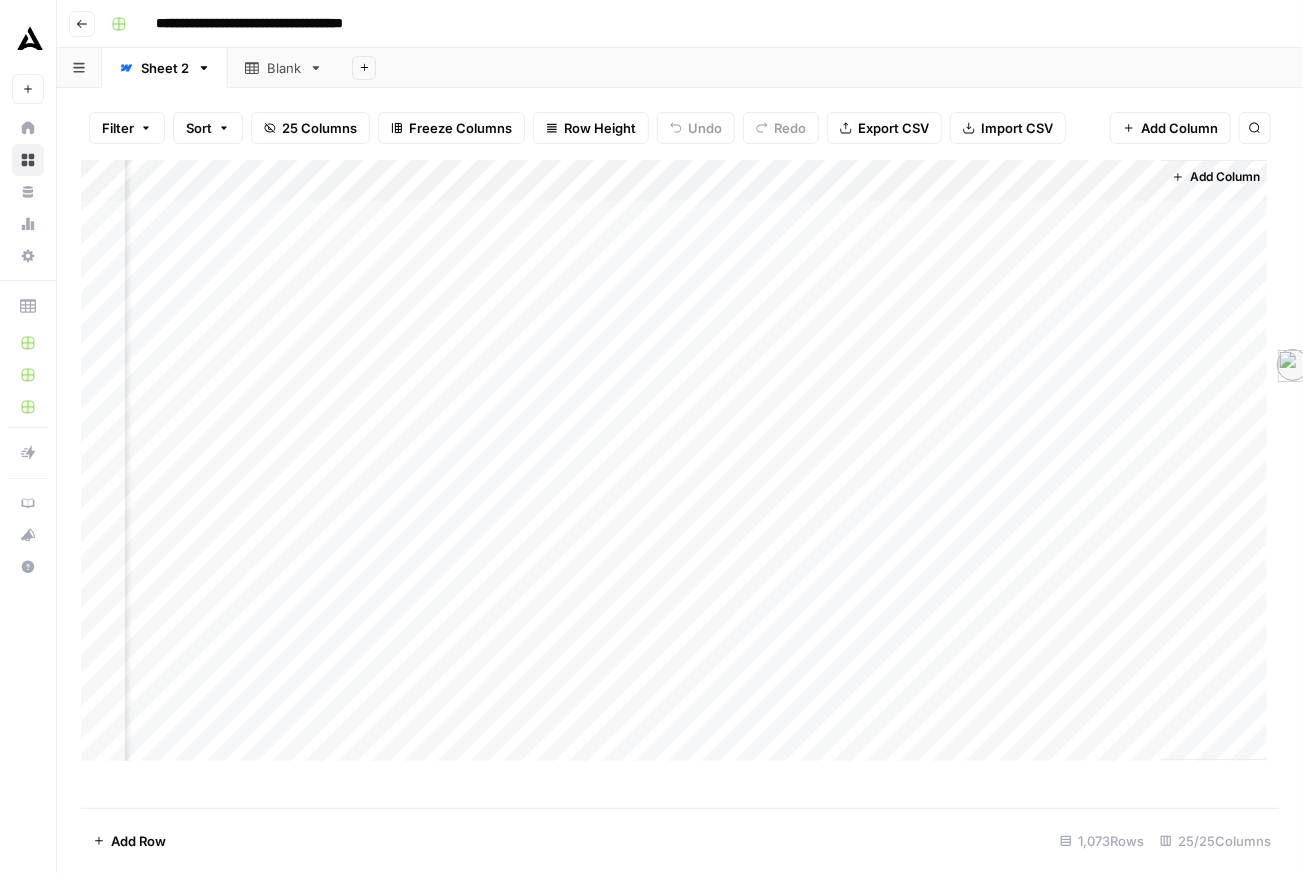 click on "Add Column" at bounding box center (674, 460) 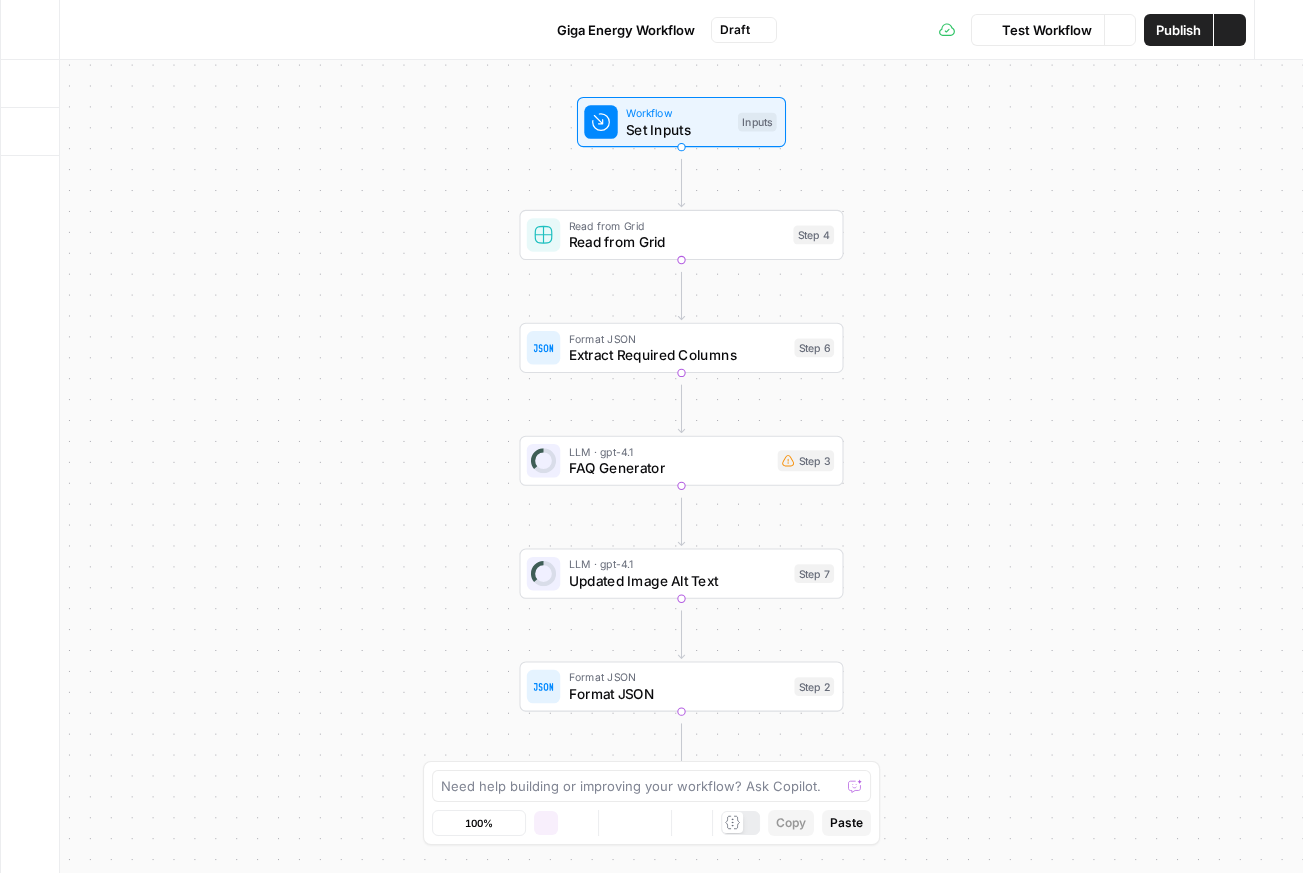 scroll, scrollTop: 0, scrollLeft: 0, axis: both 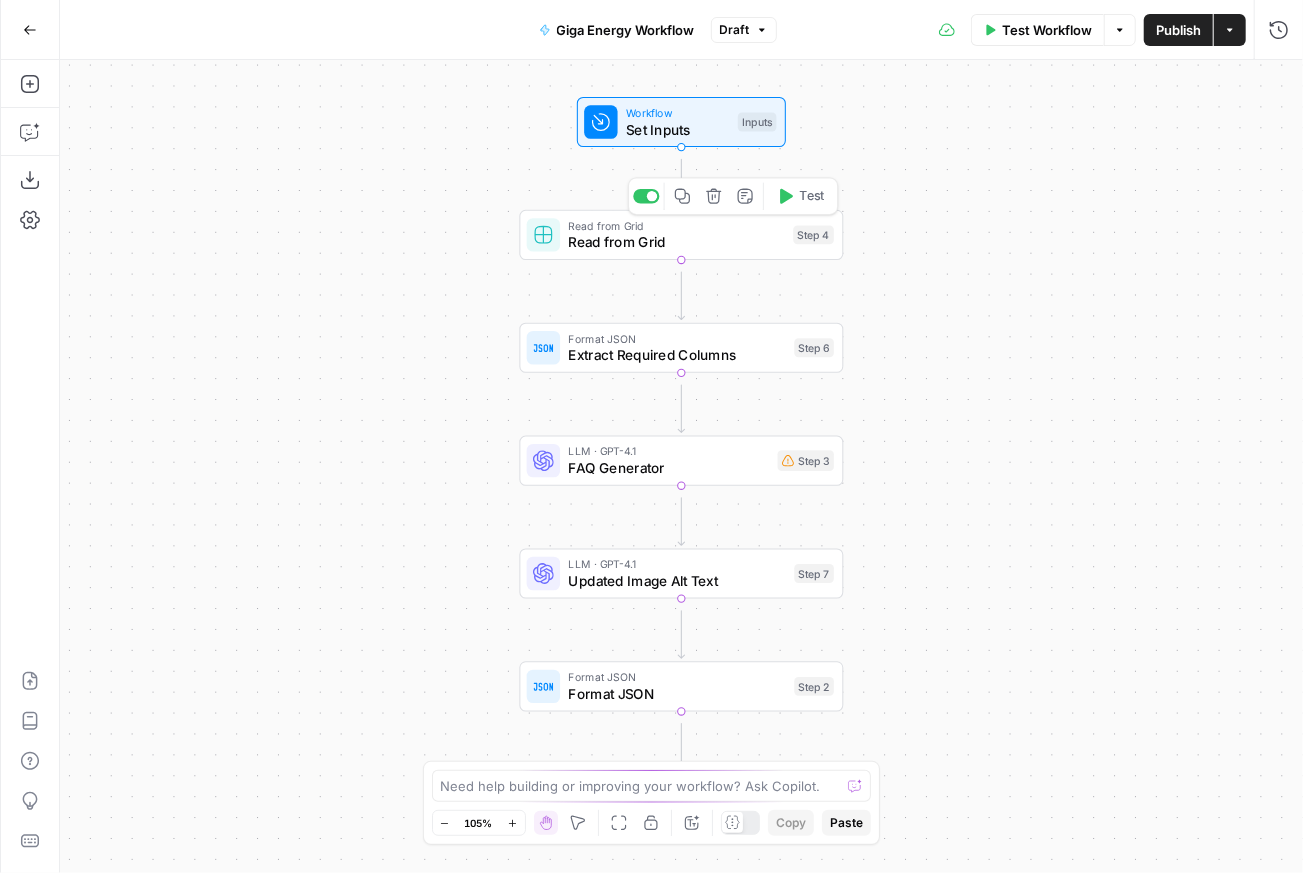 click on "Read from Grid" at bounding box center [677, 242] 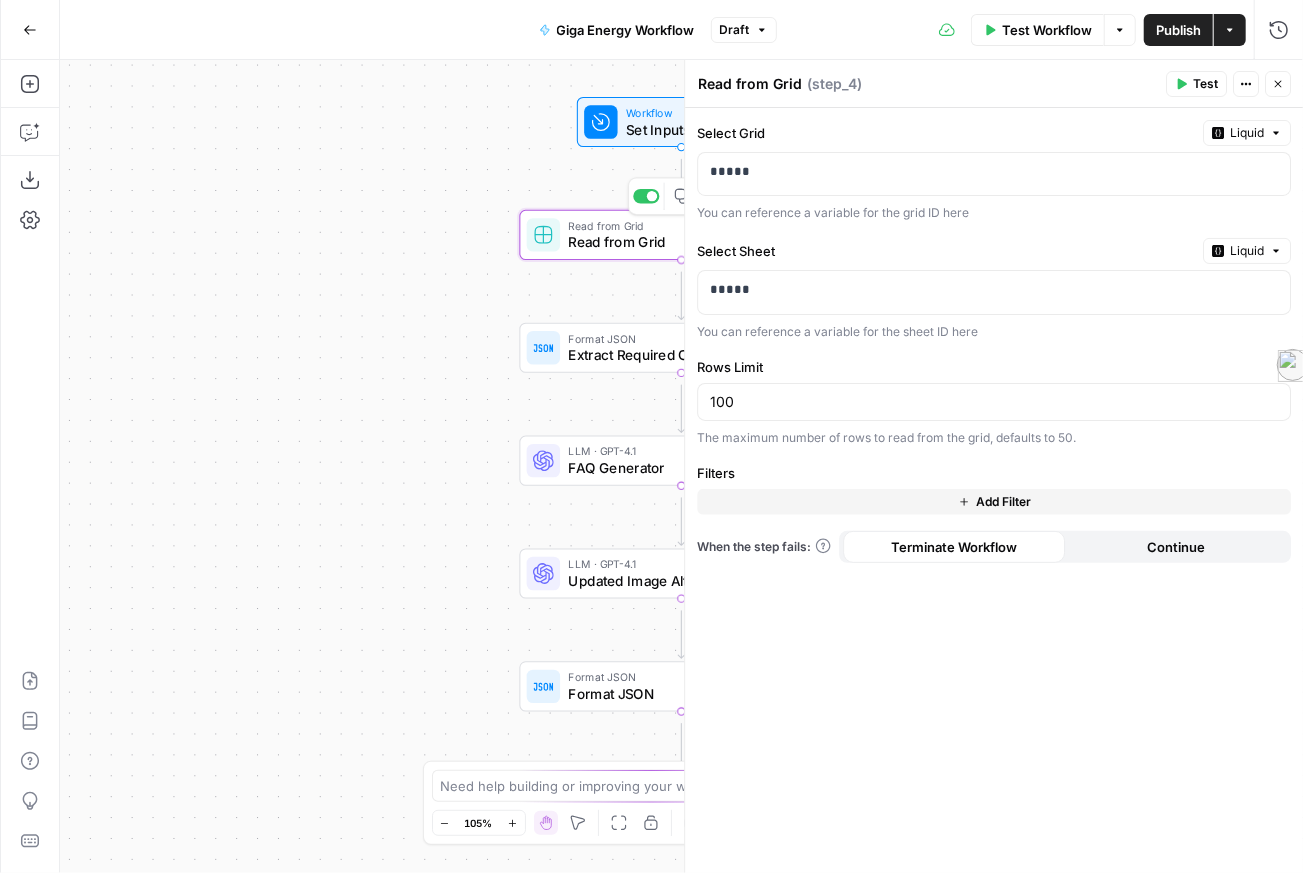click on "Extract Required Columns" at bounding box center (677, 355) 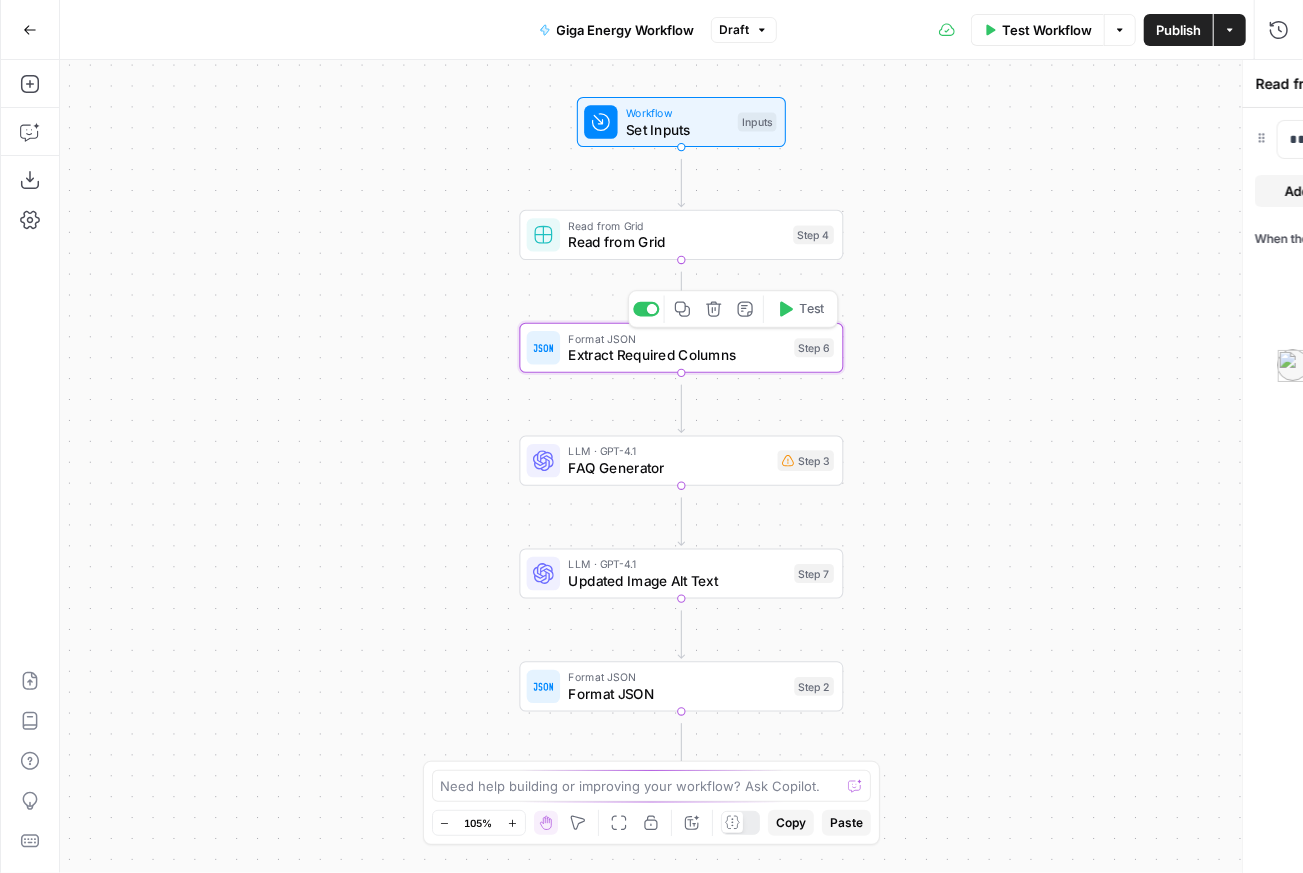 type on "Extract Required Columns" 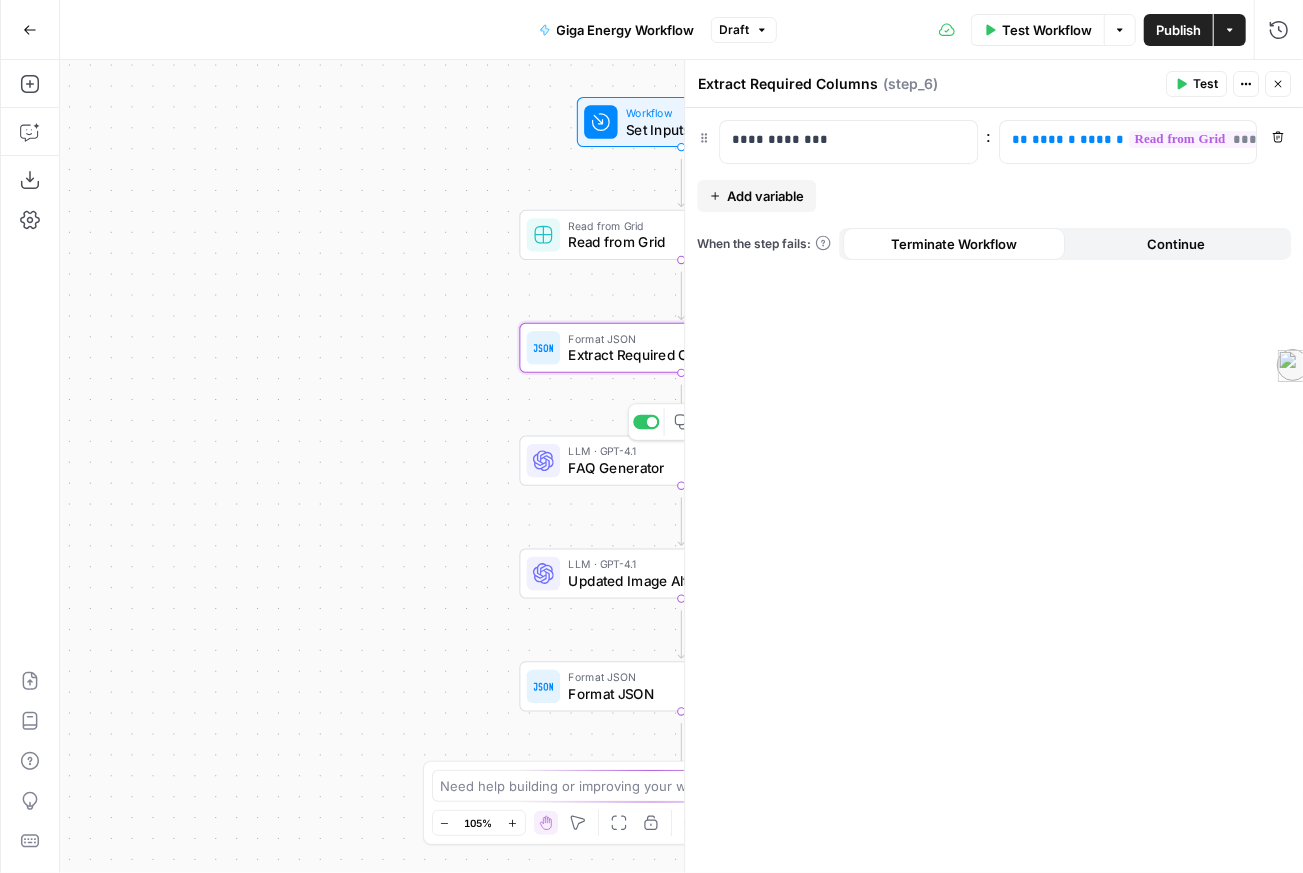 click on "FAQ Generator" at bounding box center (669, 468) 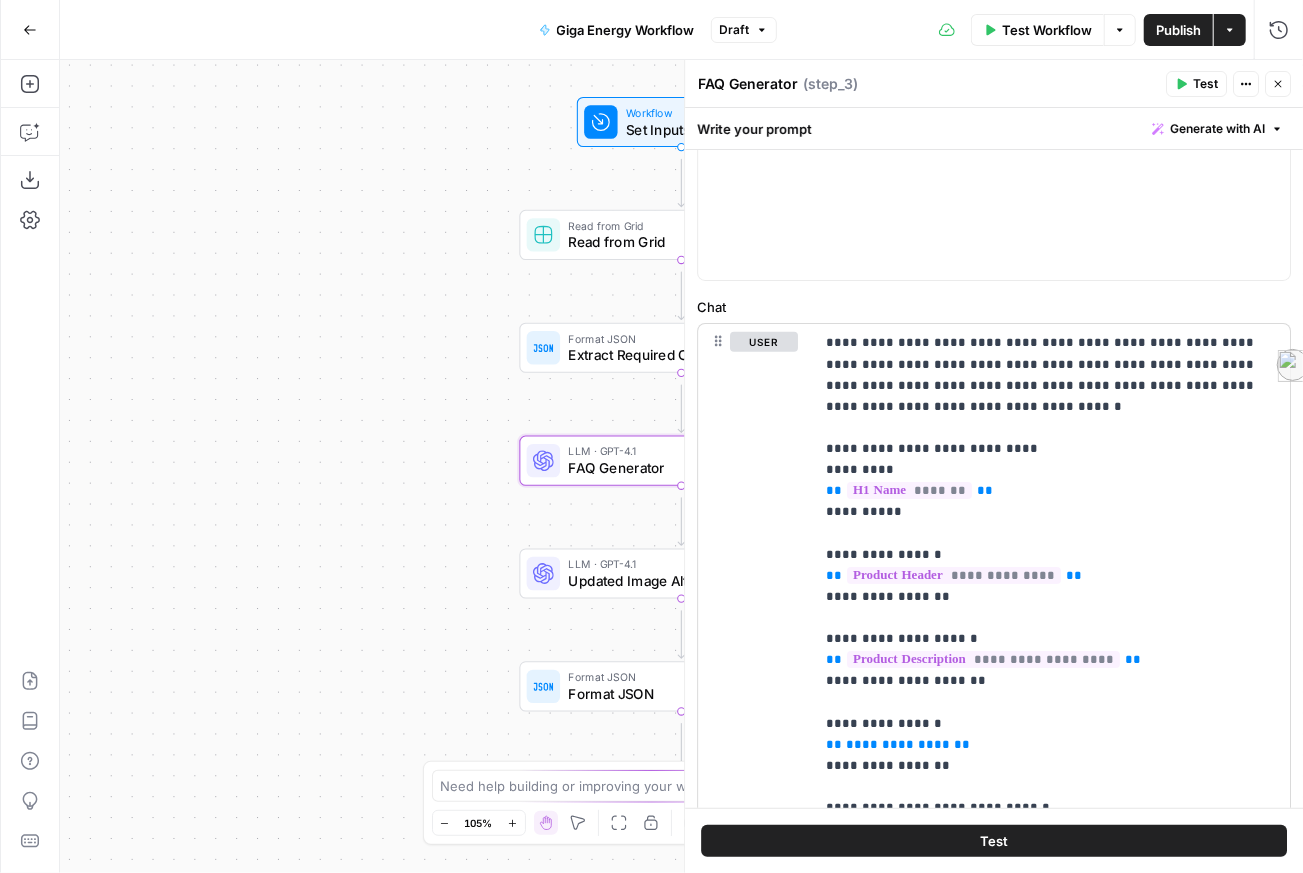 scroll, scrollTop: 746, scrollLeft: 0, axis: vertical 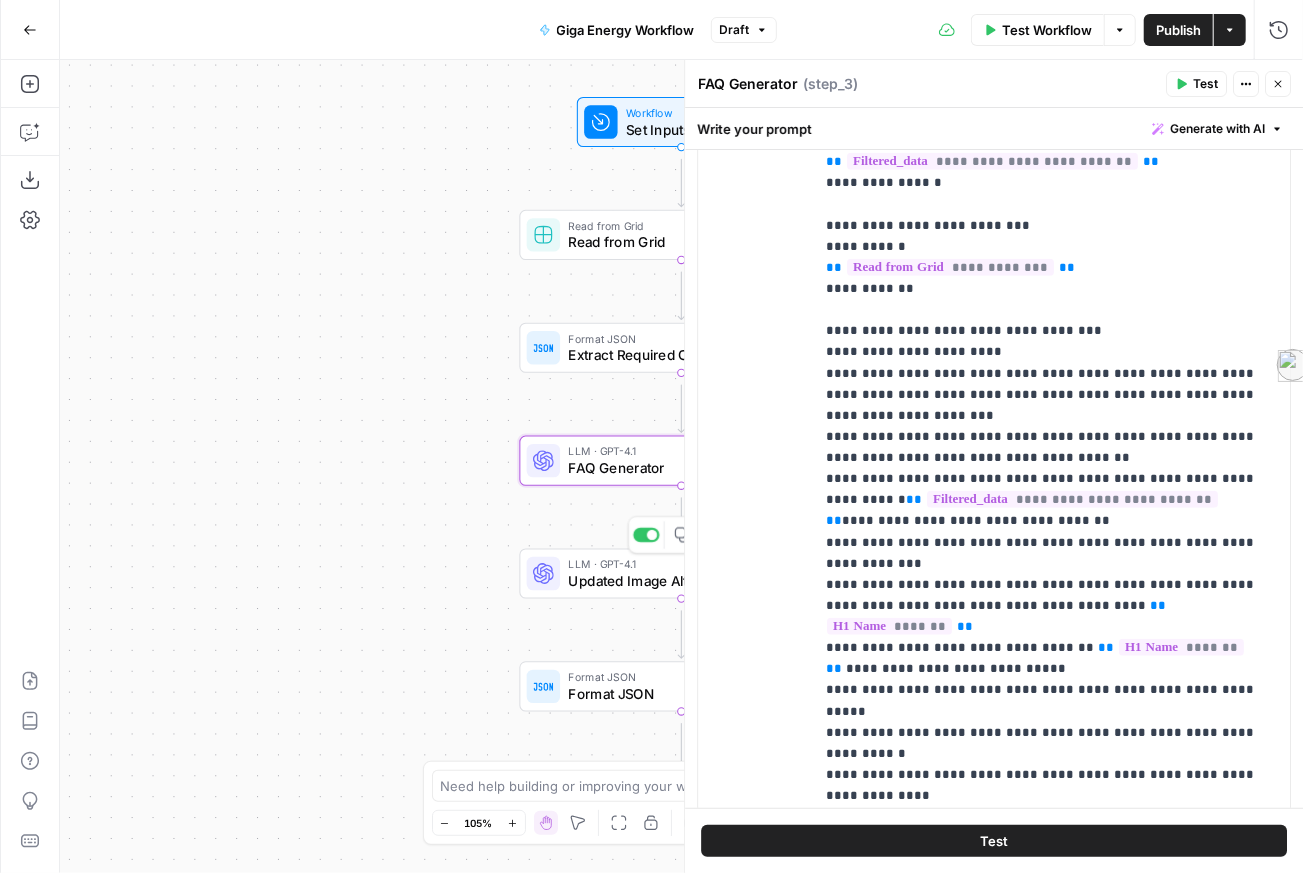 click on "Updated Image Alt Text" at bounding box center [677, 581] 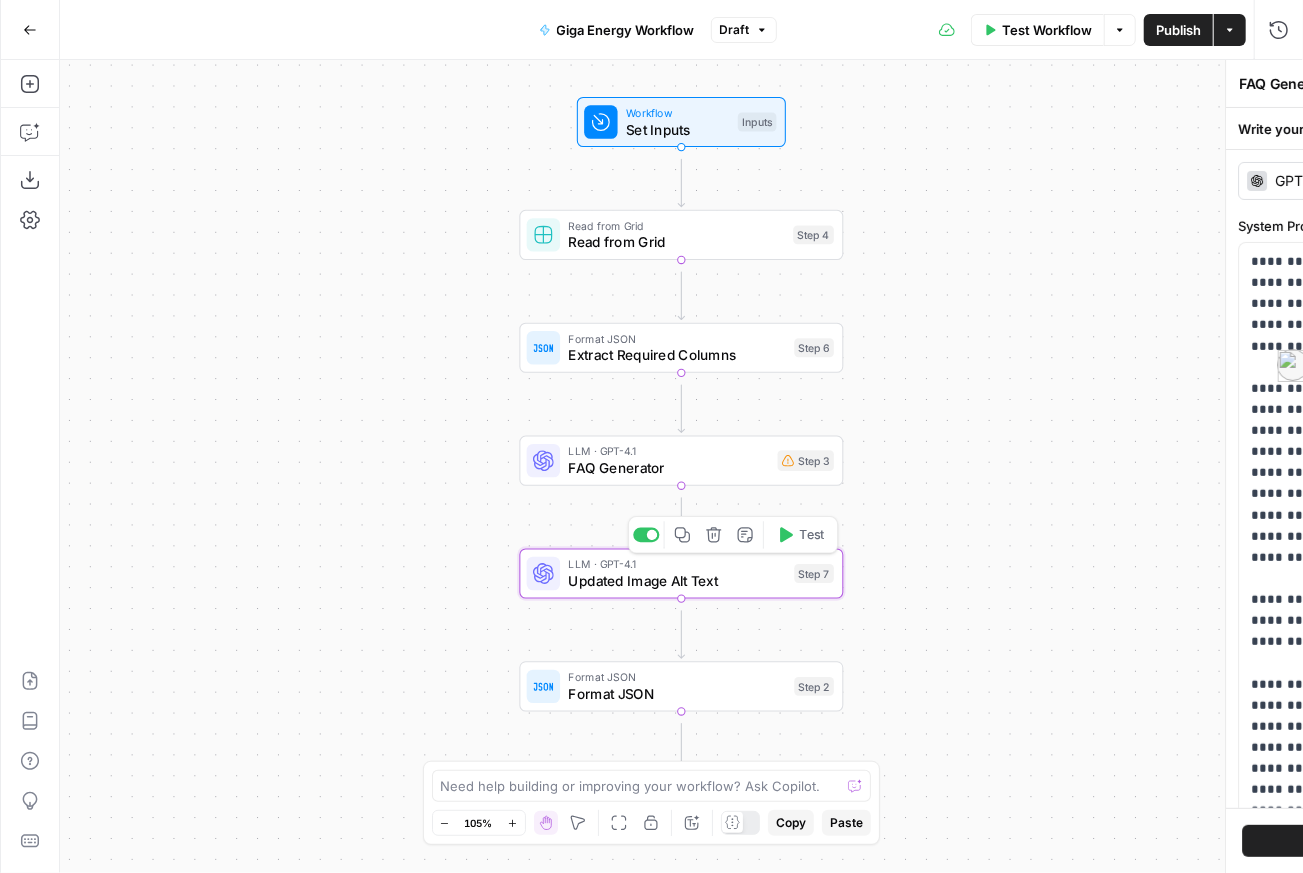 type on "Updated Image Alt Text" 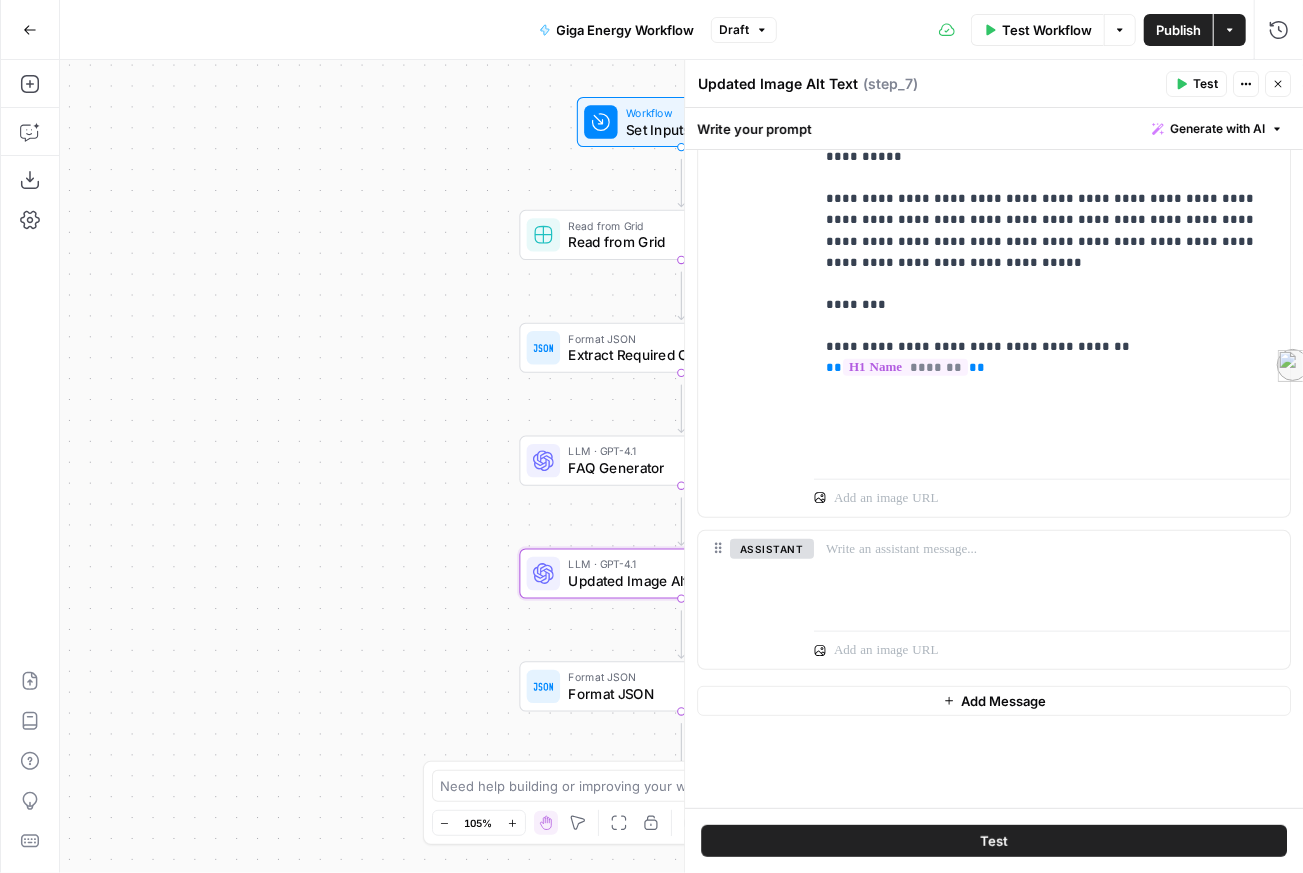scroll, scrollTop: 1117, scrollLeft: 0, axis: vertical 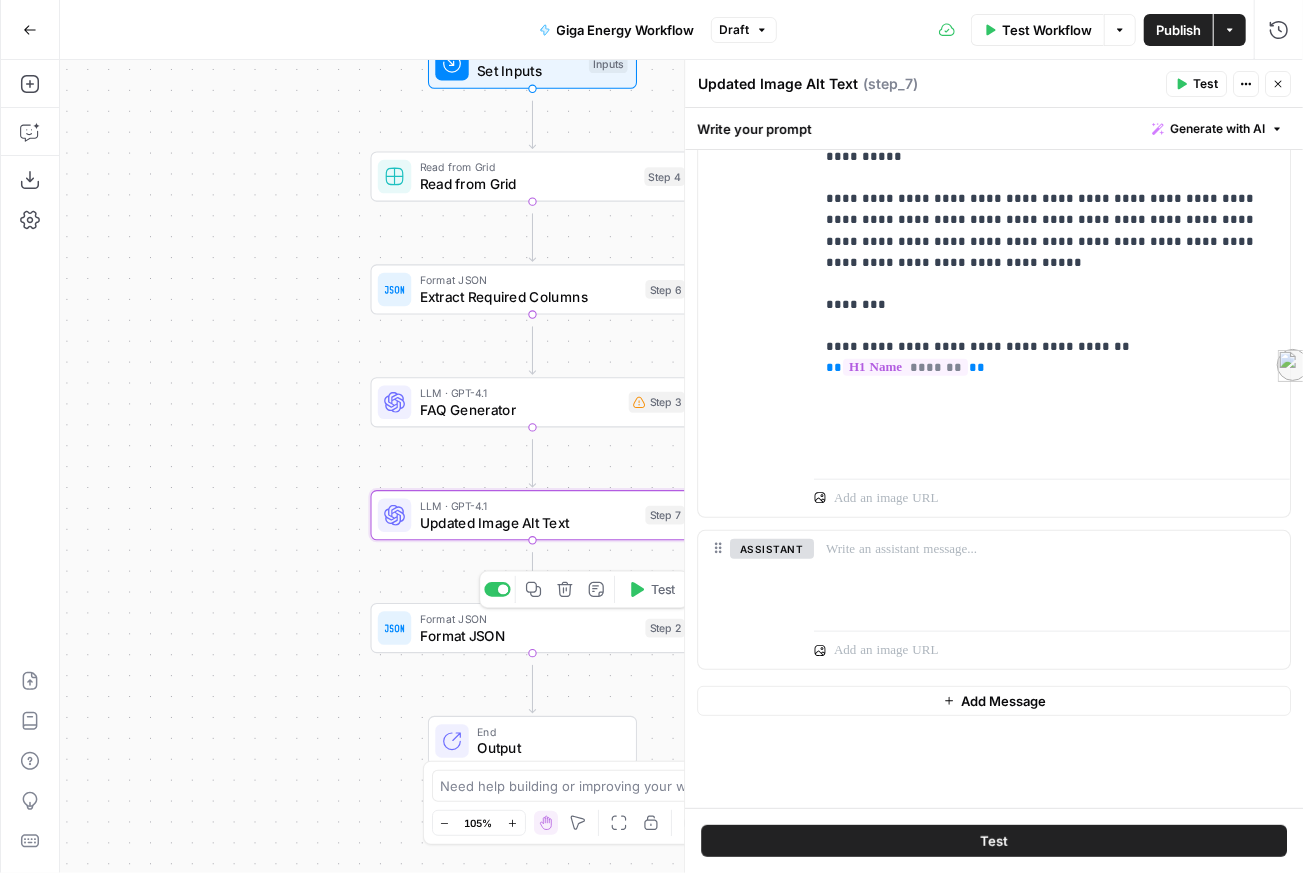 click on "Format JSON" at bounding box center (528, 635) 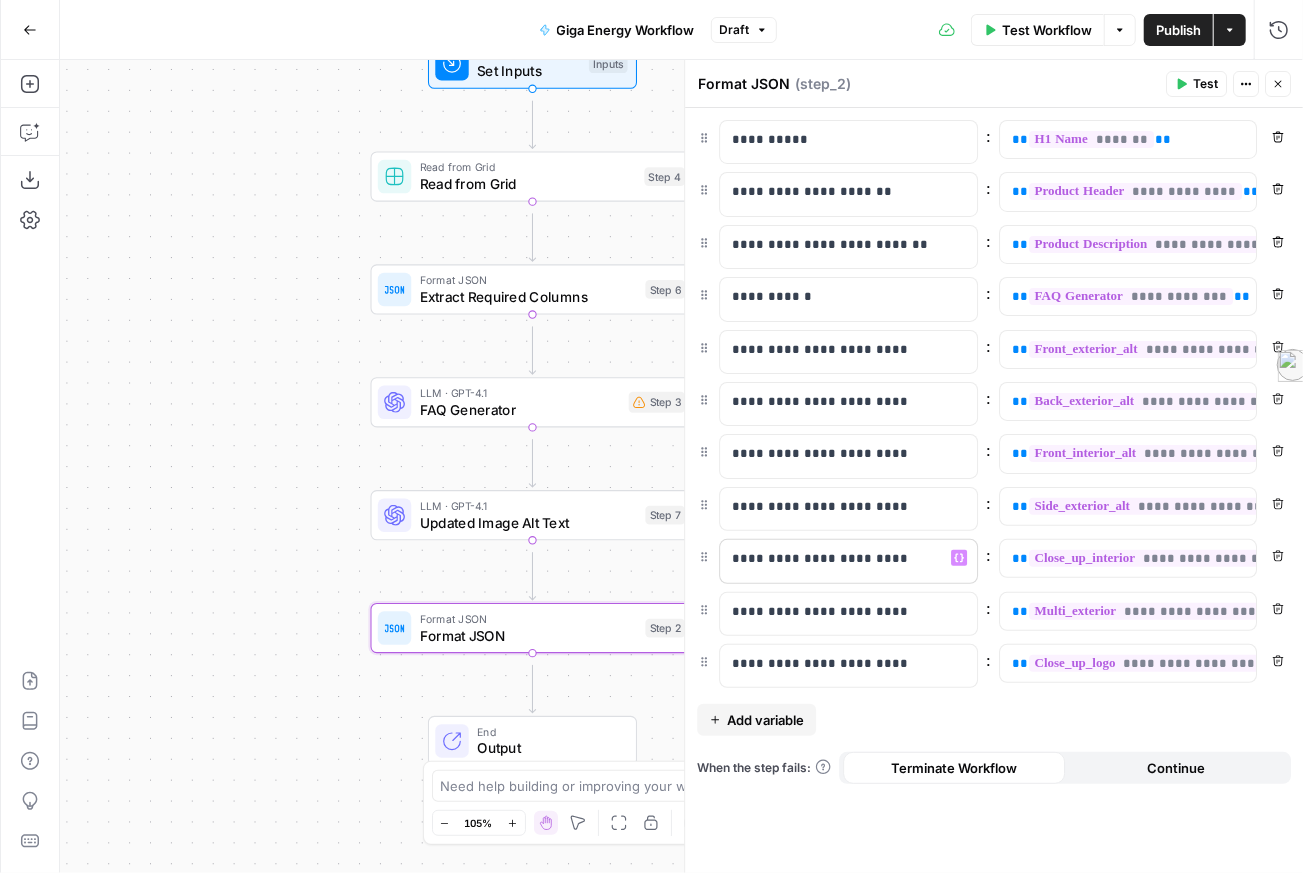 scroll, scrollTop: 20, scrollLeft: 0, axis: vertical 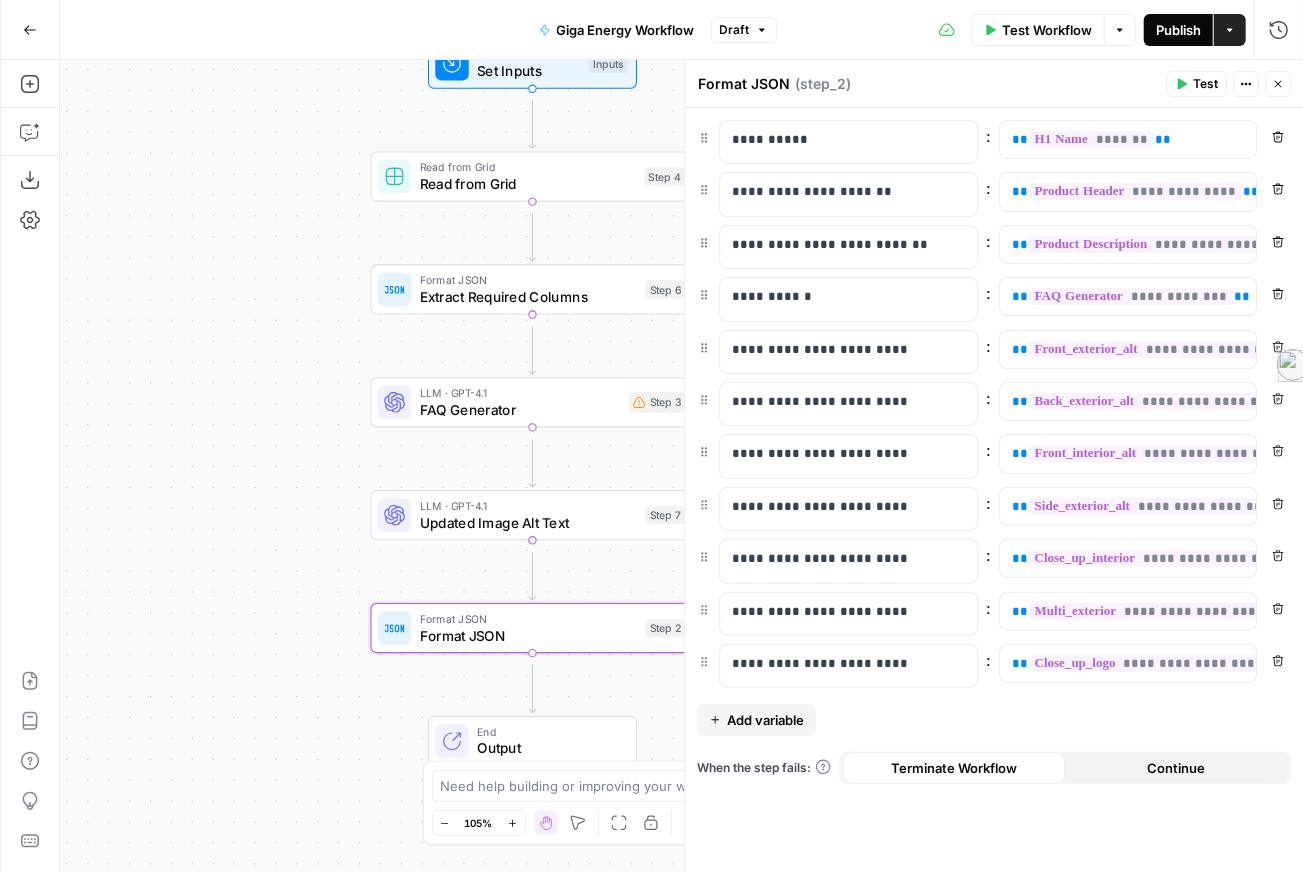 click on "Publish" at bounding box center (1178, 30) 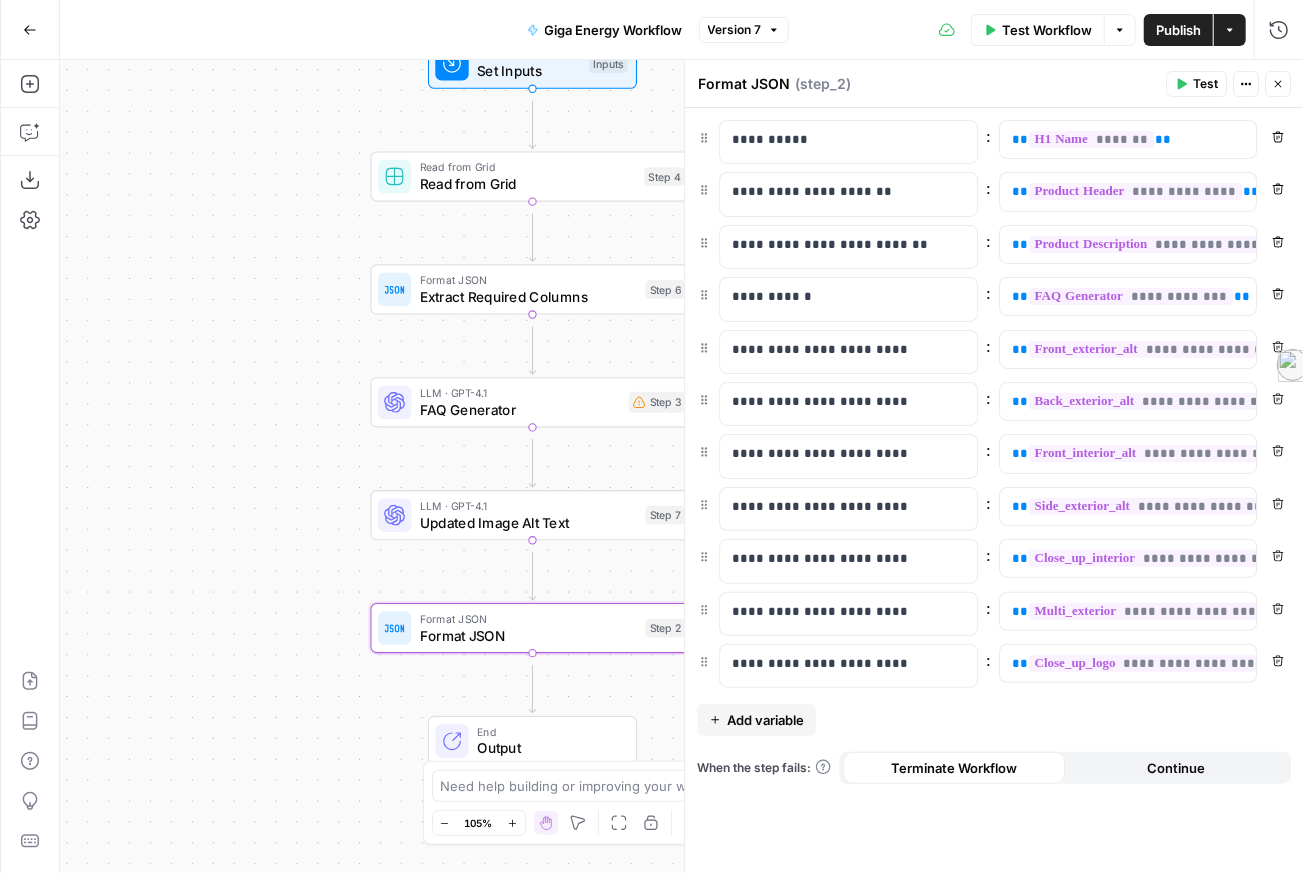 click on "Workflow Set Inputs Inputs Read from Grid Read from Grid Step 4 Format JSON Extract Required Columns Step 6 LLM · GPT-4.1 FAQ Generator Step 3 LLM · GPT-4.1 Updated Image Alt Text Step 7 Format JSON Format JSON Step 2 End Output" at bounding box center [681, 466] 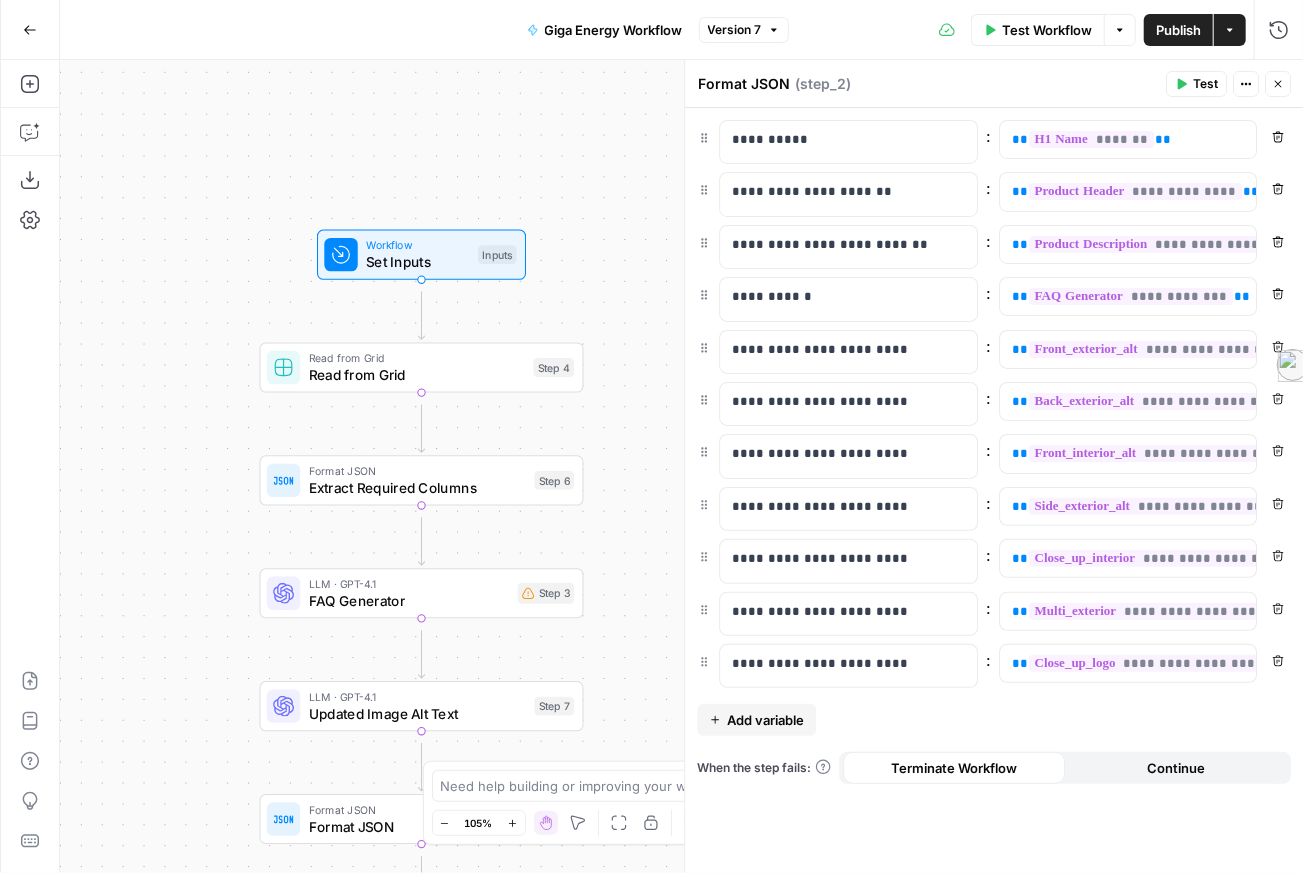 drag, startPoint x: 336, startPoint y: 135, endPoint x: 225, endPoint y: 326, distance: 220.91174 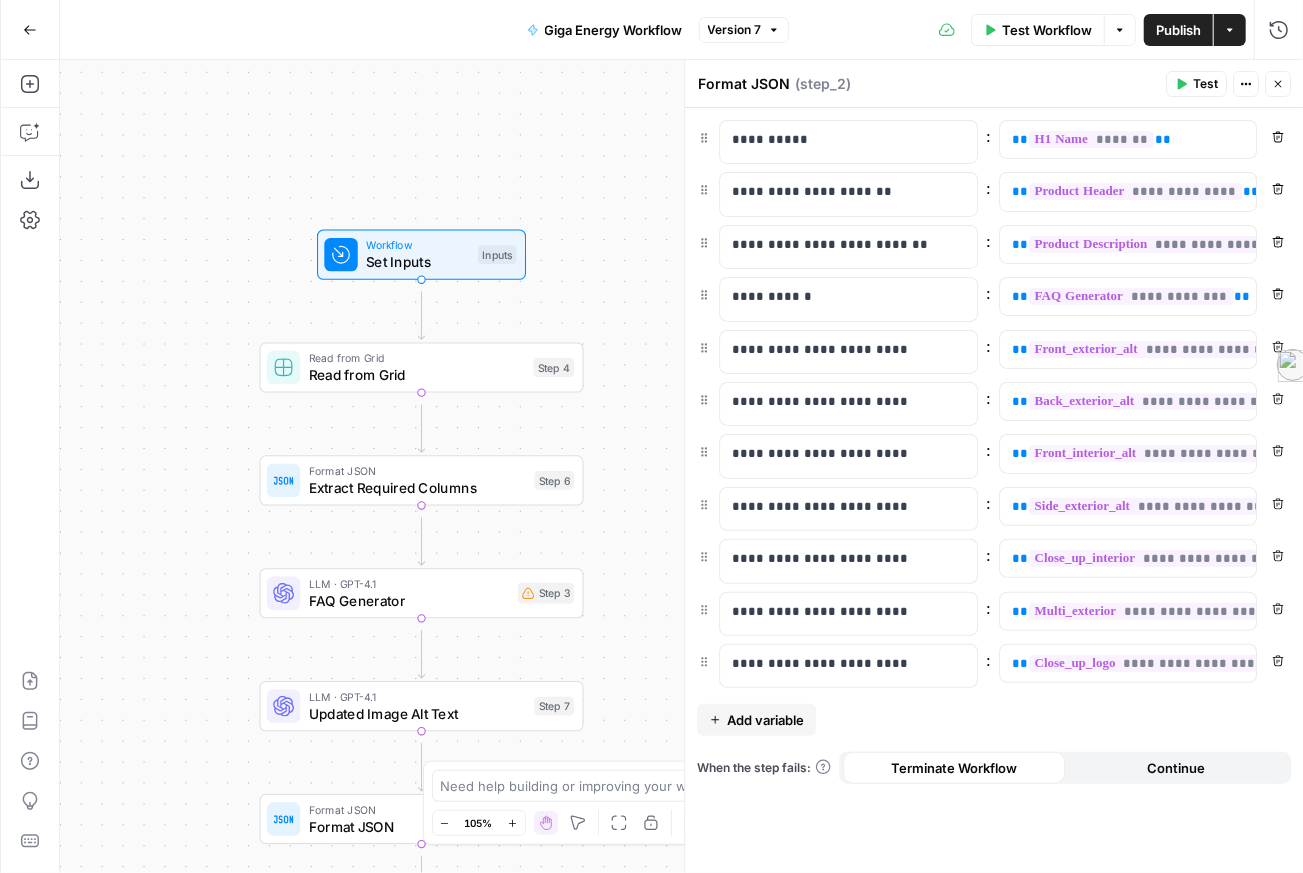 click on "Workflow Set Inputs Inputs Read from Grid Read from Grid Step 4 Format JSON Extract Required Columns Step 6 LLM · GPT-4.1 FAQ Generator Step 3 LLM · GPT-4.1 Updated Image Alt Text Step 7 Format JSON Format JSON Step 2 End Output" at bounding box center [681, 466] 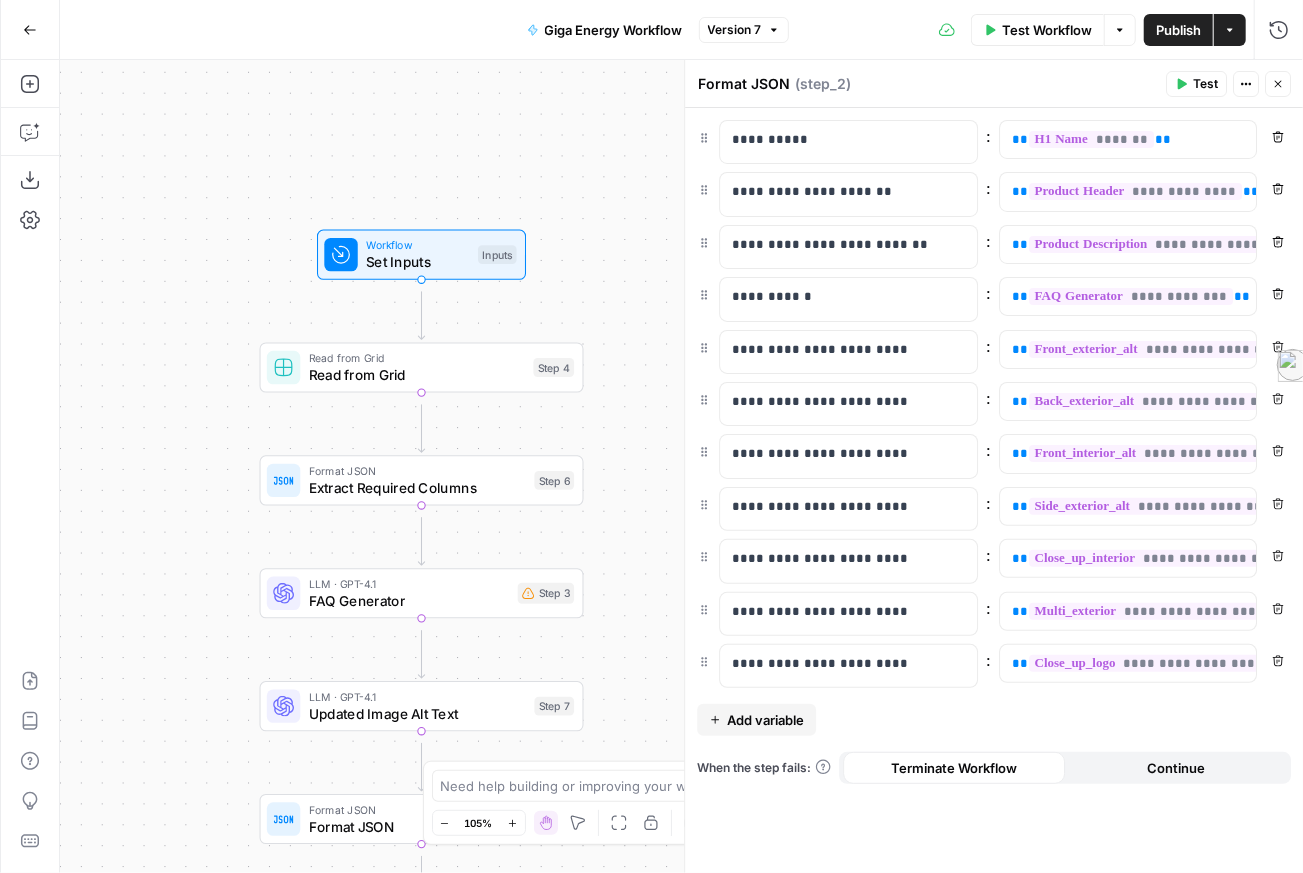 click on "Test Step" at bounding box center (468, 216) 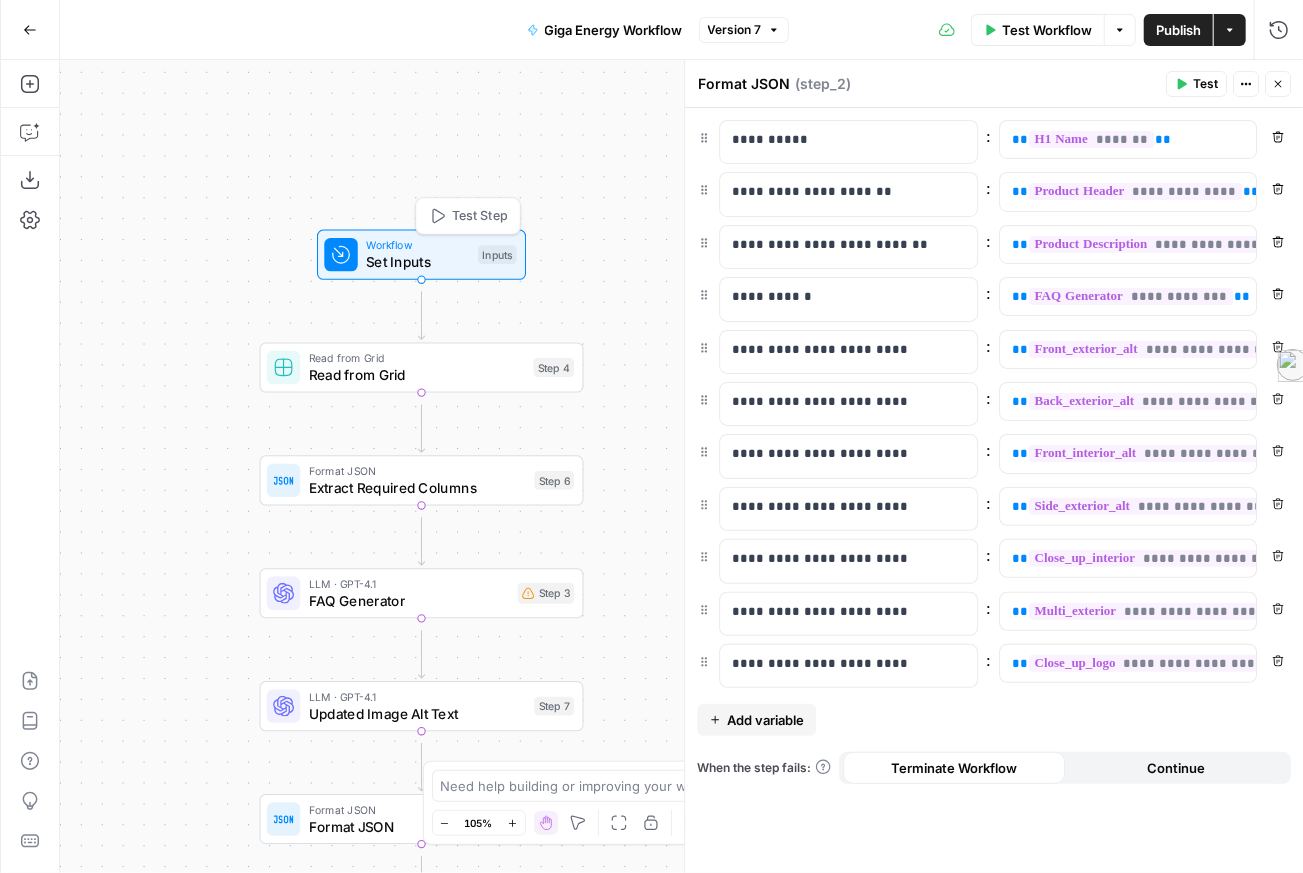 click on "Set Inputs" at bounding box center [417, 262] 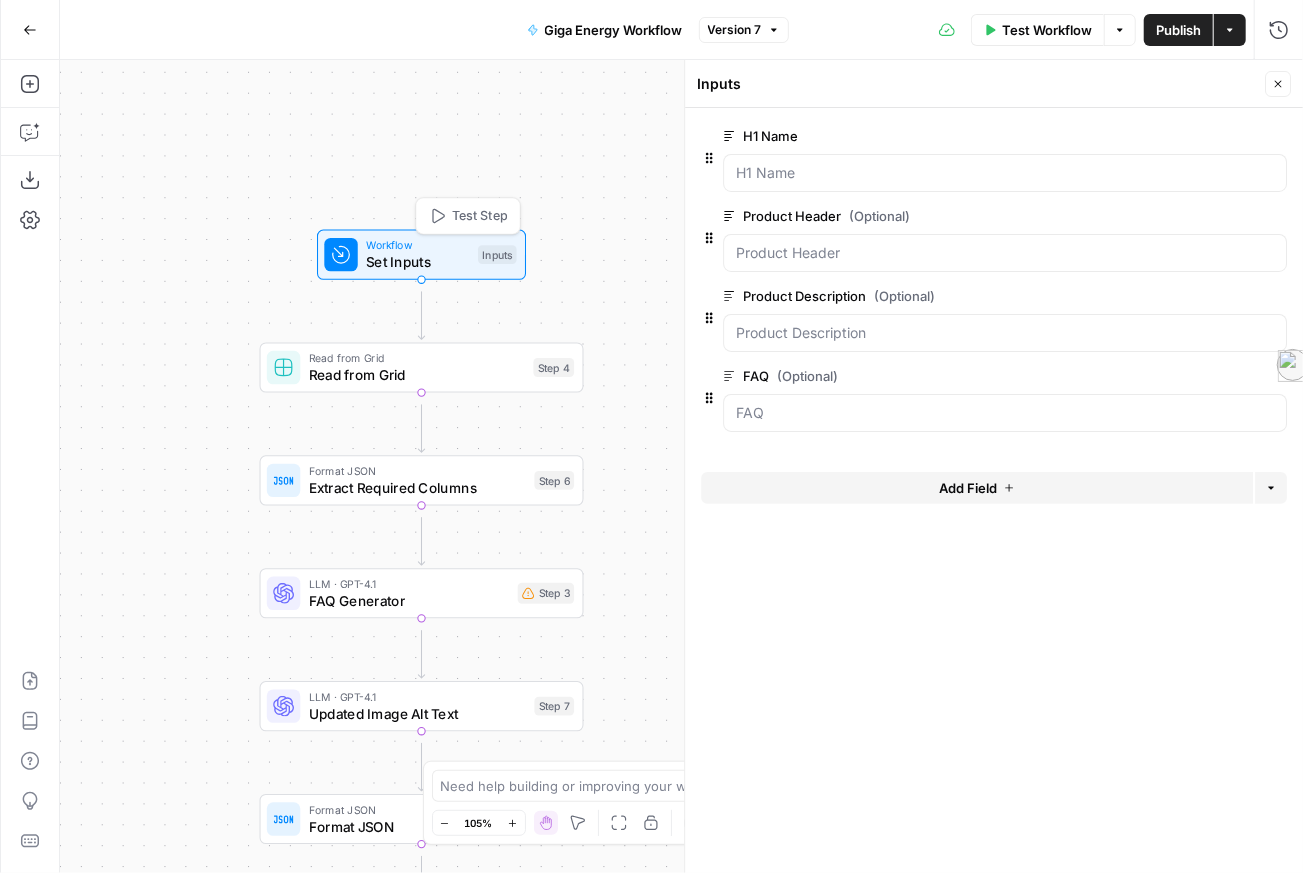 click on "Read from Grid" at bounding box center [417, 358] 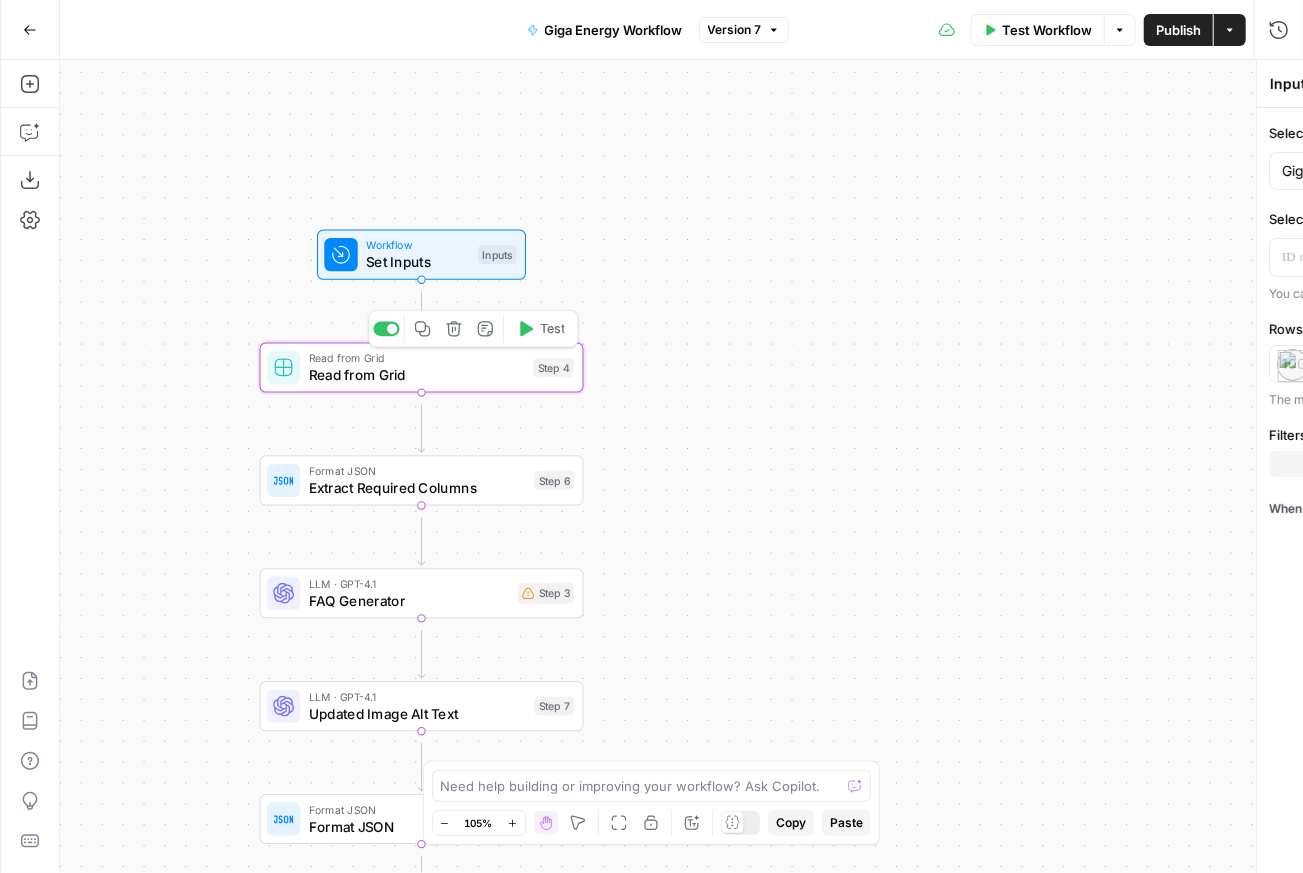 type on "Read from Grid" 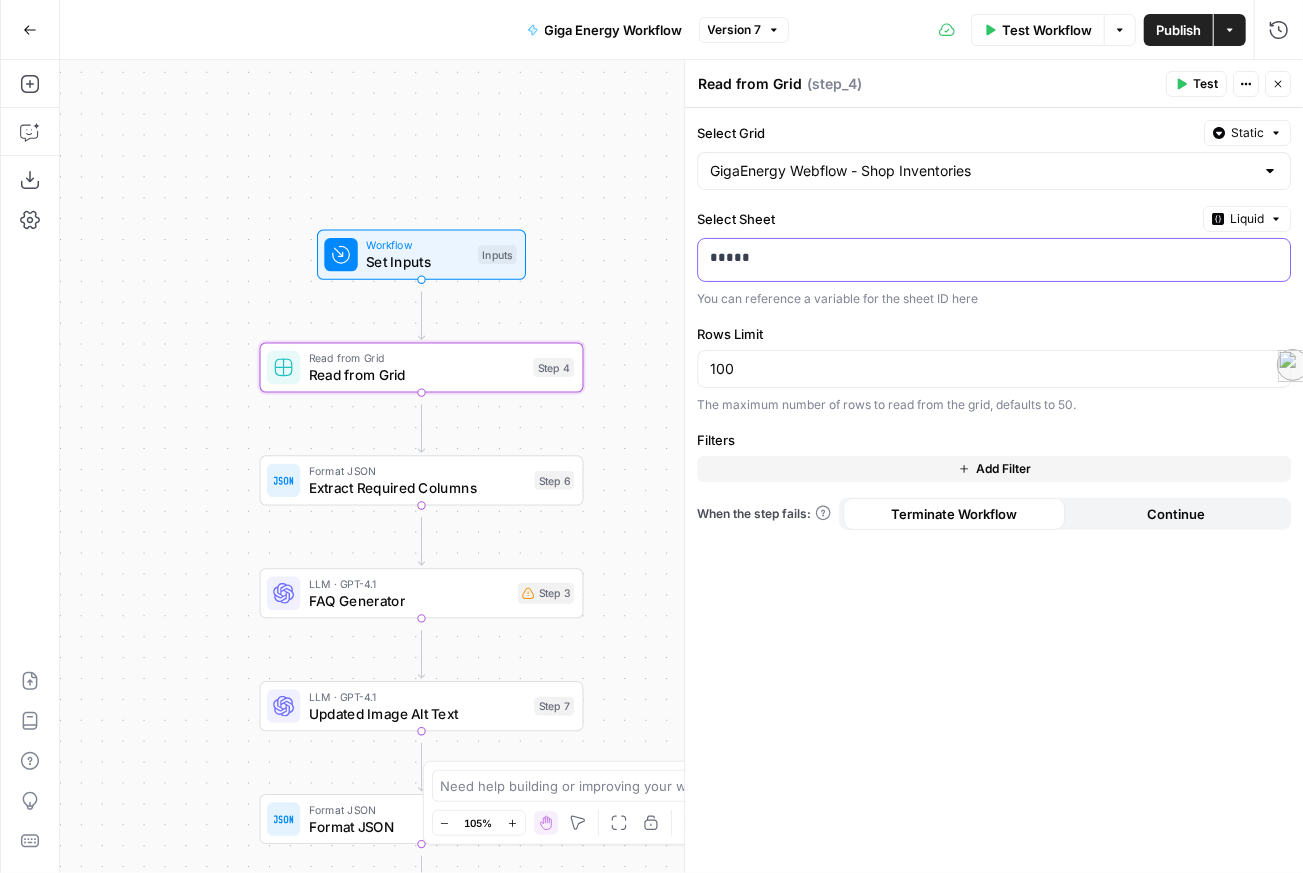 click on "*****" at bounding box center [988, 260] 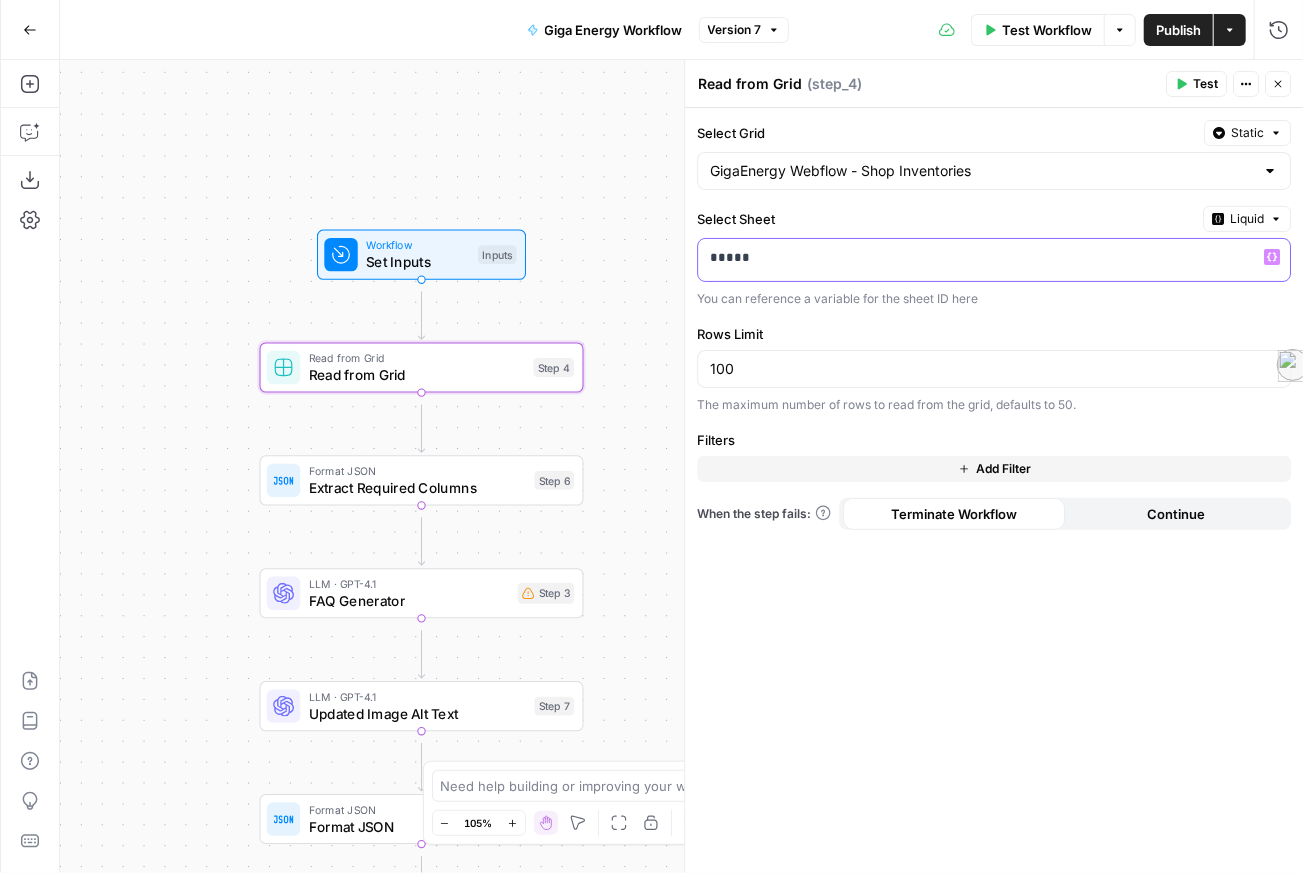 click on "*****" at bounding box center (968, 260) 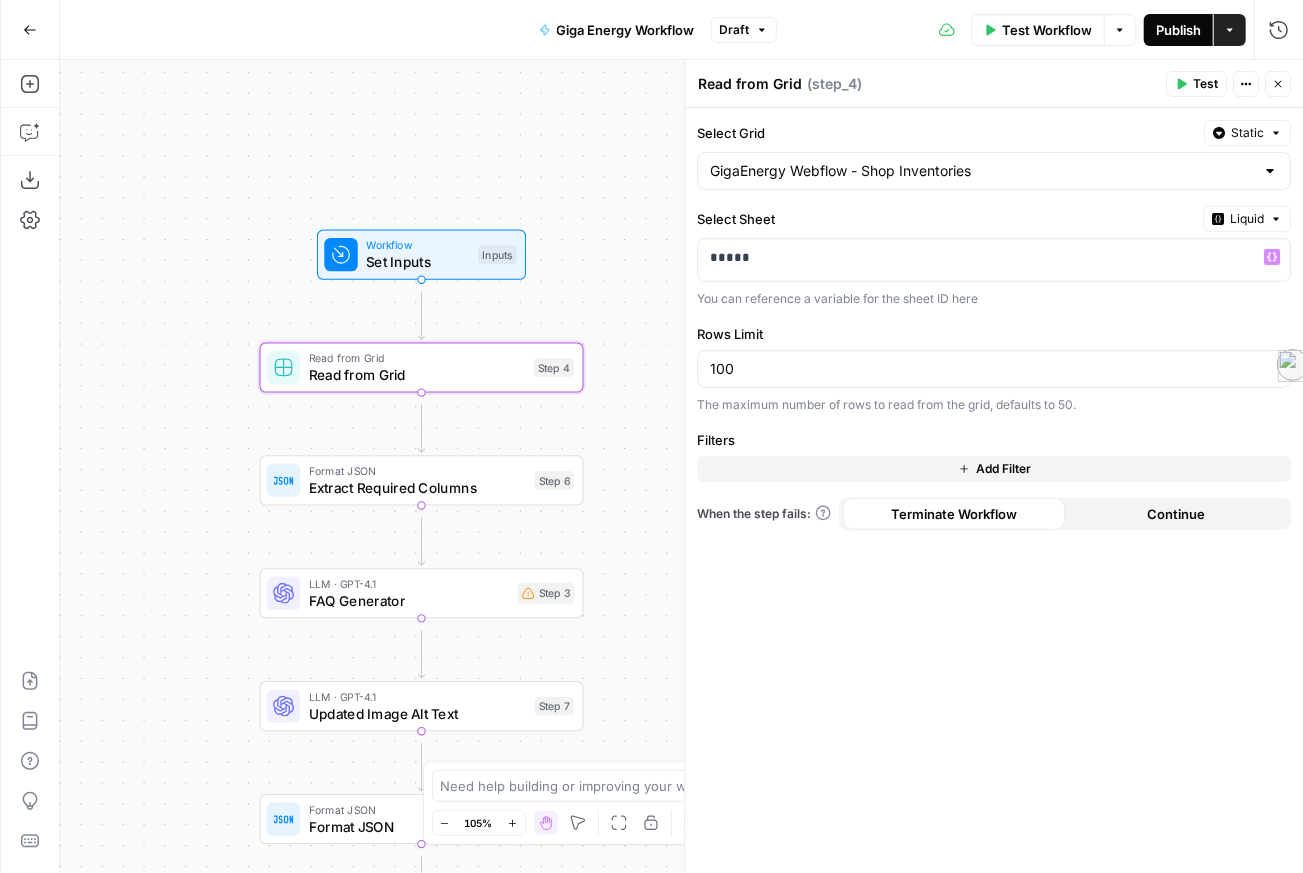 click on "Publish" at bounding box center [1178, 30] 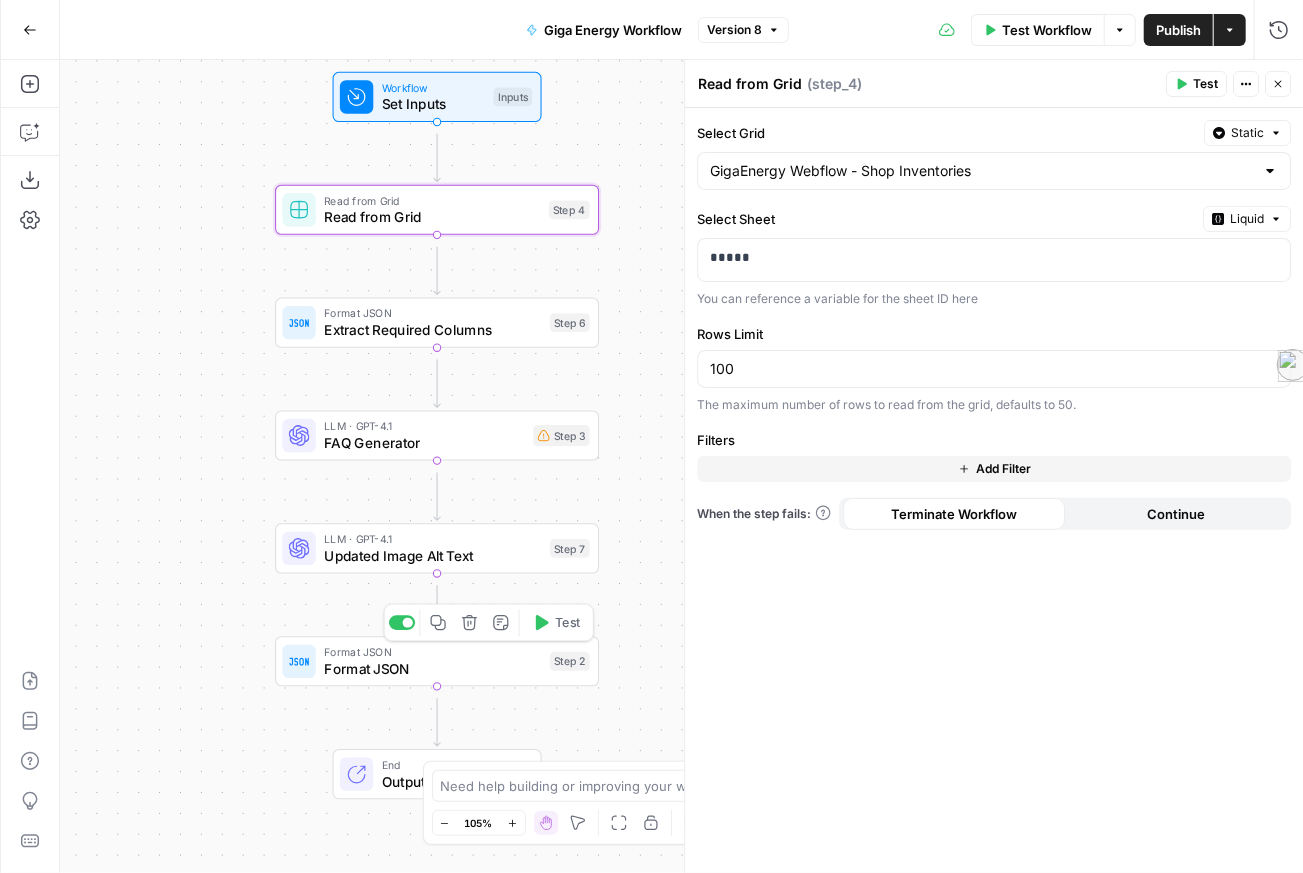 click on "Format JSON" at bounding box center [432, 668] 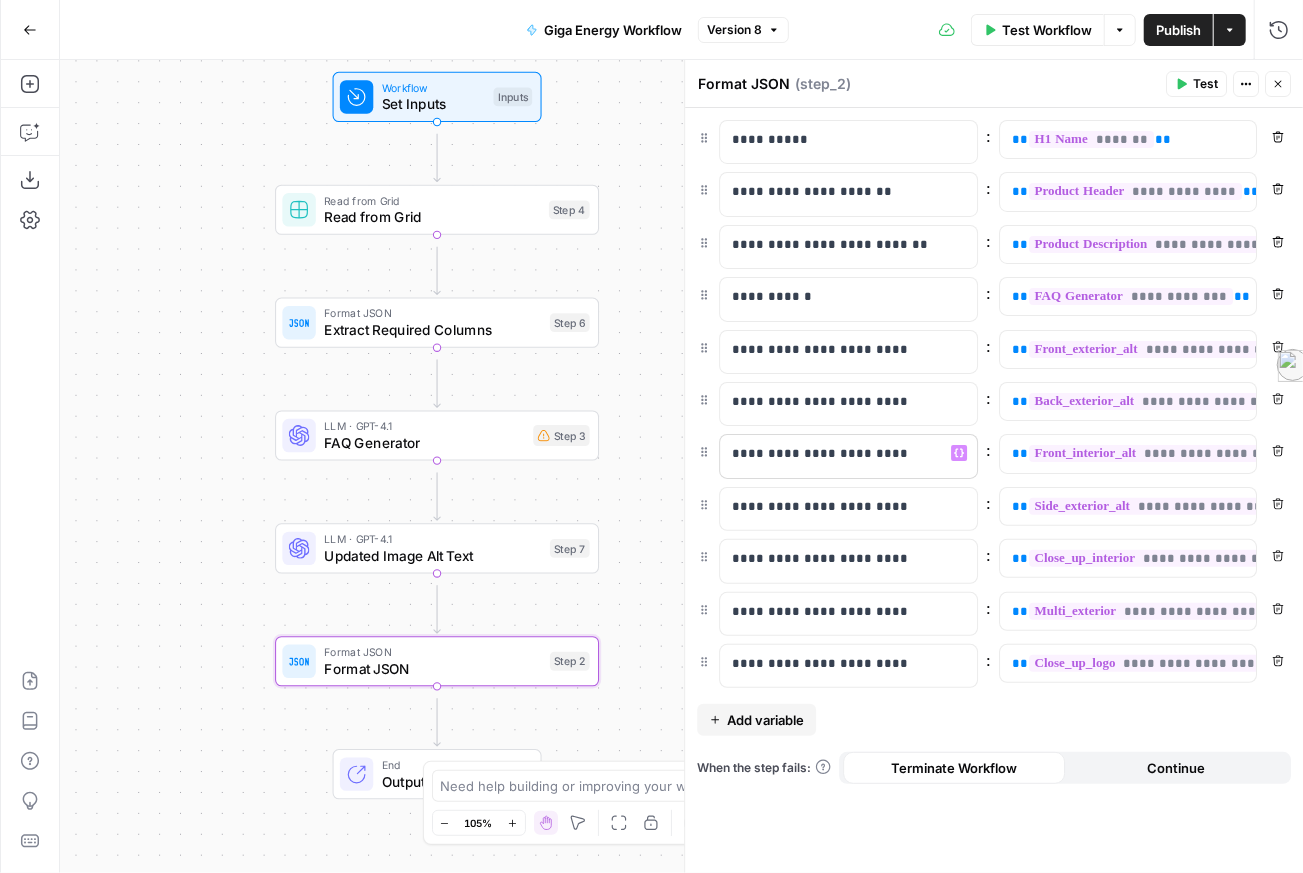 scroll, scrollTop: 0, scrollLeft: 0, axis: both 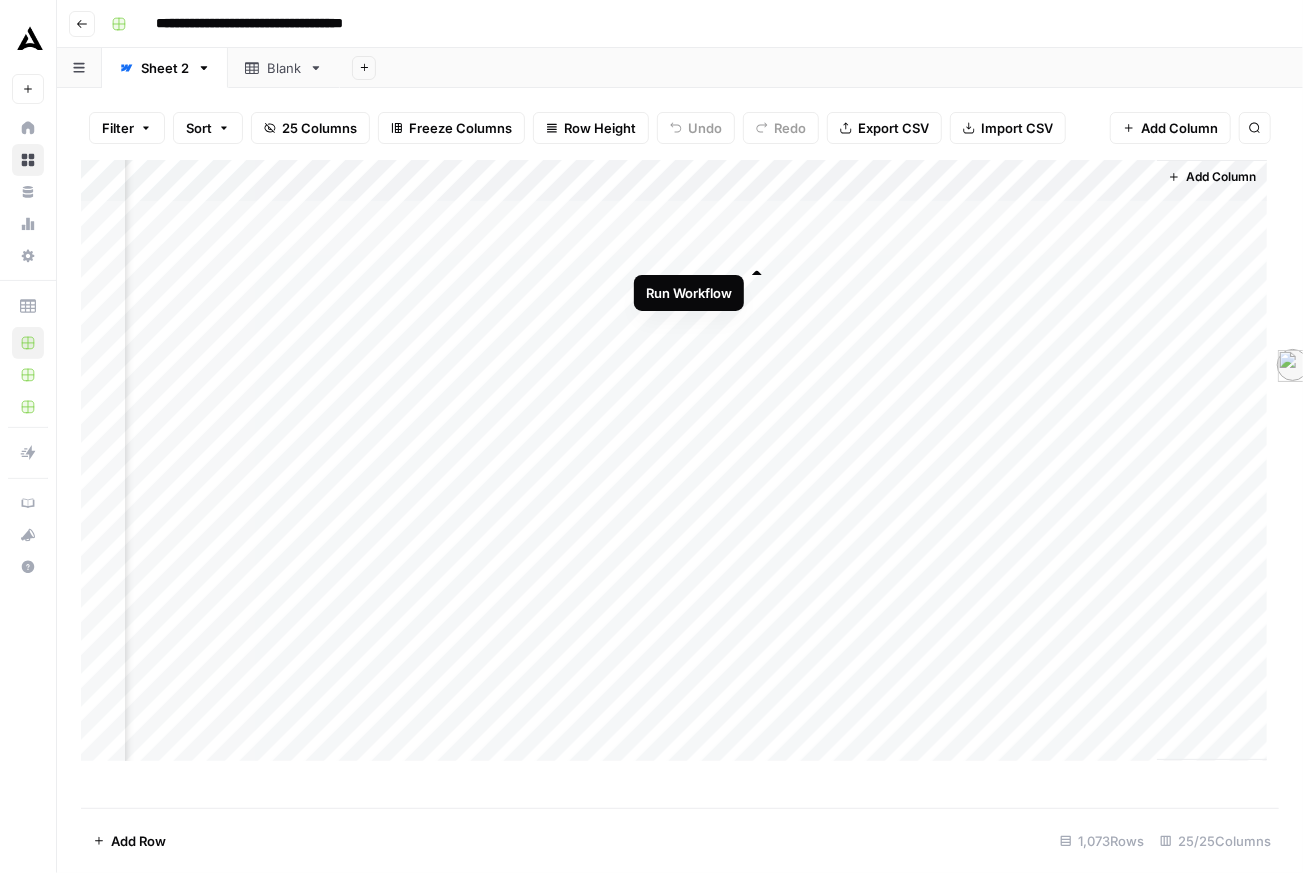 click on "Add Column" at bounding box center [674, 460] 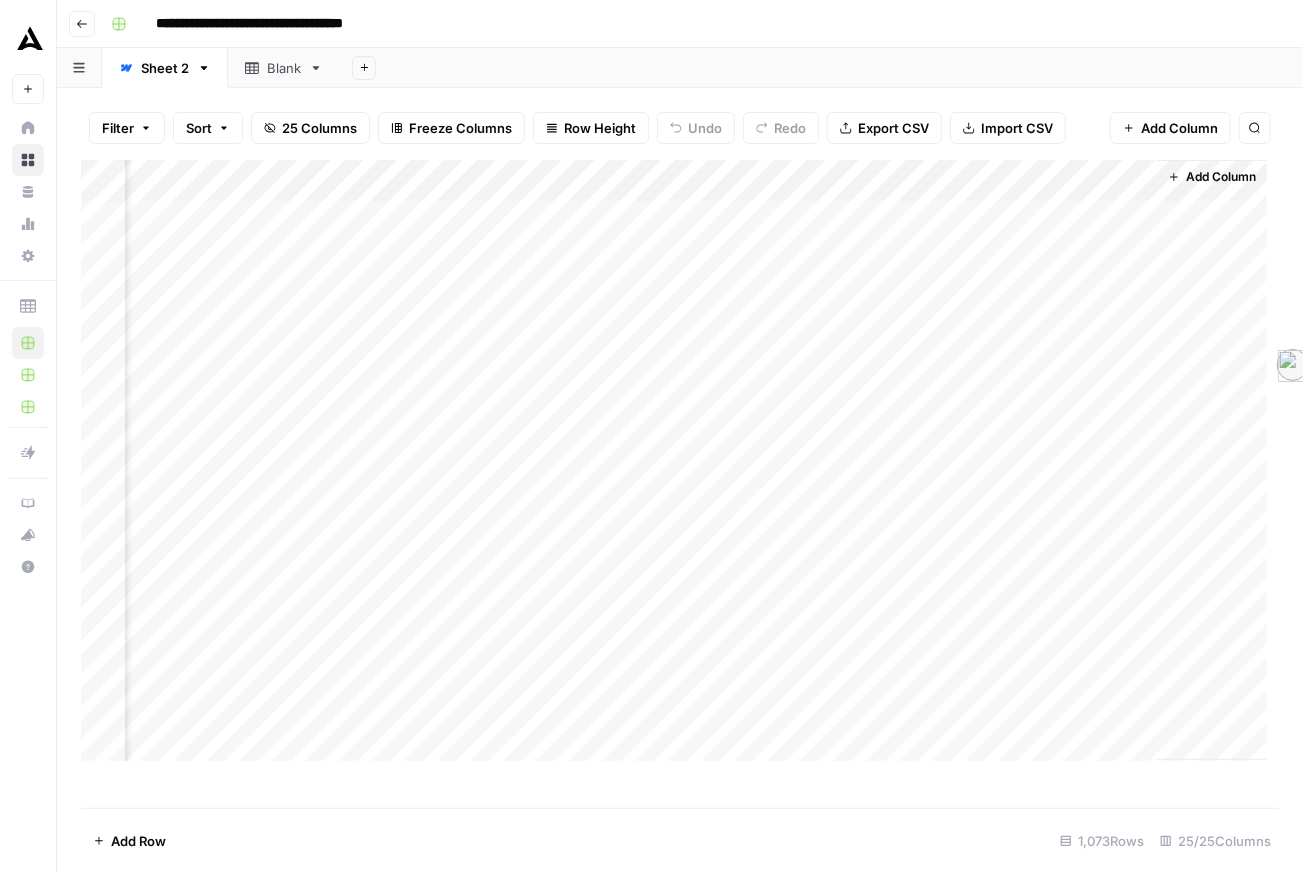 click on "Add Column" at bounding box center [674, 460] 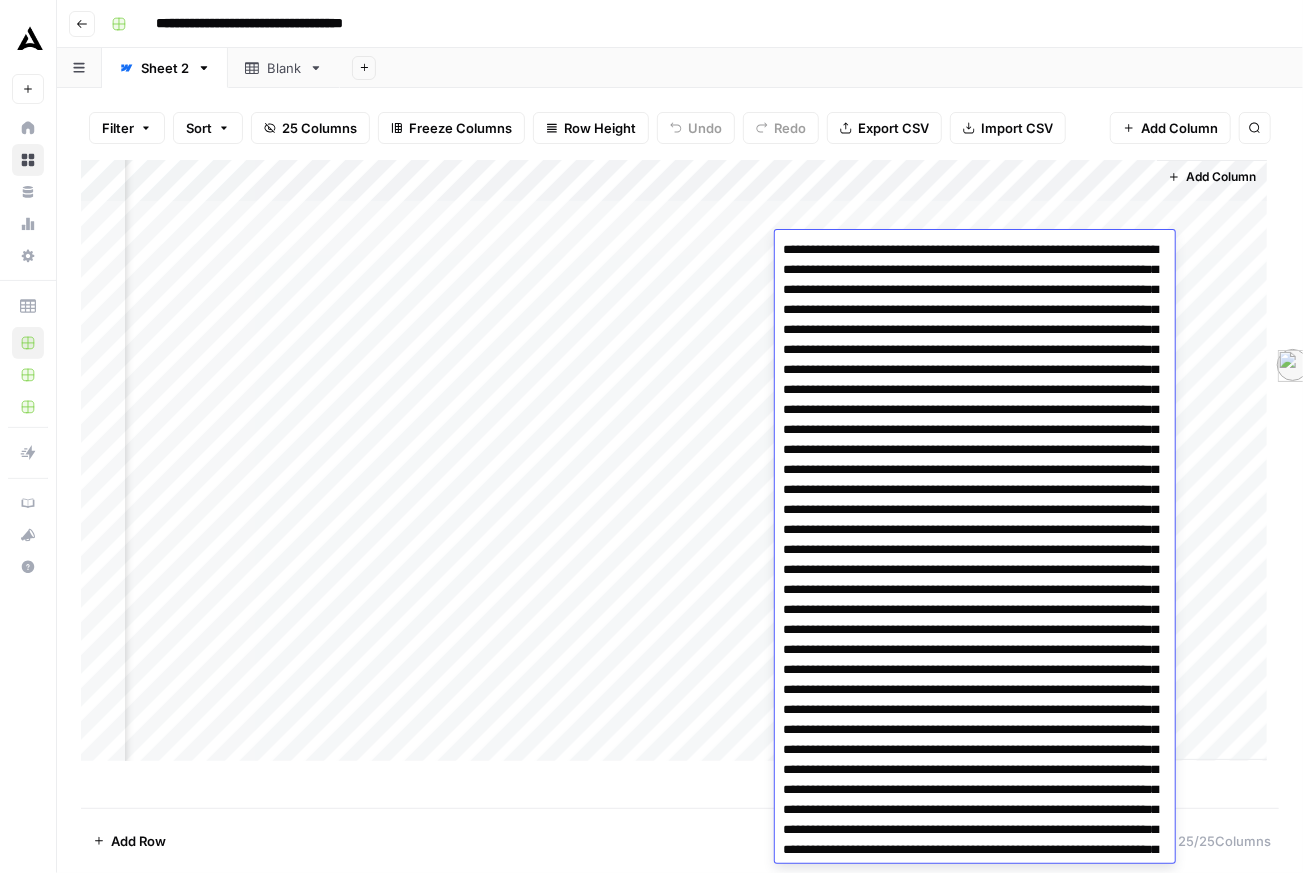 scroll, scrollTop: 1684, scrollLeft: 0, axis: vertical 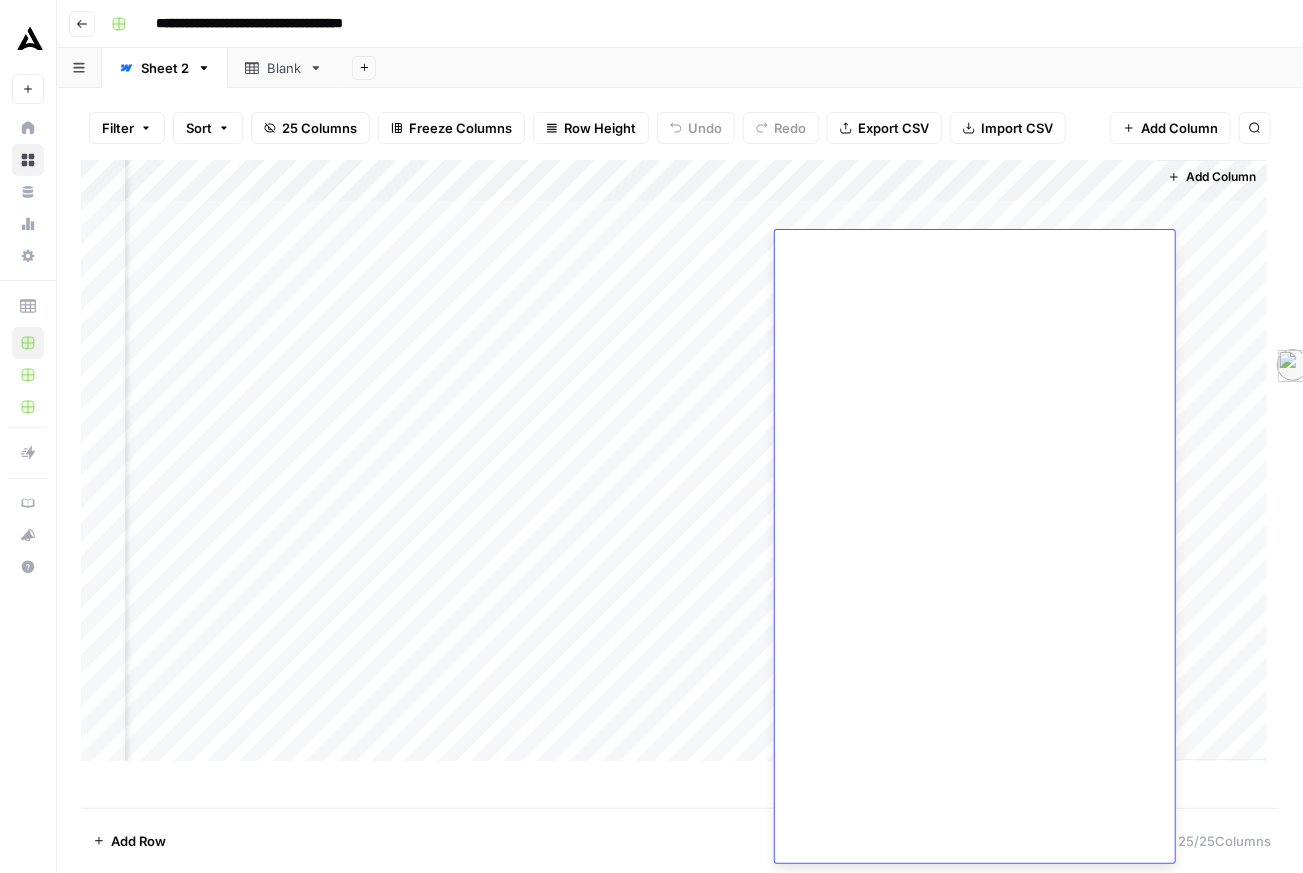 click on "Add Column" at bounding box center (674, 460) 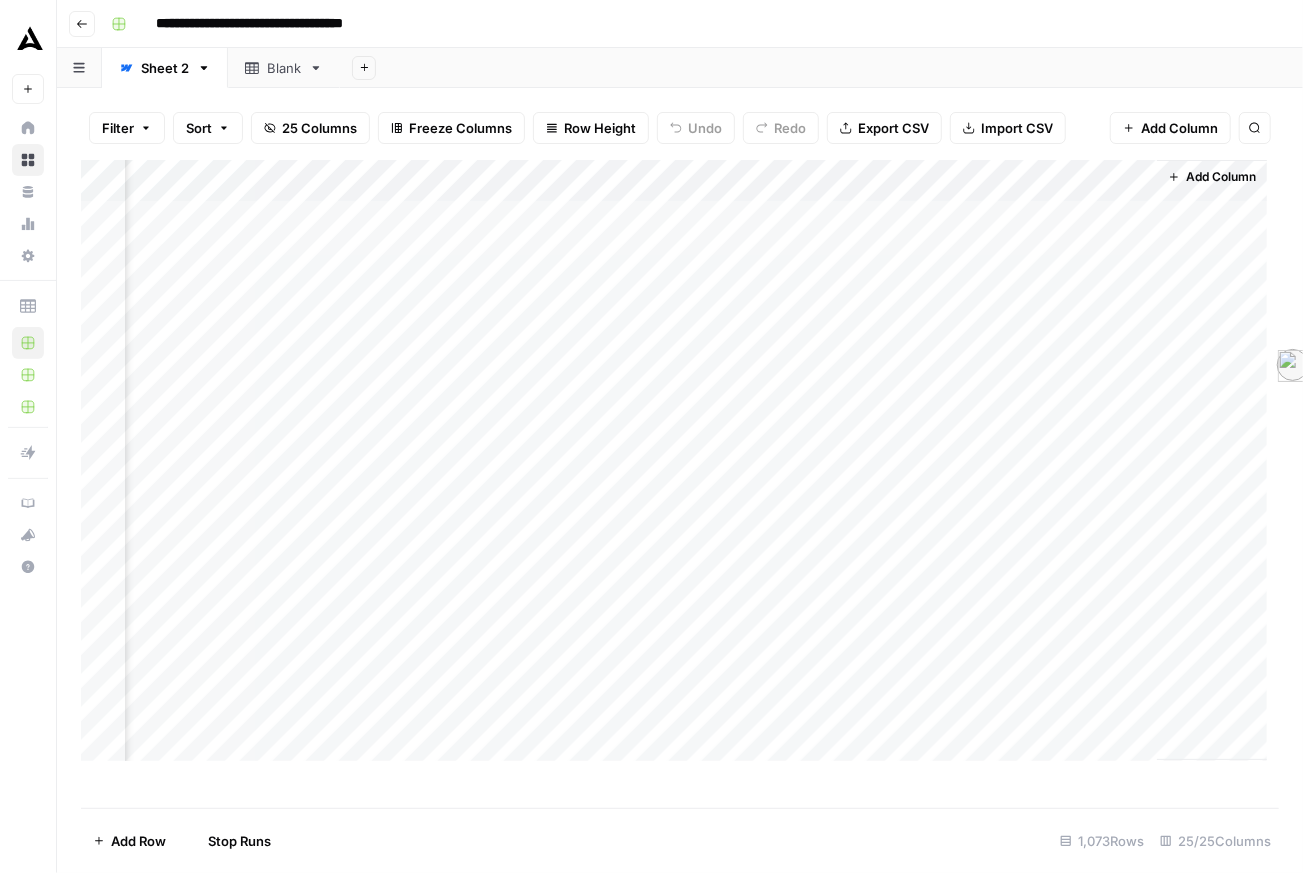 click on "Add Column" at bounding box center [674, 460] 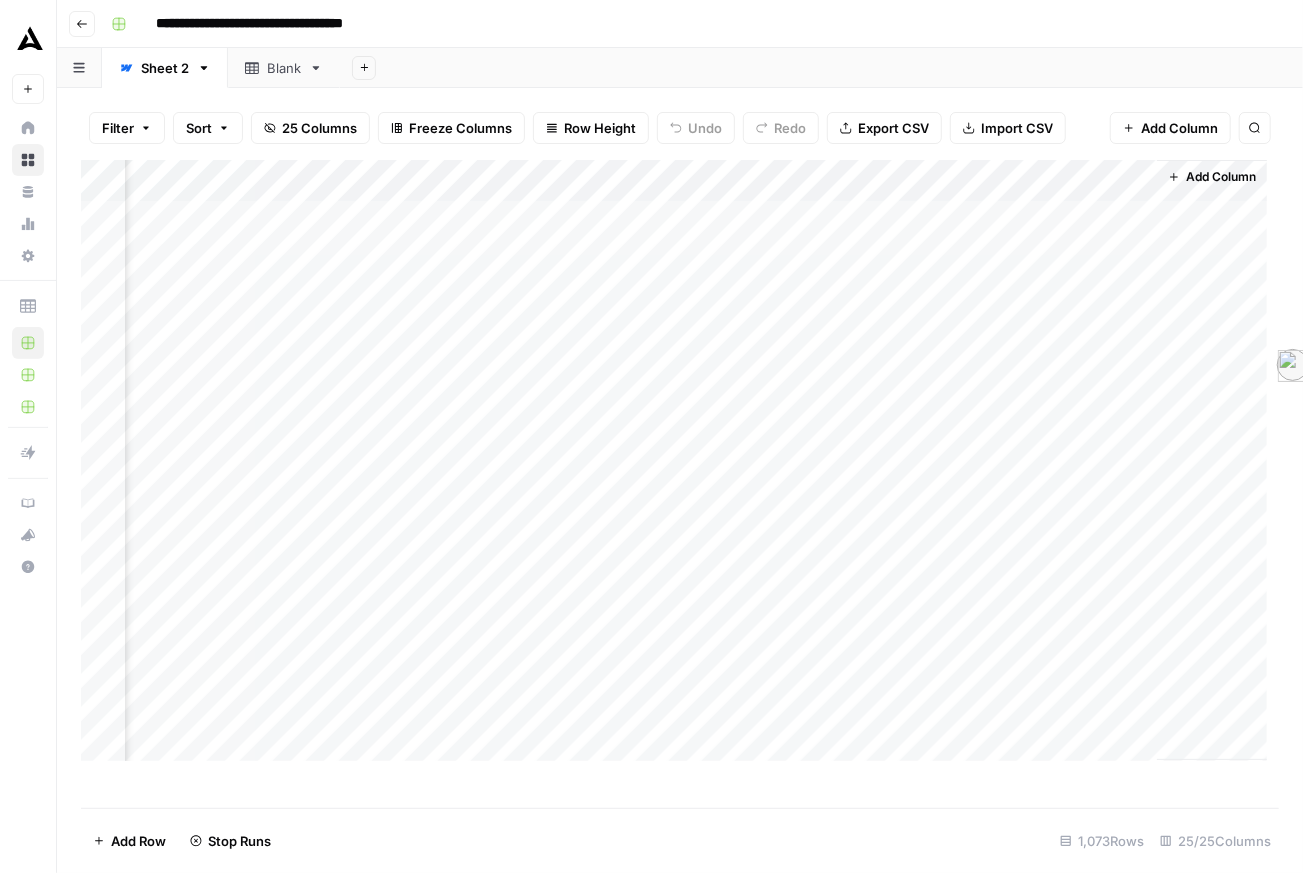 click on "Add Column" at bounding box center [674, 460] 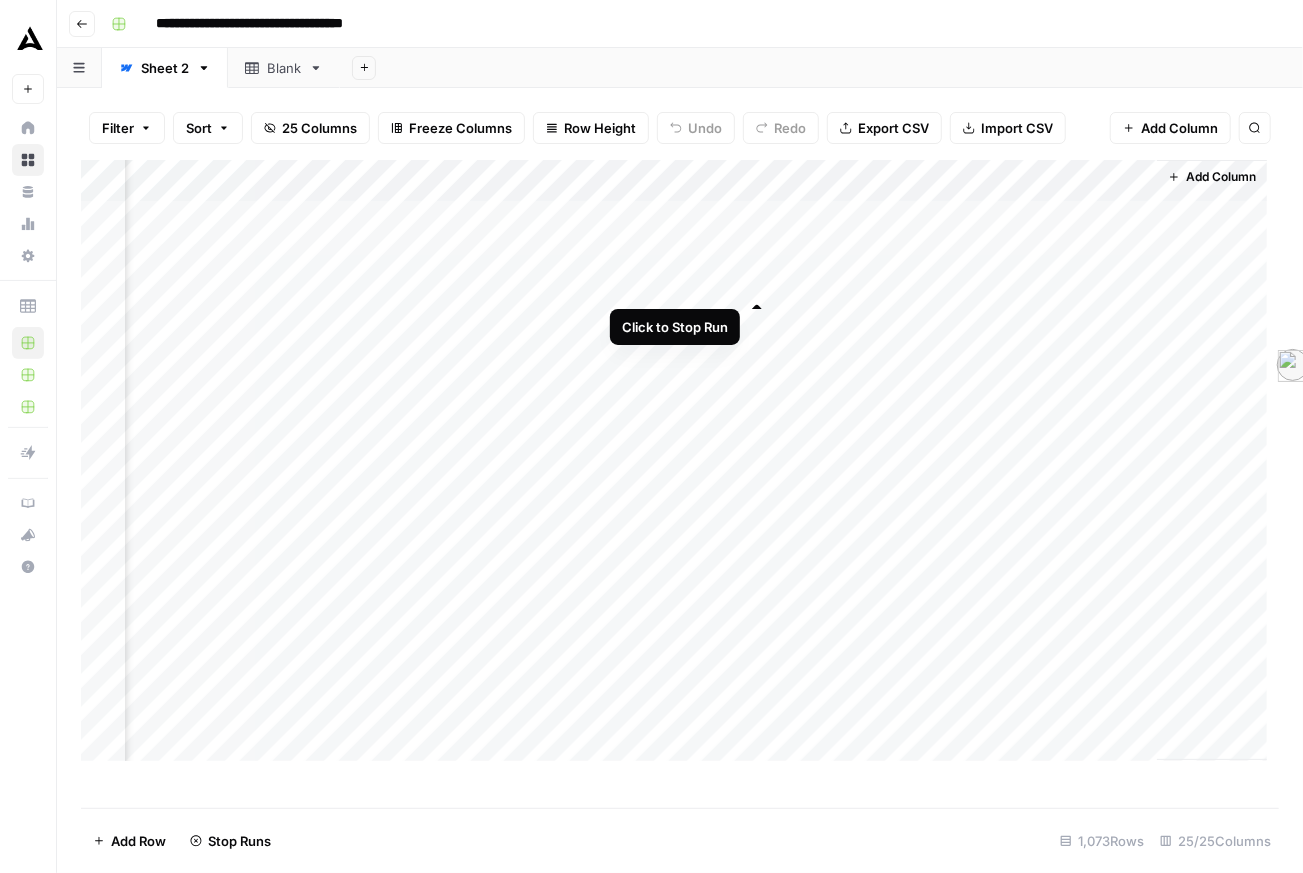click on "Add Column" at bounding box center [674, 460] 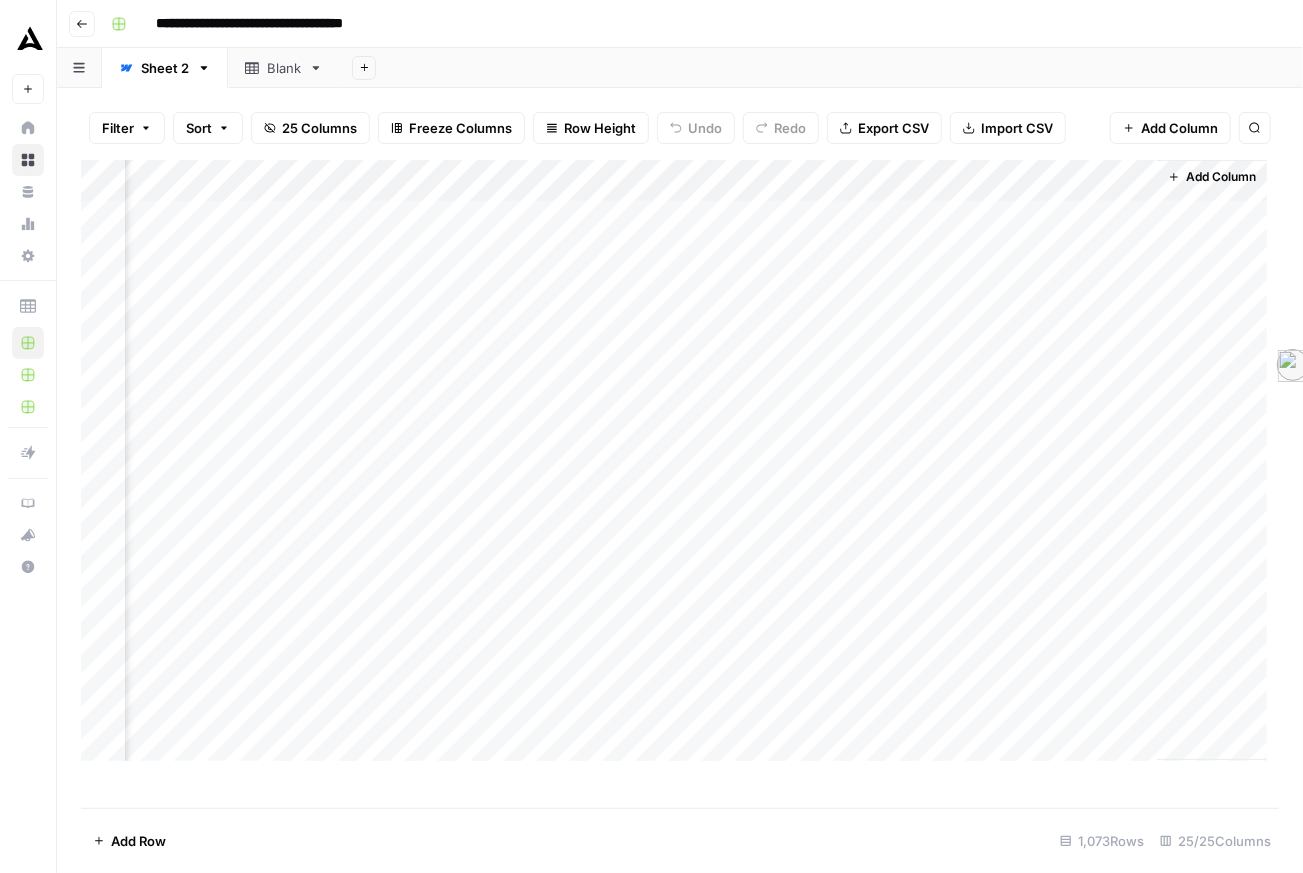 click on "Add Column" at bounding box center (674, 460) 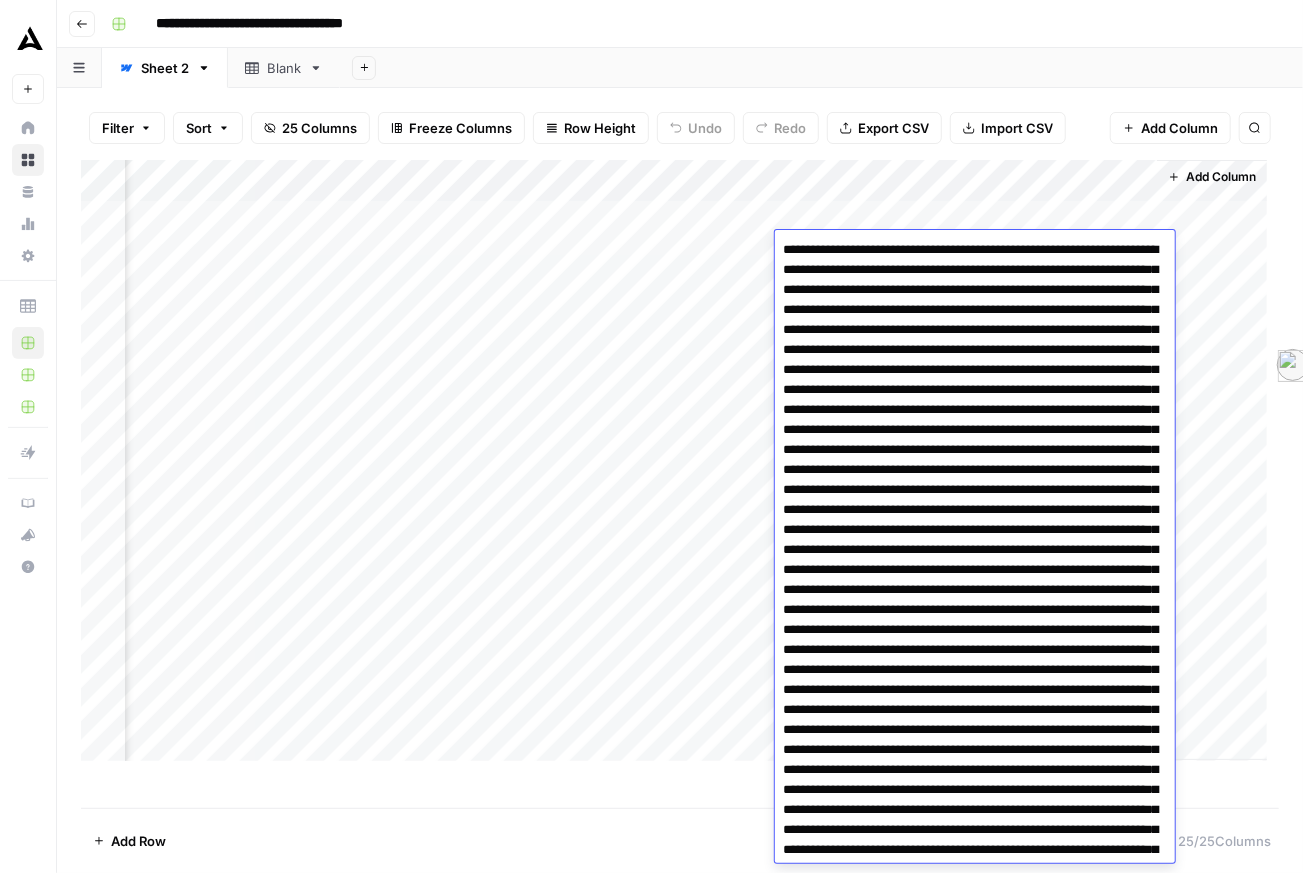 scroll, scrollTop: 1684, scrollLeft: 0, axis: vertical 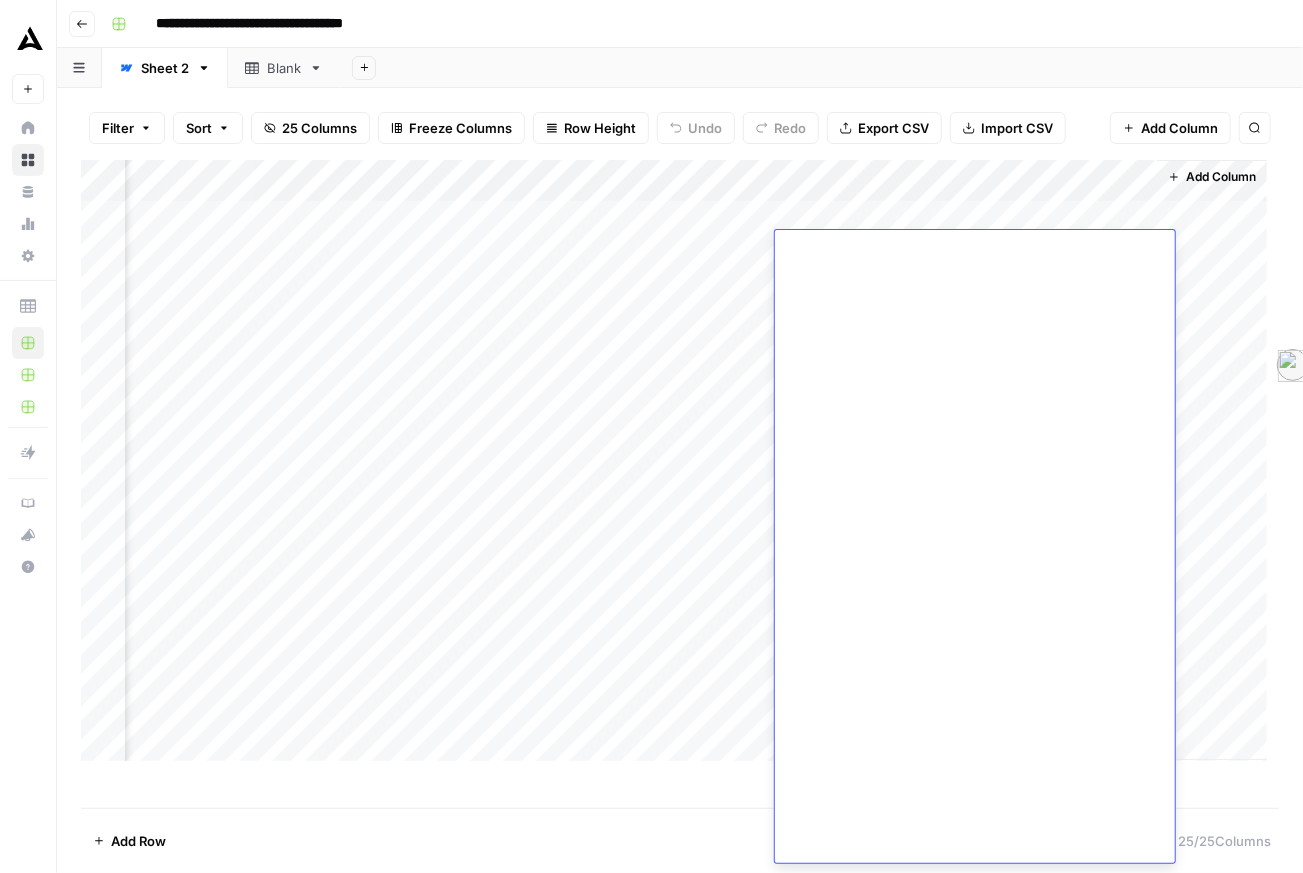 click on "Add Column" at bounding box center [674, 460] 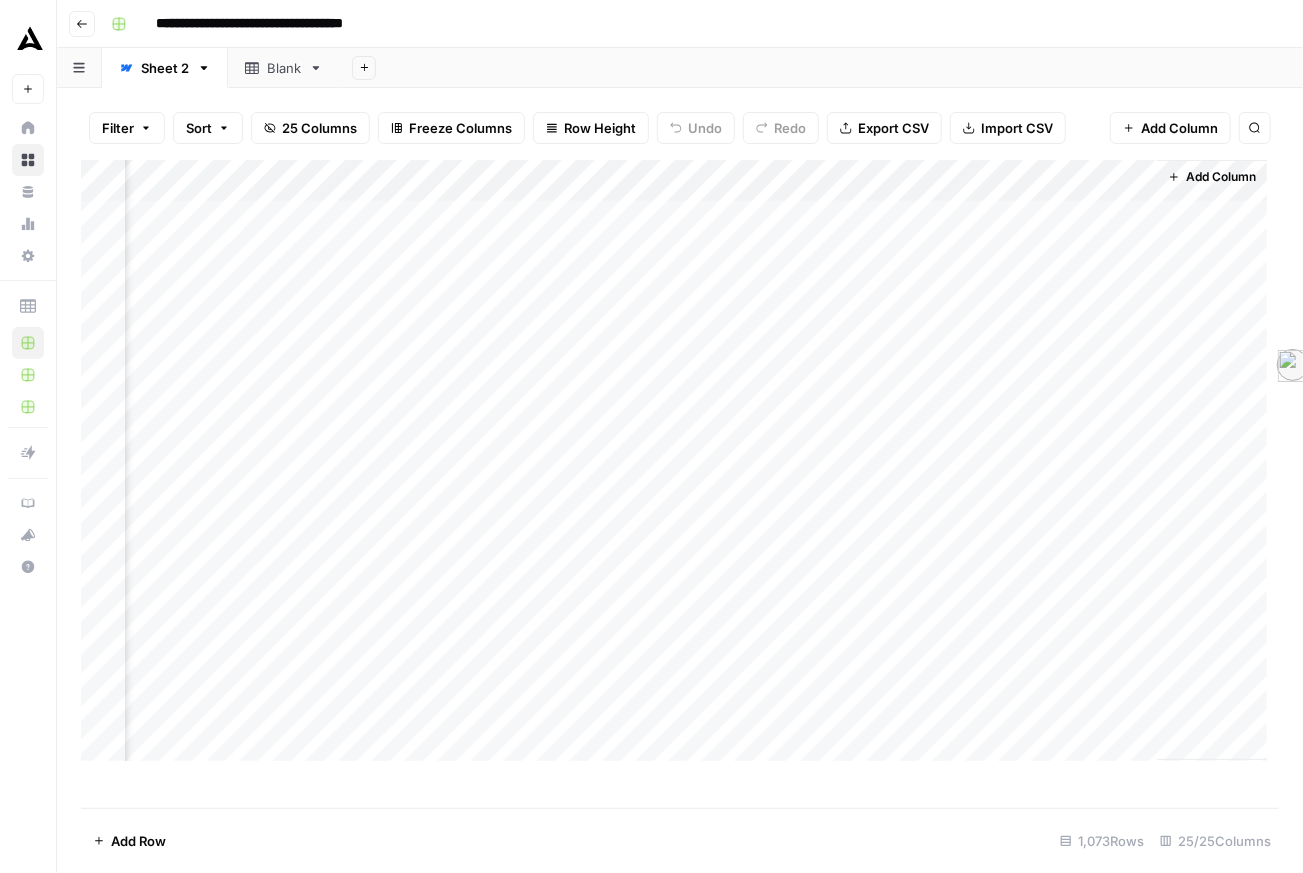 click on "Add Column" at bounding box center [674, 460] 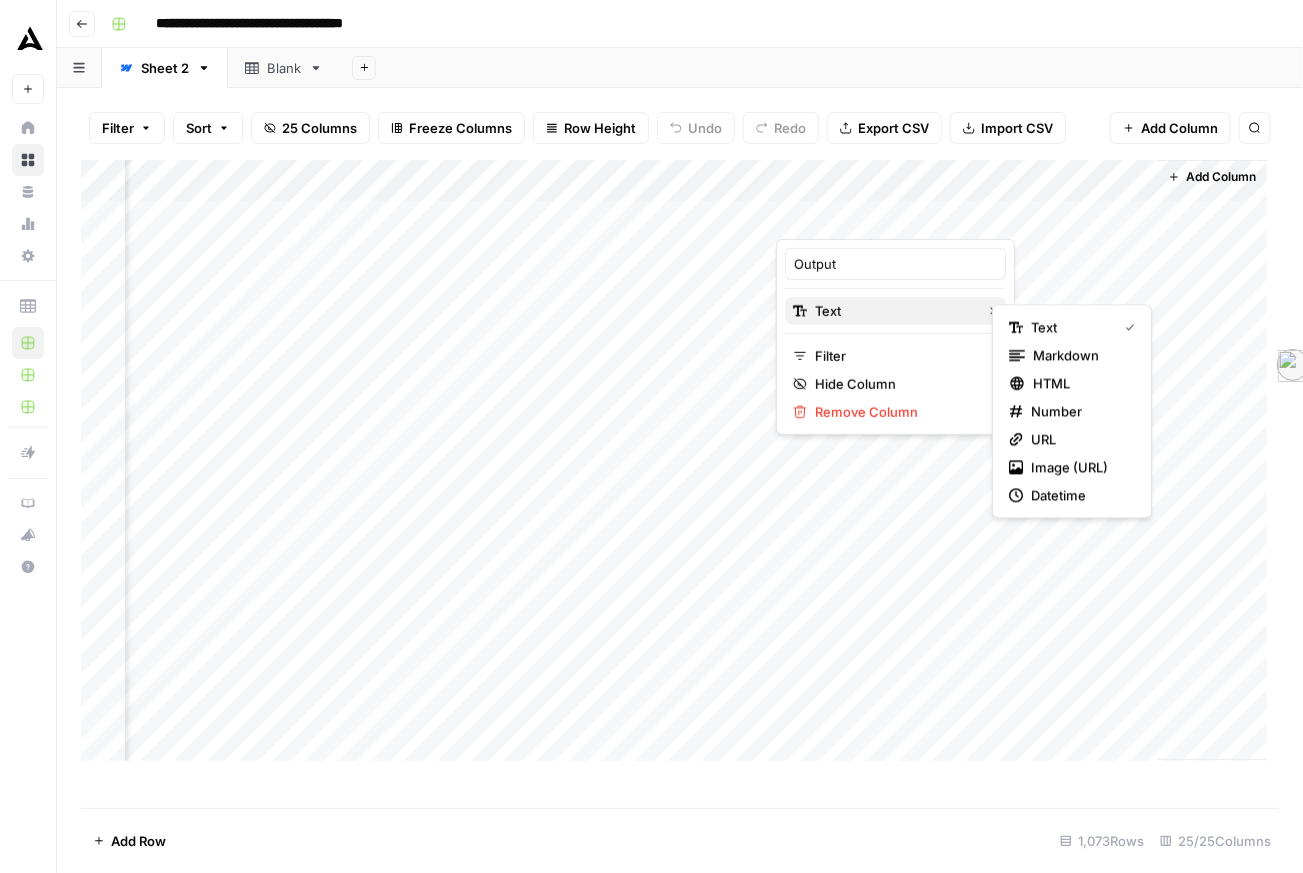 click on "Text" at bounding box center (895, 311) 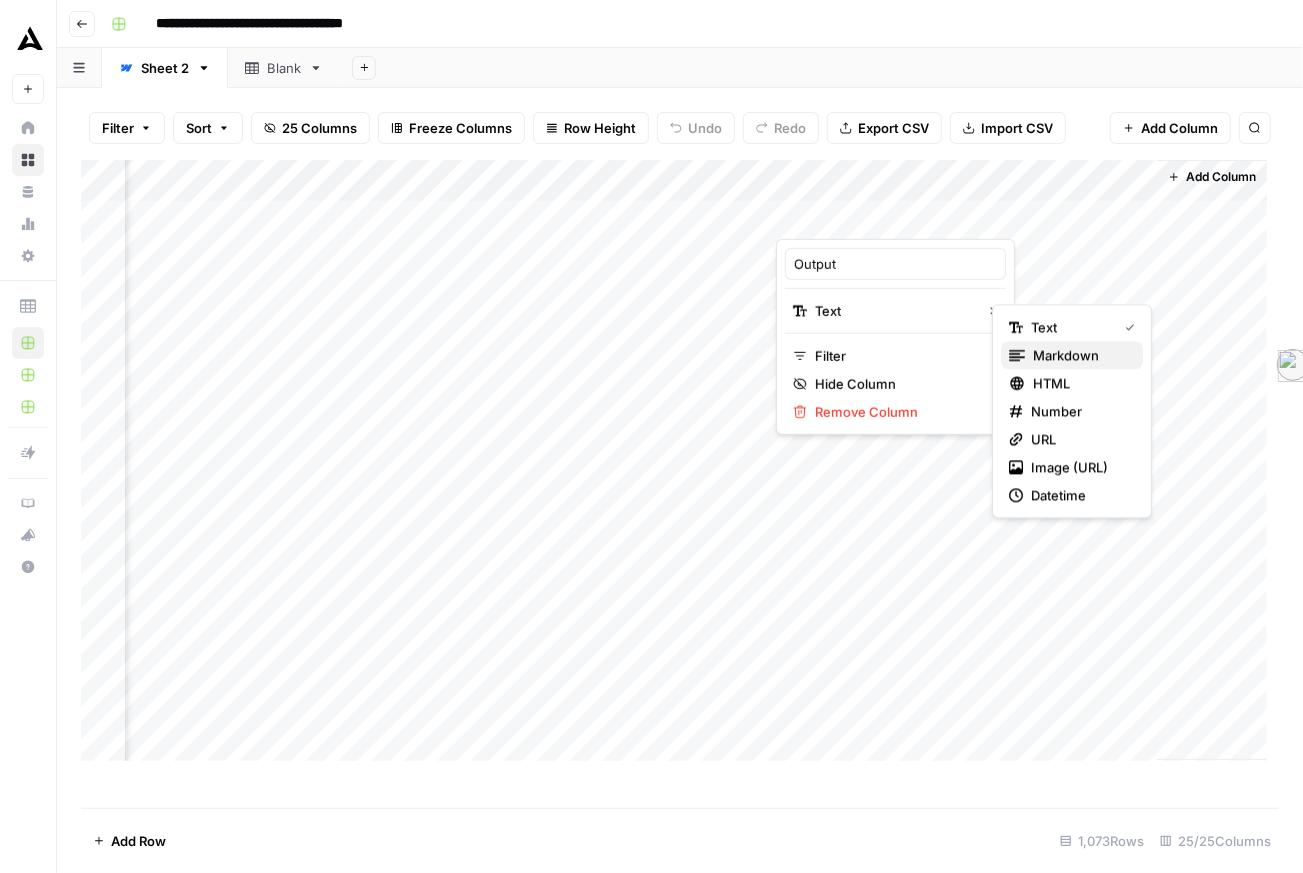 click on "markdown" at bounding box center (1072, 355) 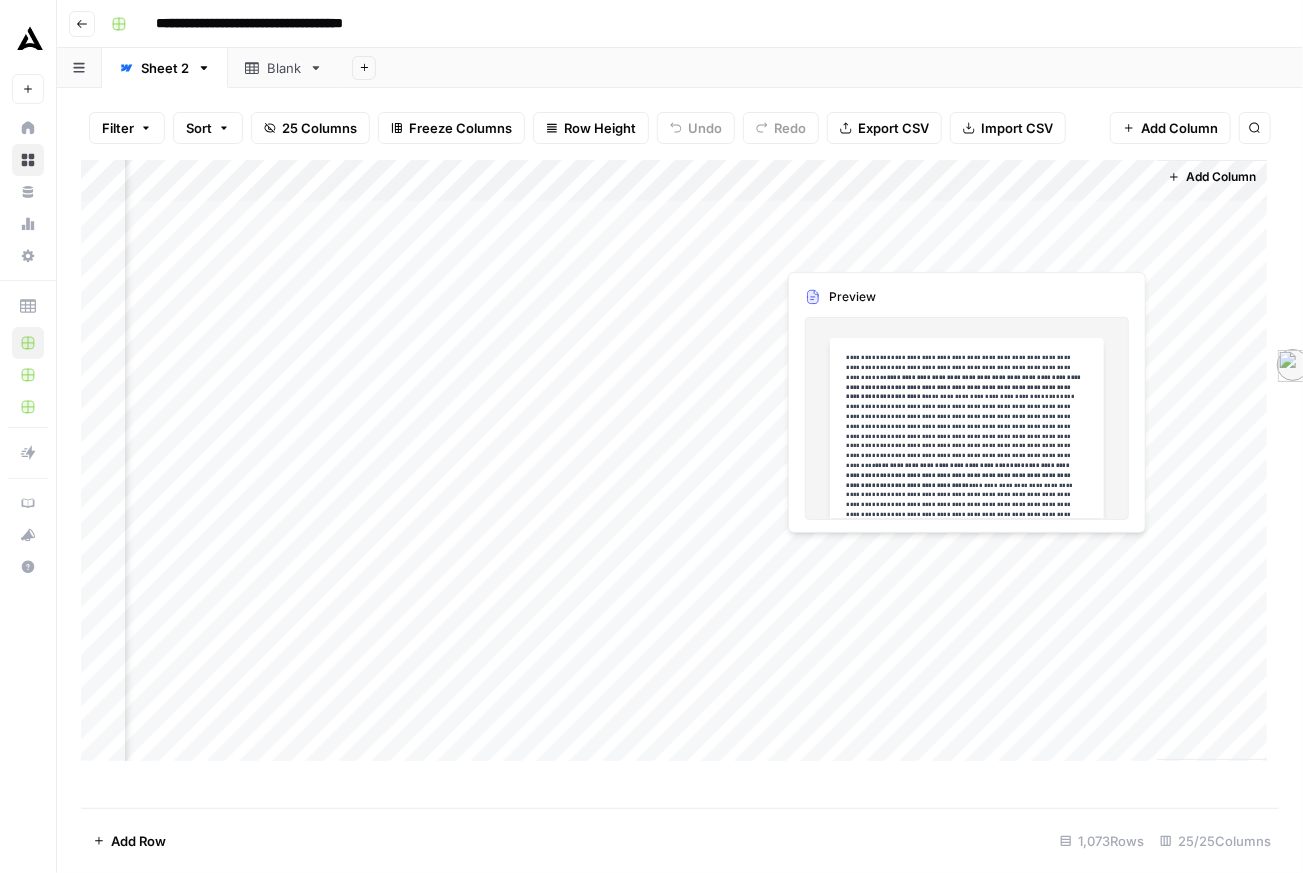 click on "Add Column" at bounding box center (674, 460) 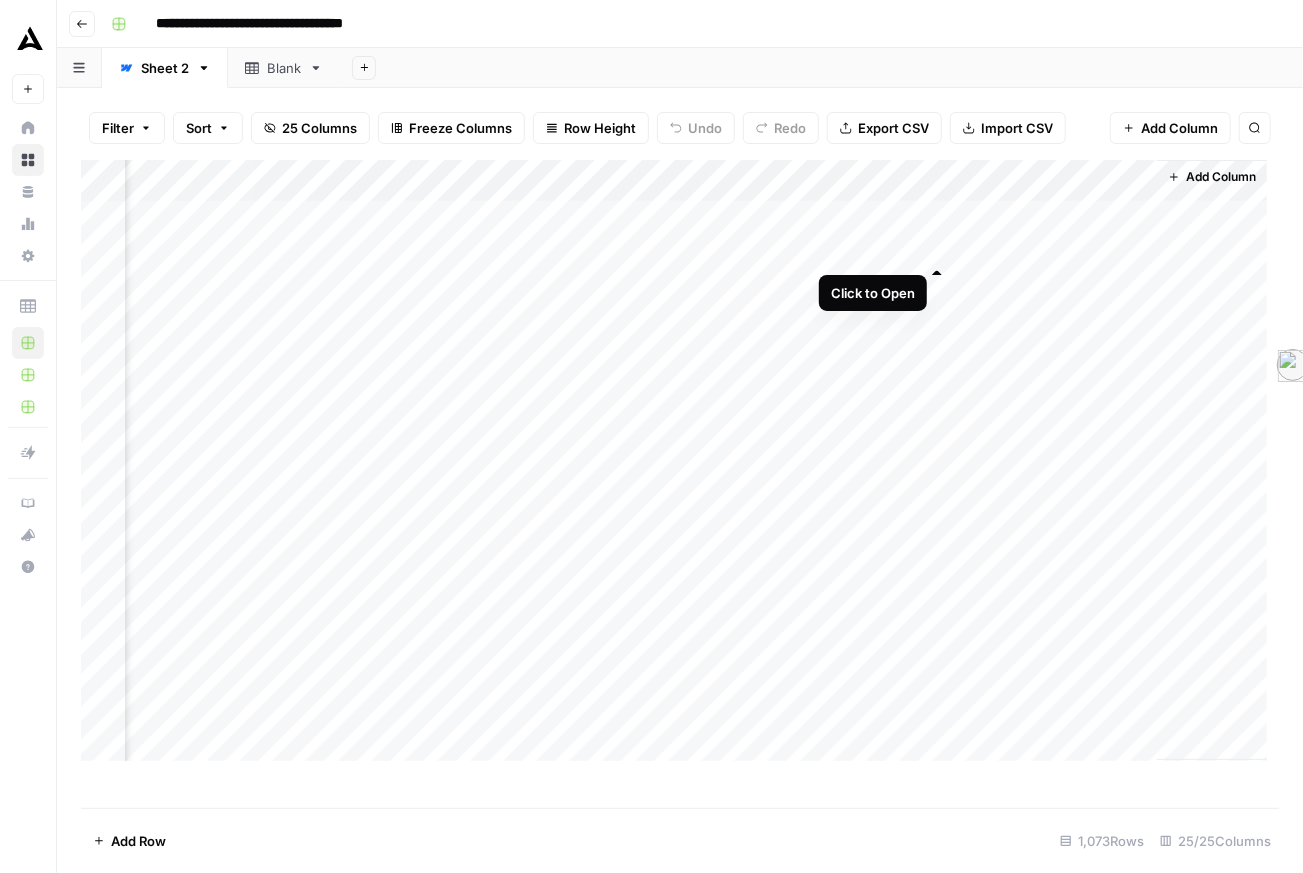 click on "Add Column" at bounding box center (674, 460) 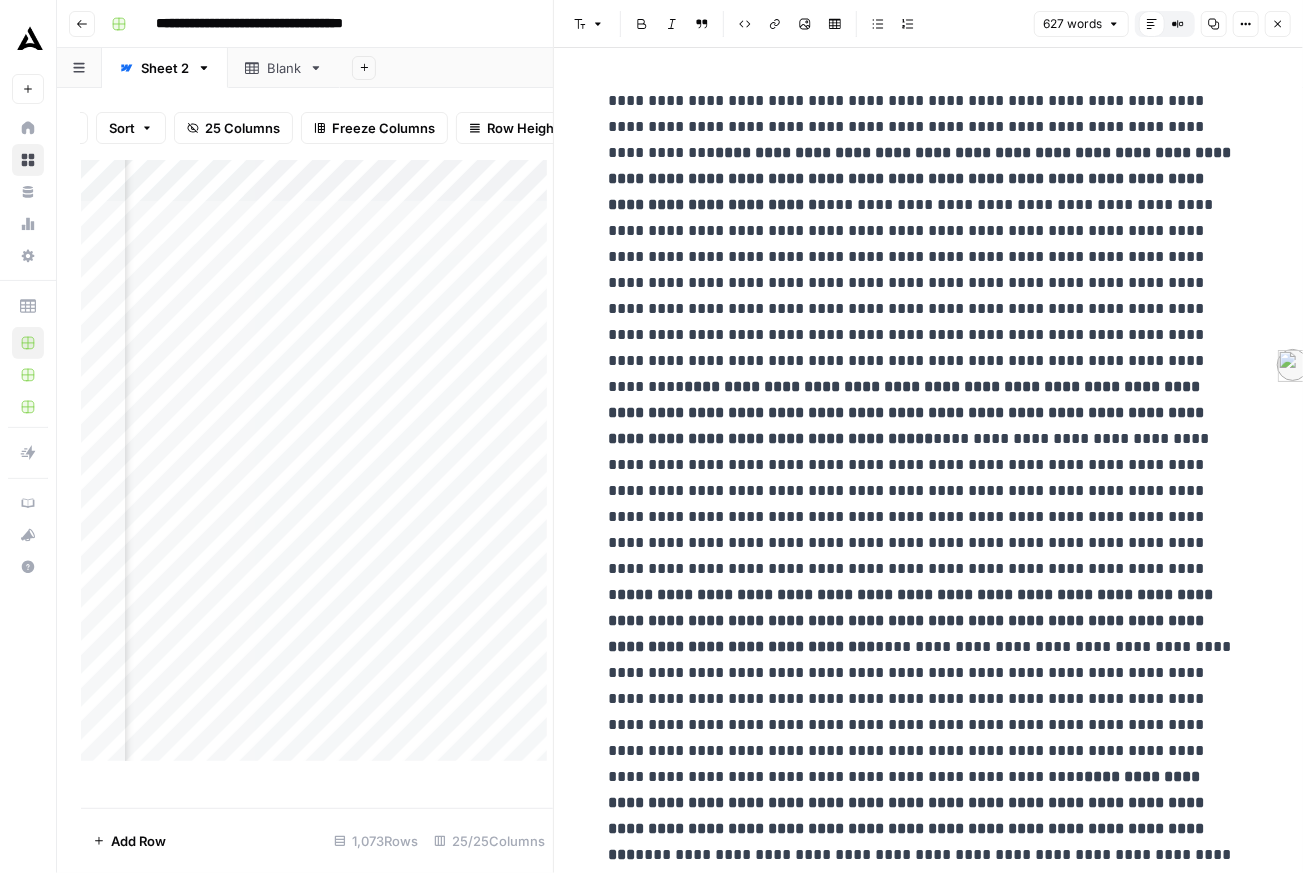 scroll, scrollTop: 0, scrollLeft: 54, axis: horizontal 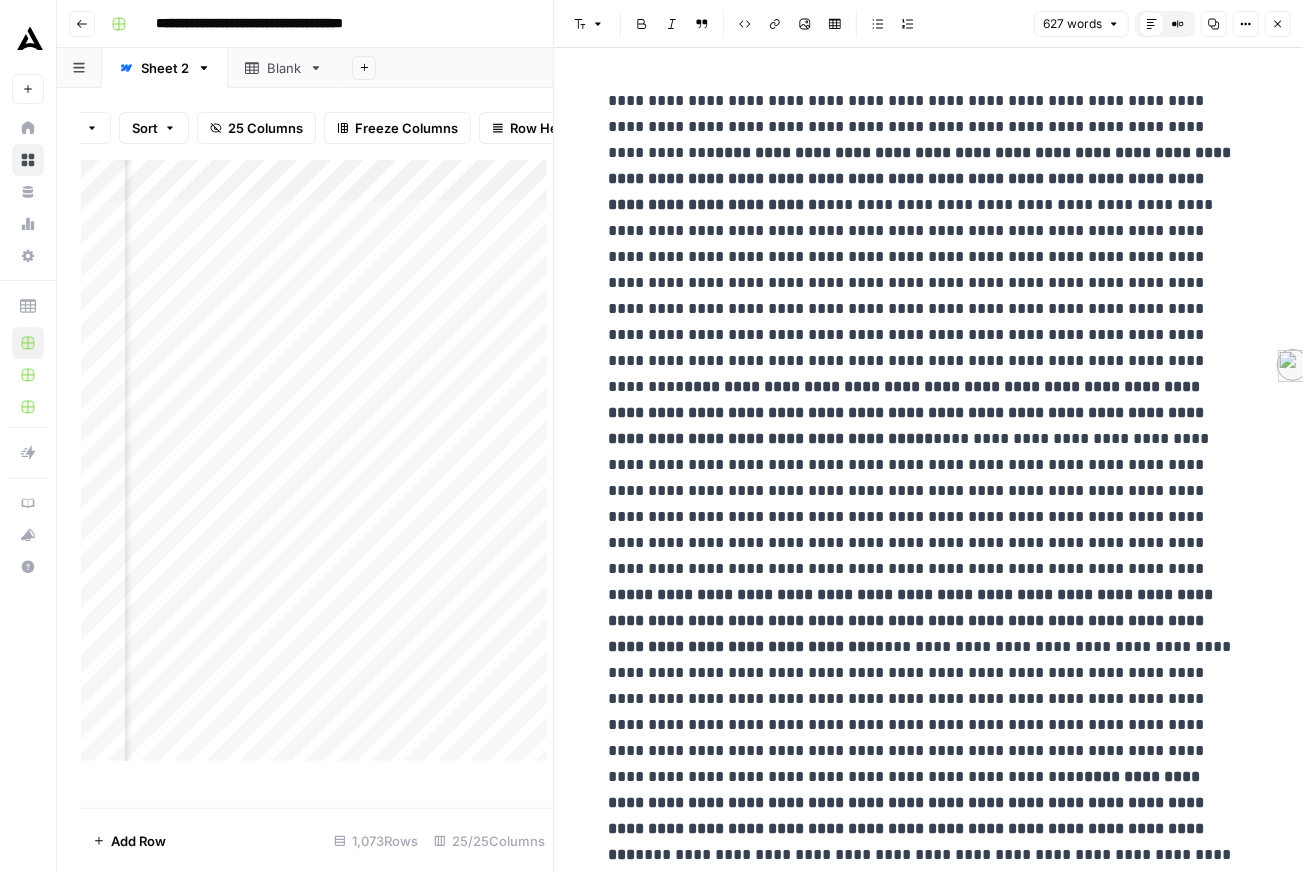 click on "**********" at bounding box center (926, 1144) 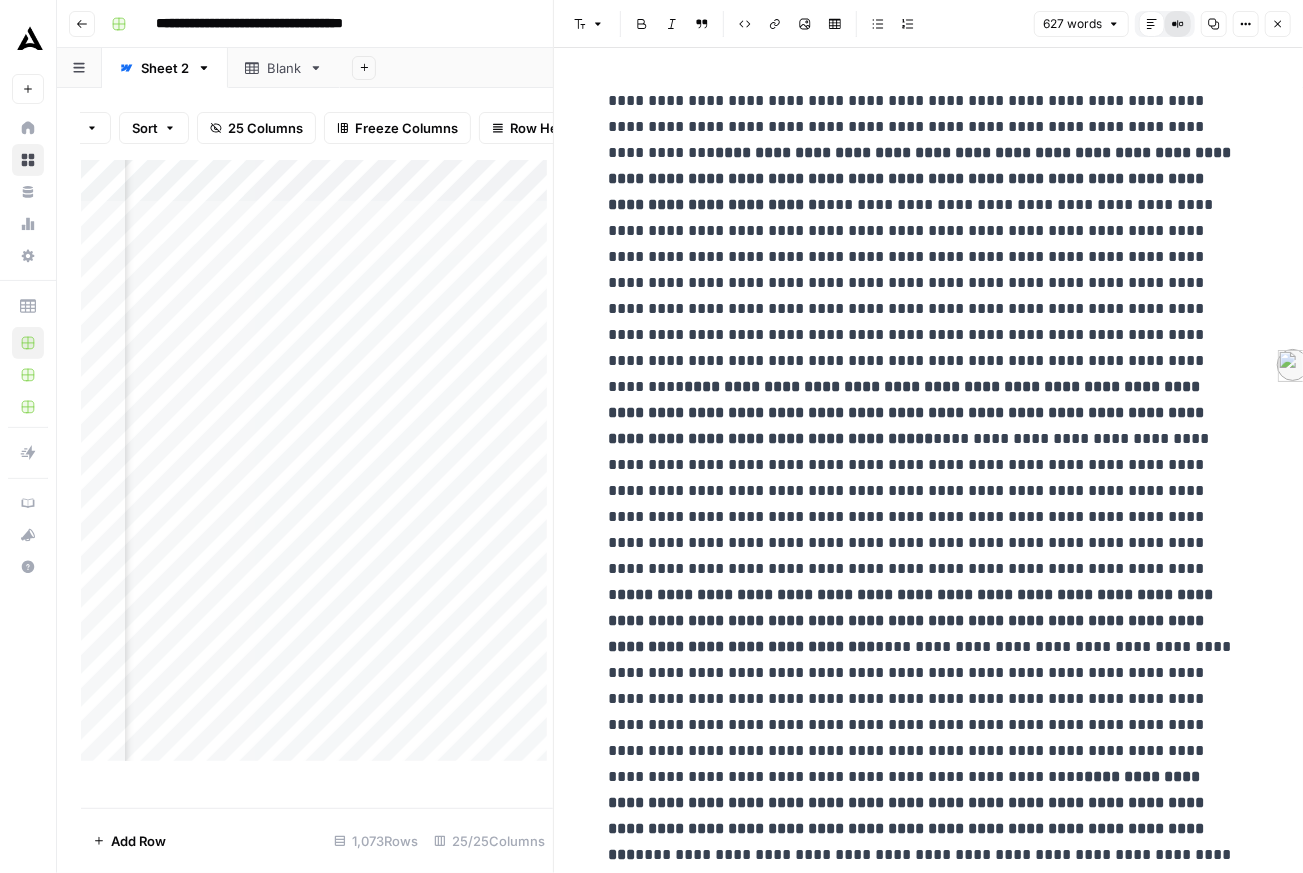 click 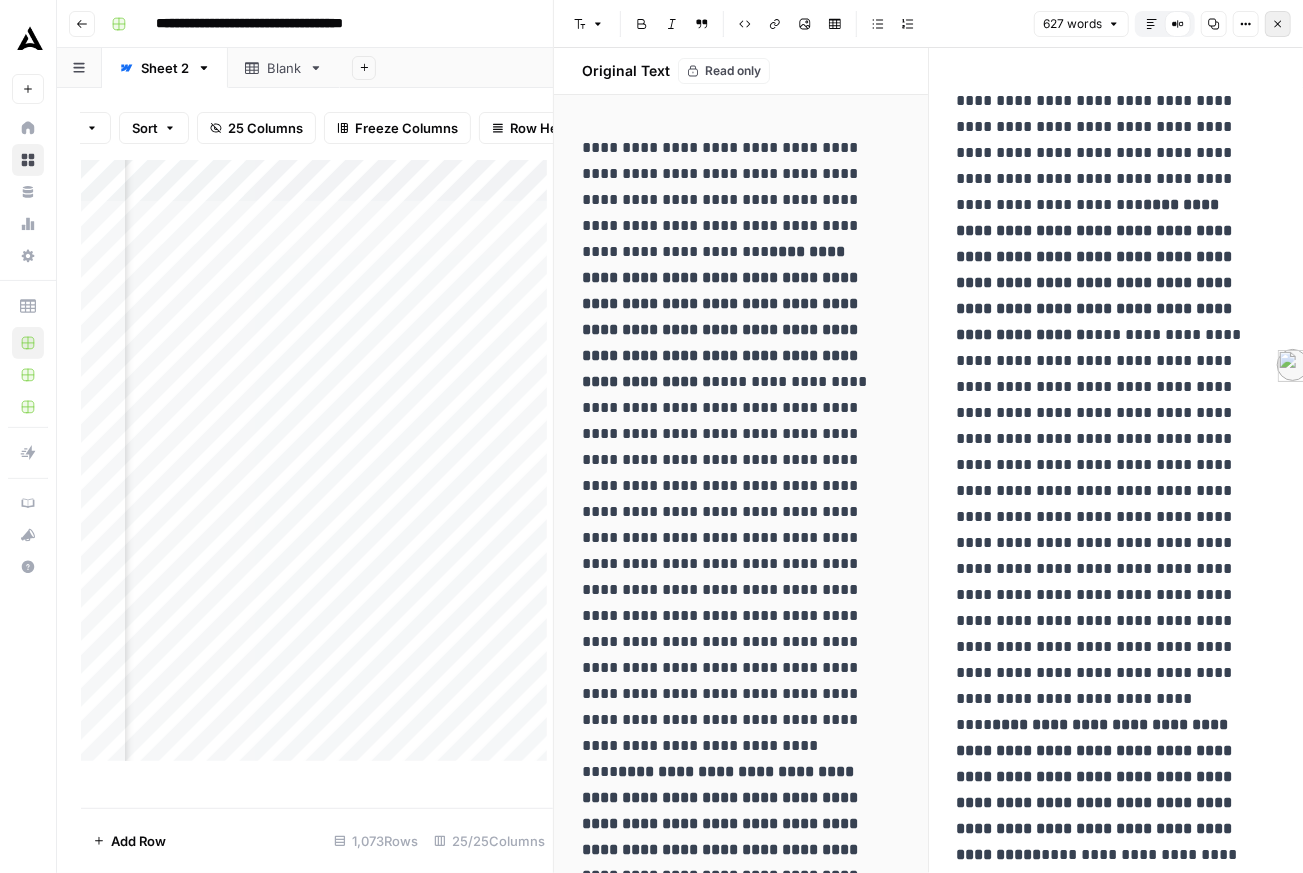 click 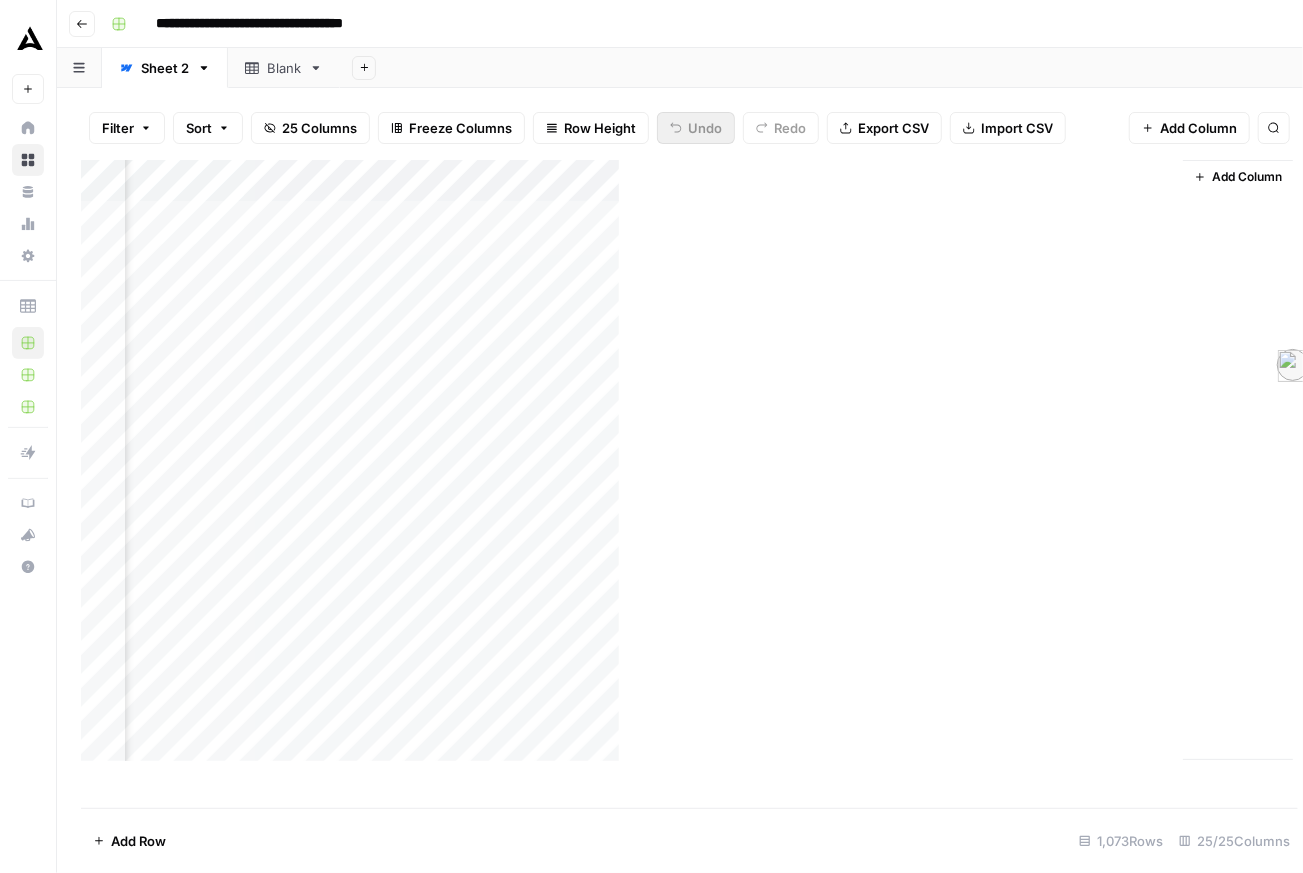 scroll, scrollTop: 0, scrollLeft: 3465, axis: horizontal 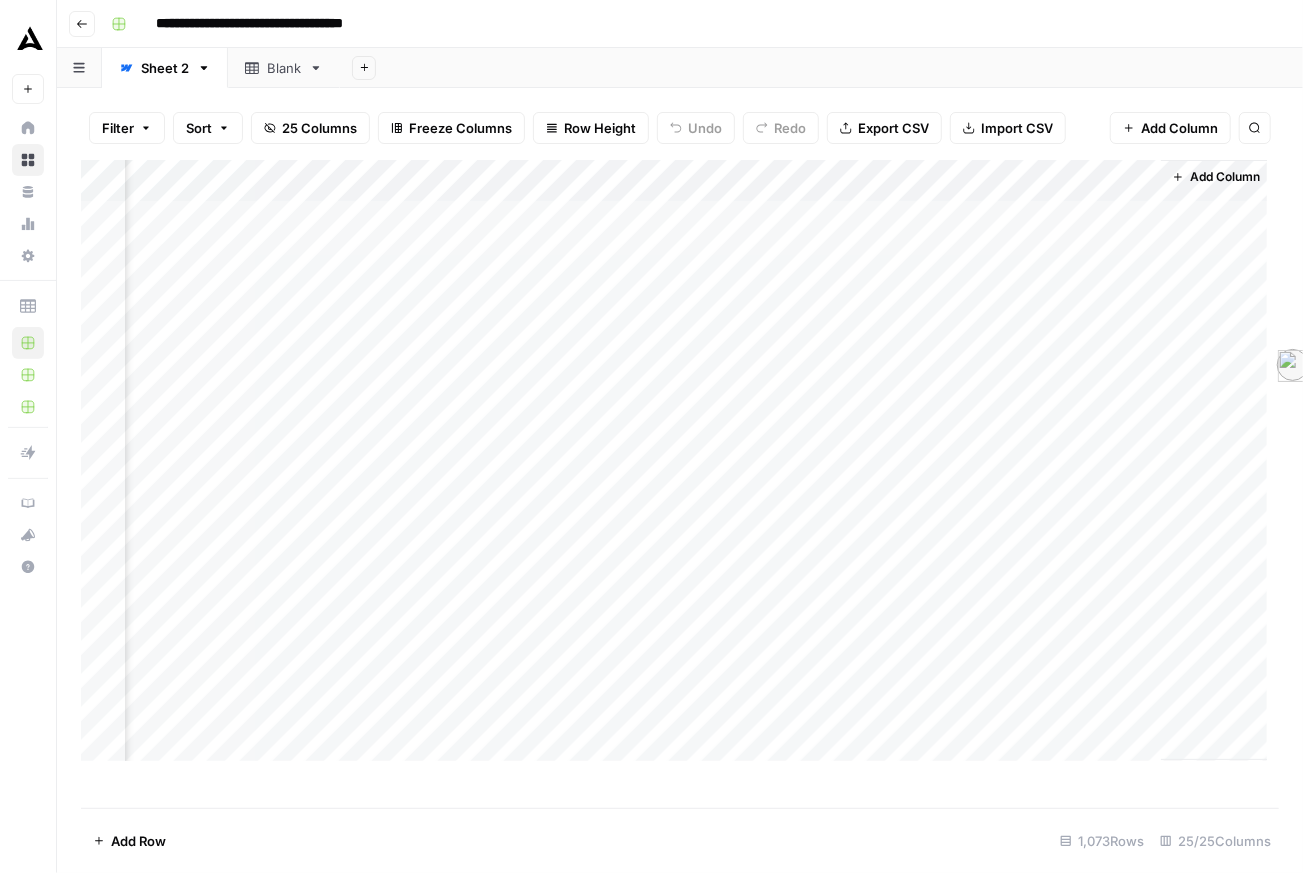 click on "Add Column" at bounding box center (674, 460) 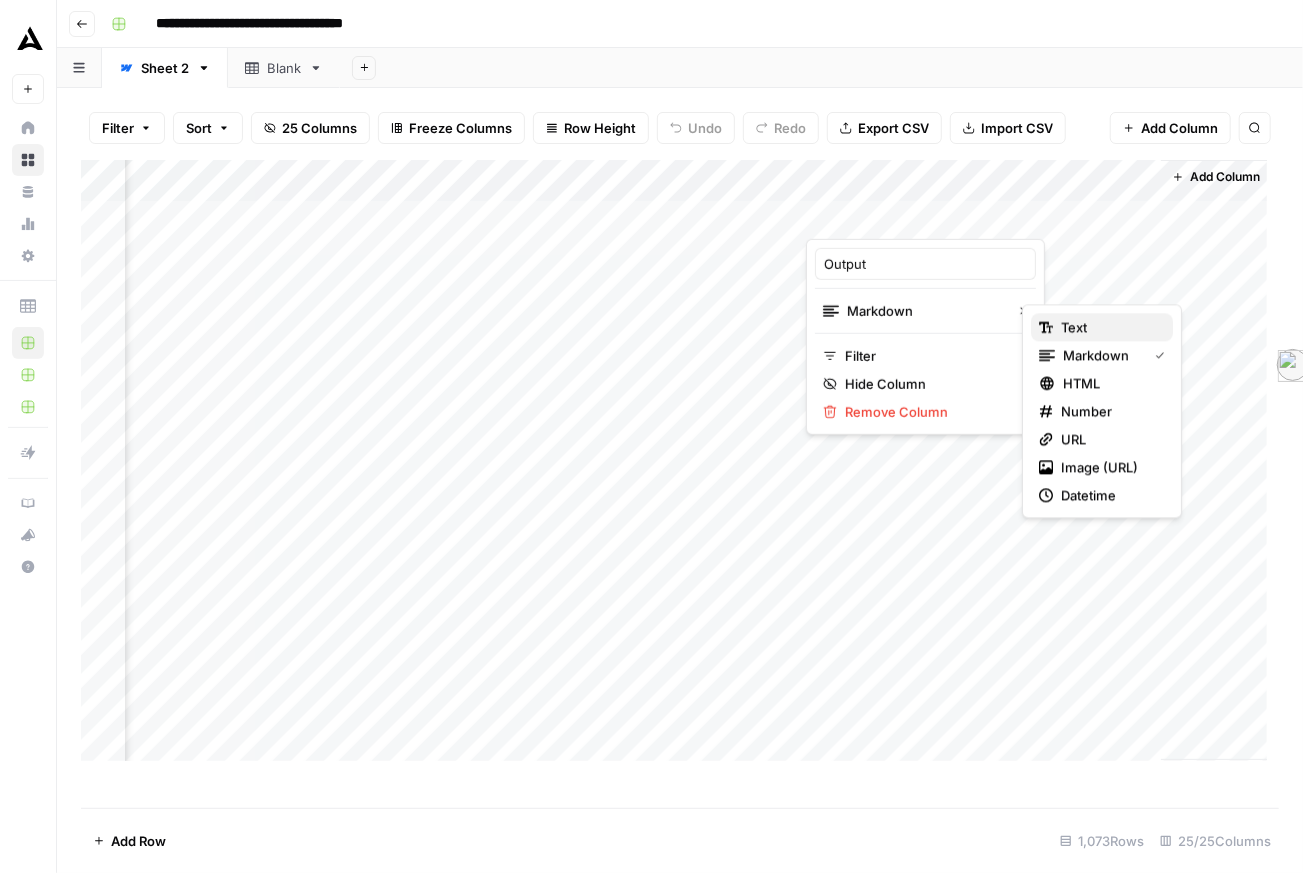 click on "text" at bounding box center (1074, 327) 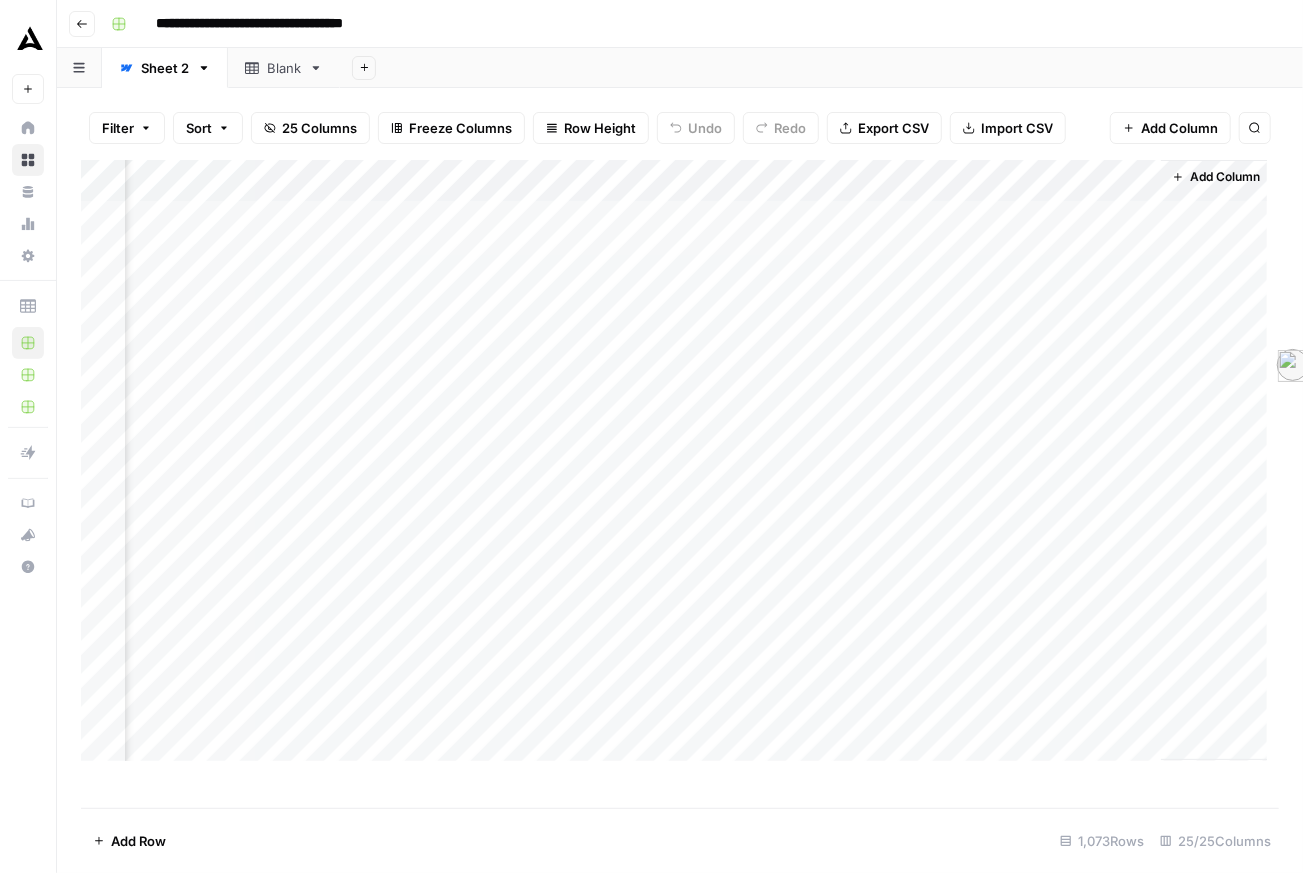 click on "Add Column" at bounding box center [674, 460] 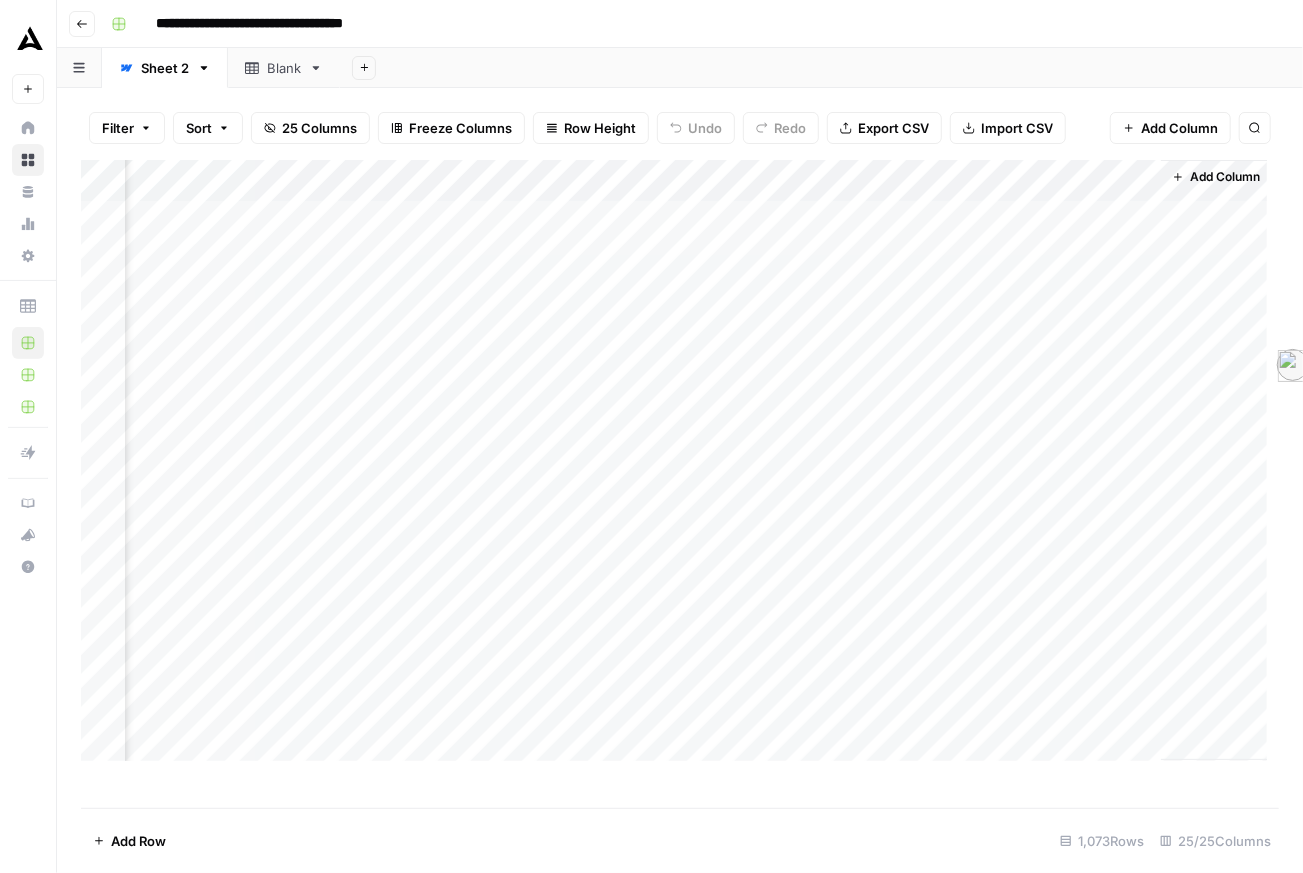 click on "Add Column" at bounding box center [674, 460] 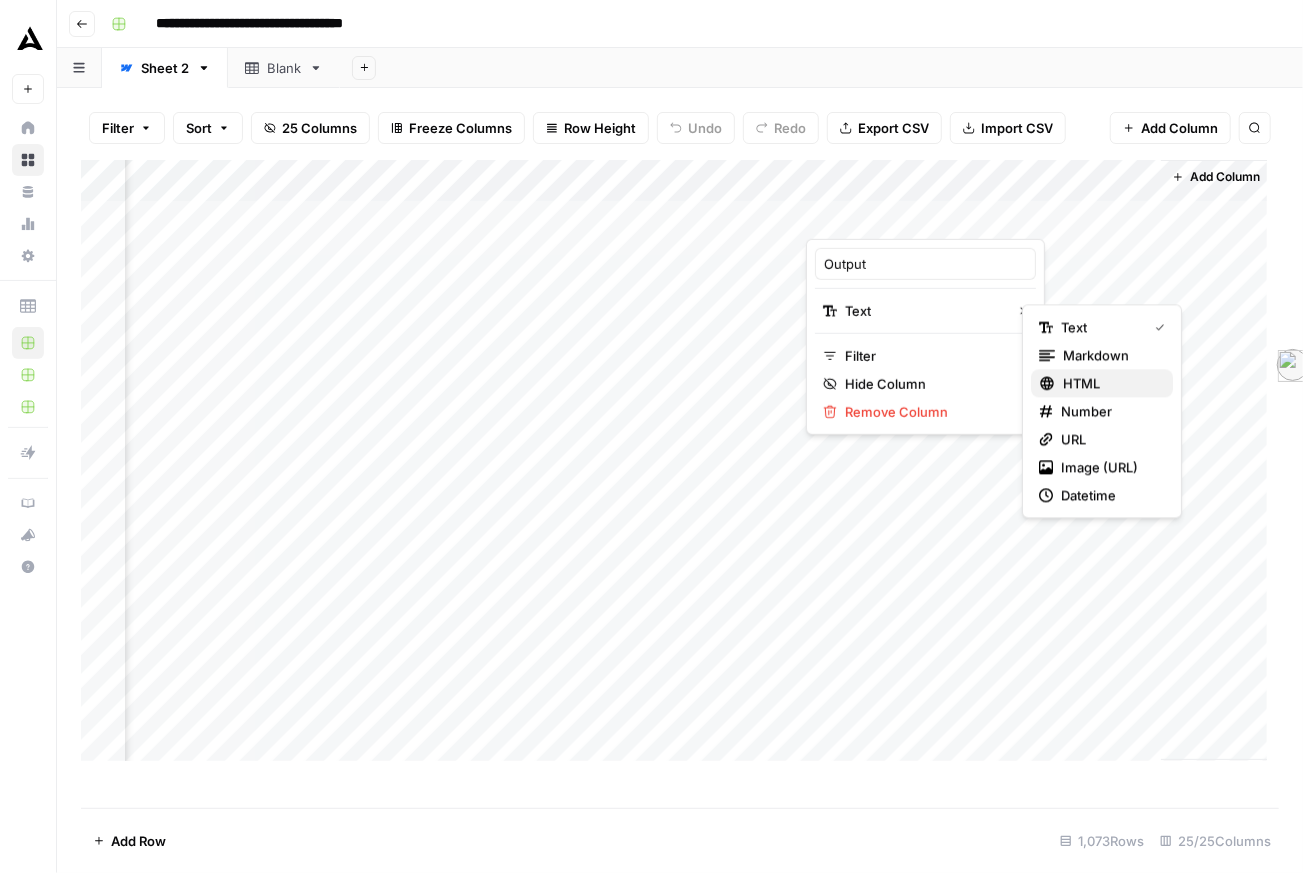 click on "HTML" at bounding box center (1081, 383) 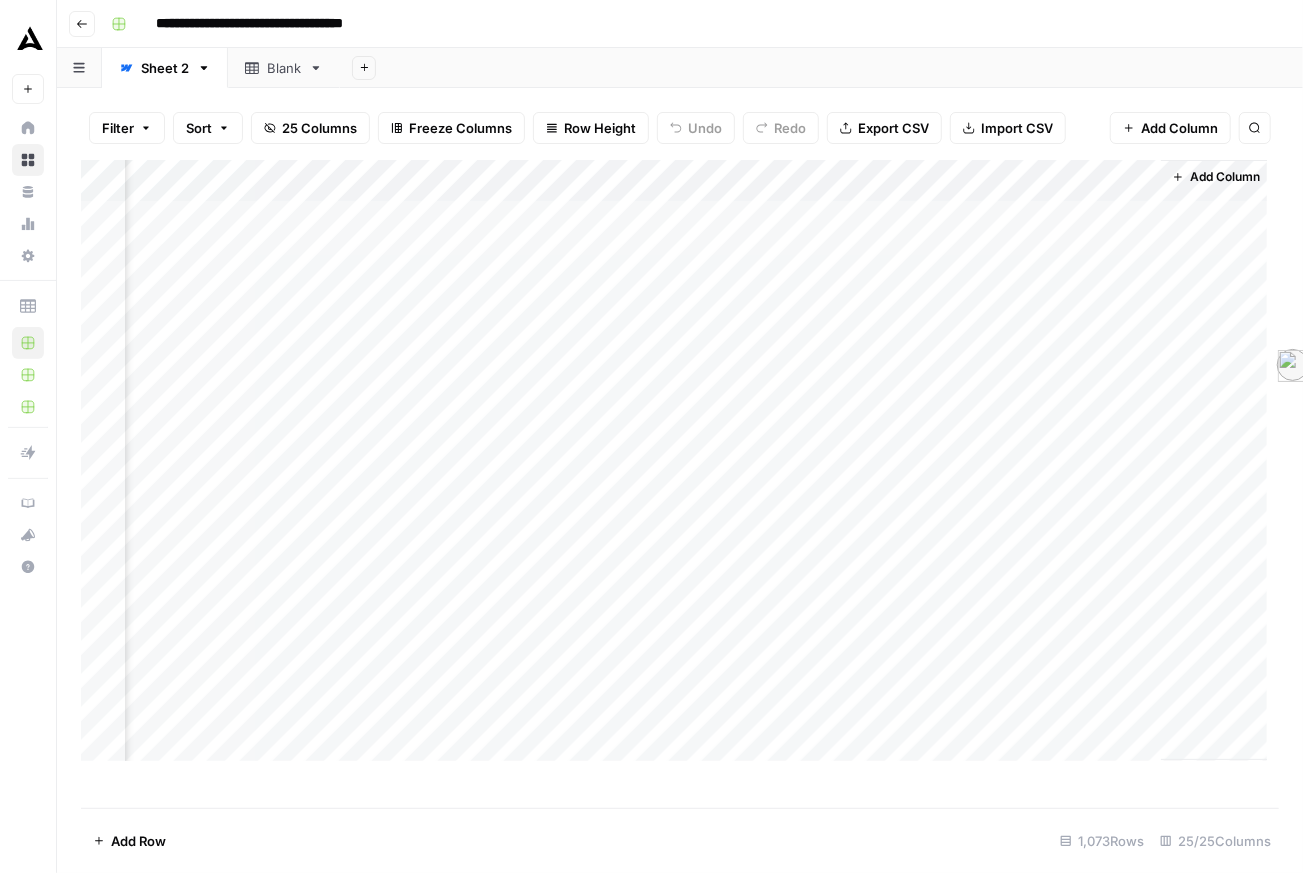 click on "Add Column" at bounding box center (674, 460) 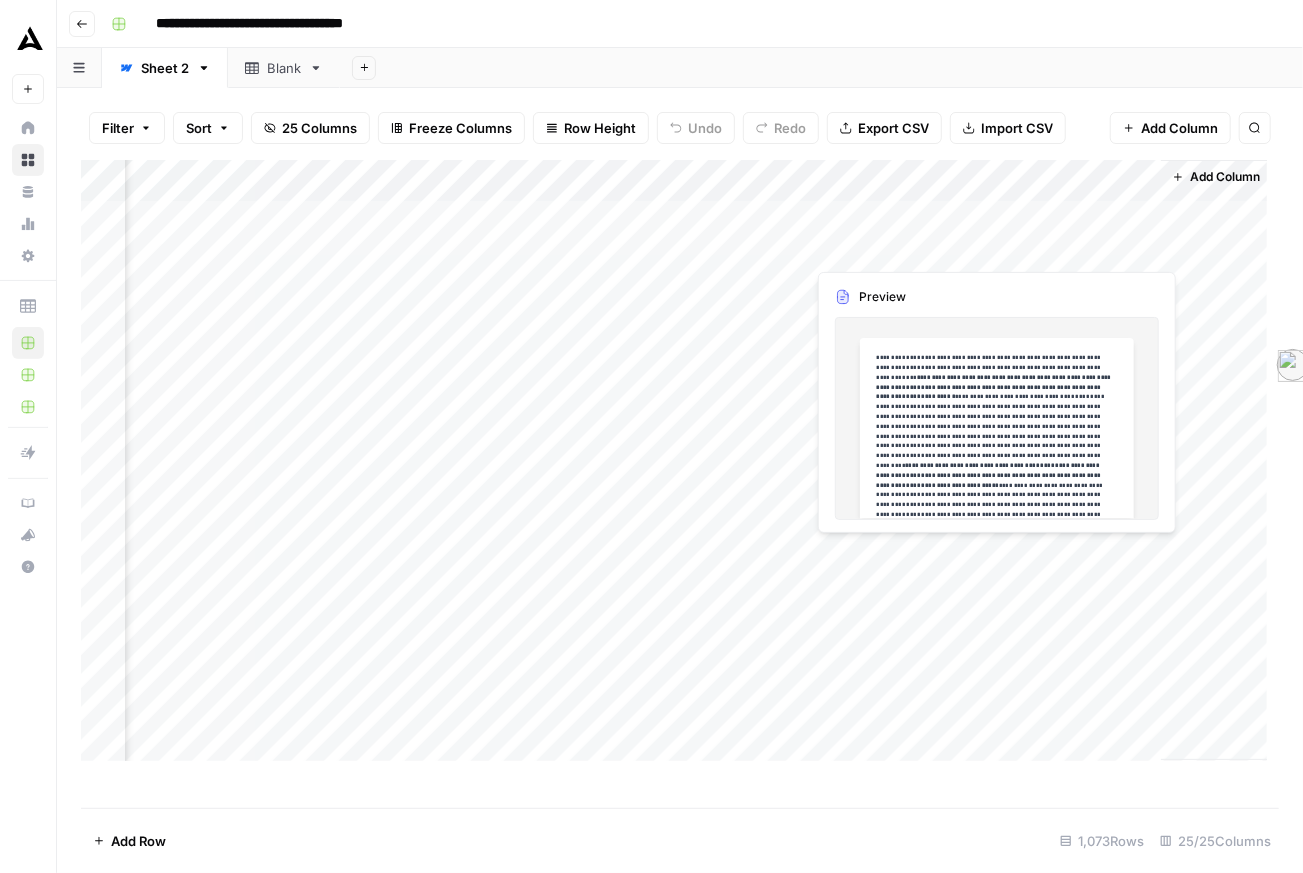 click on "Add Column" at bounding box center [674, 460] 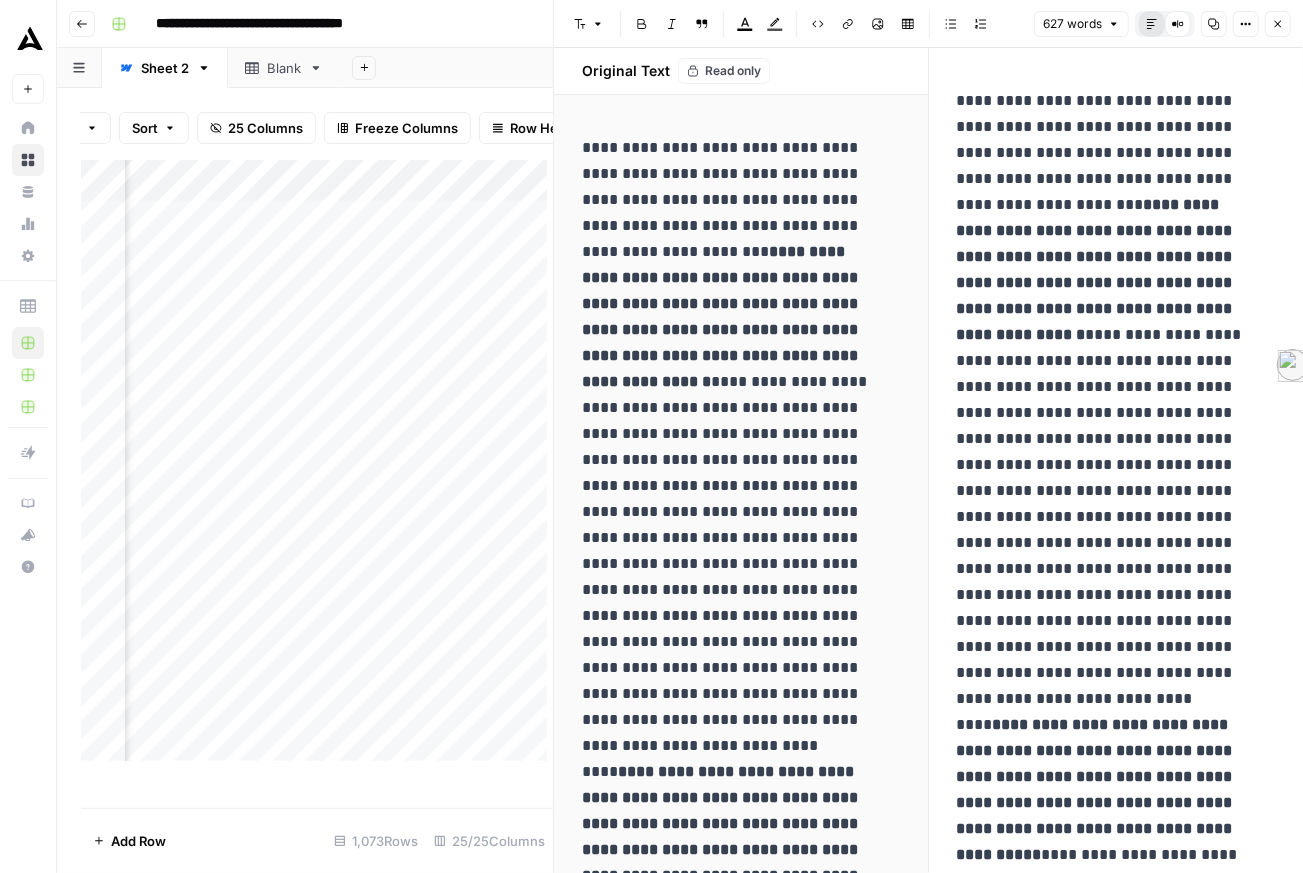 click 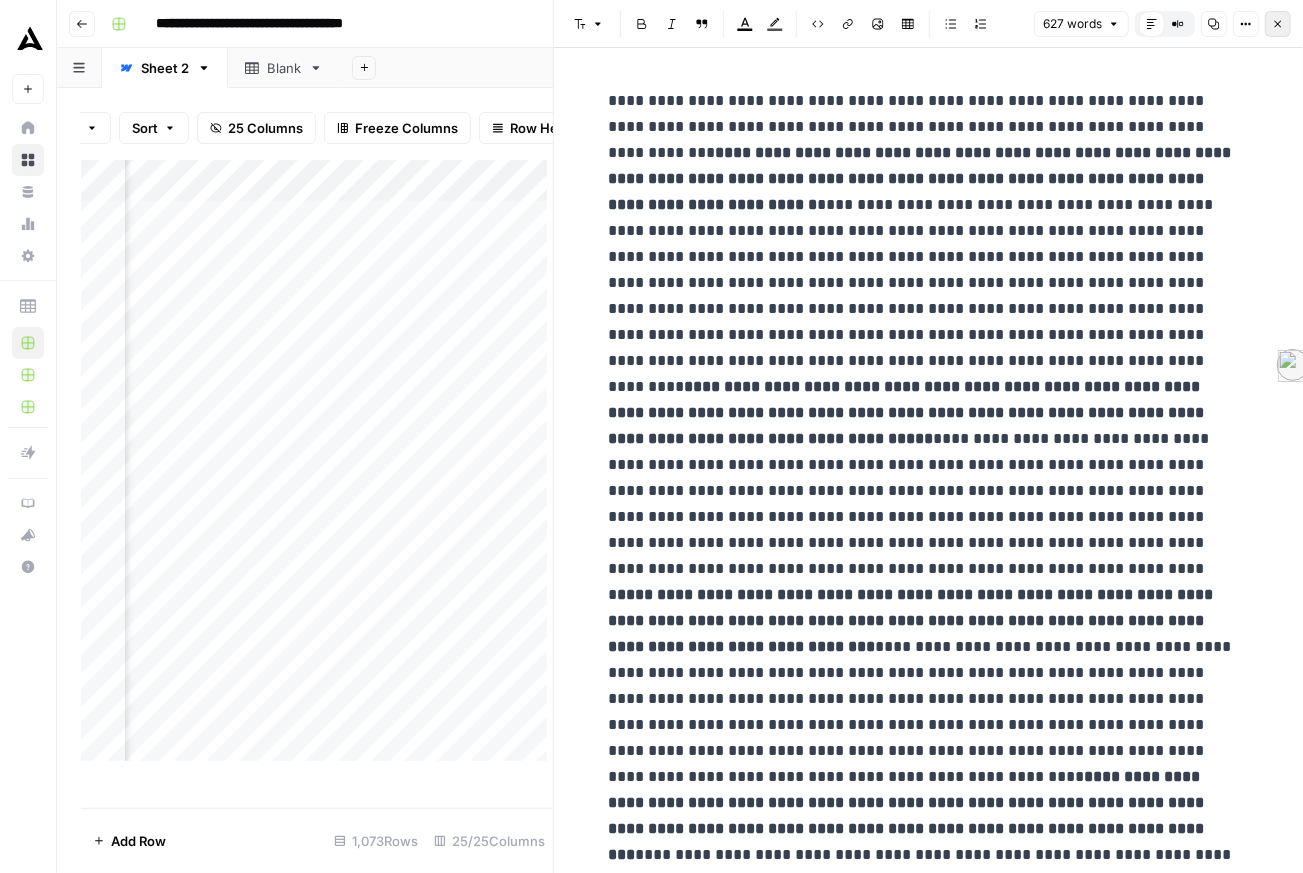 click on "Close" at bounding box center [1278, 24] 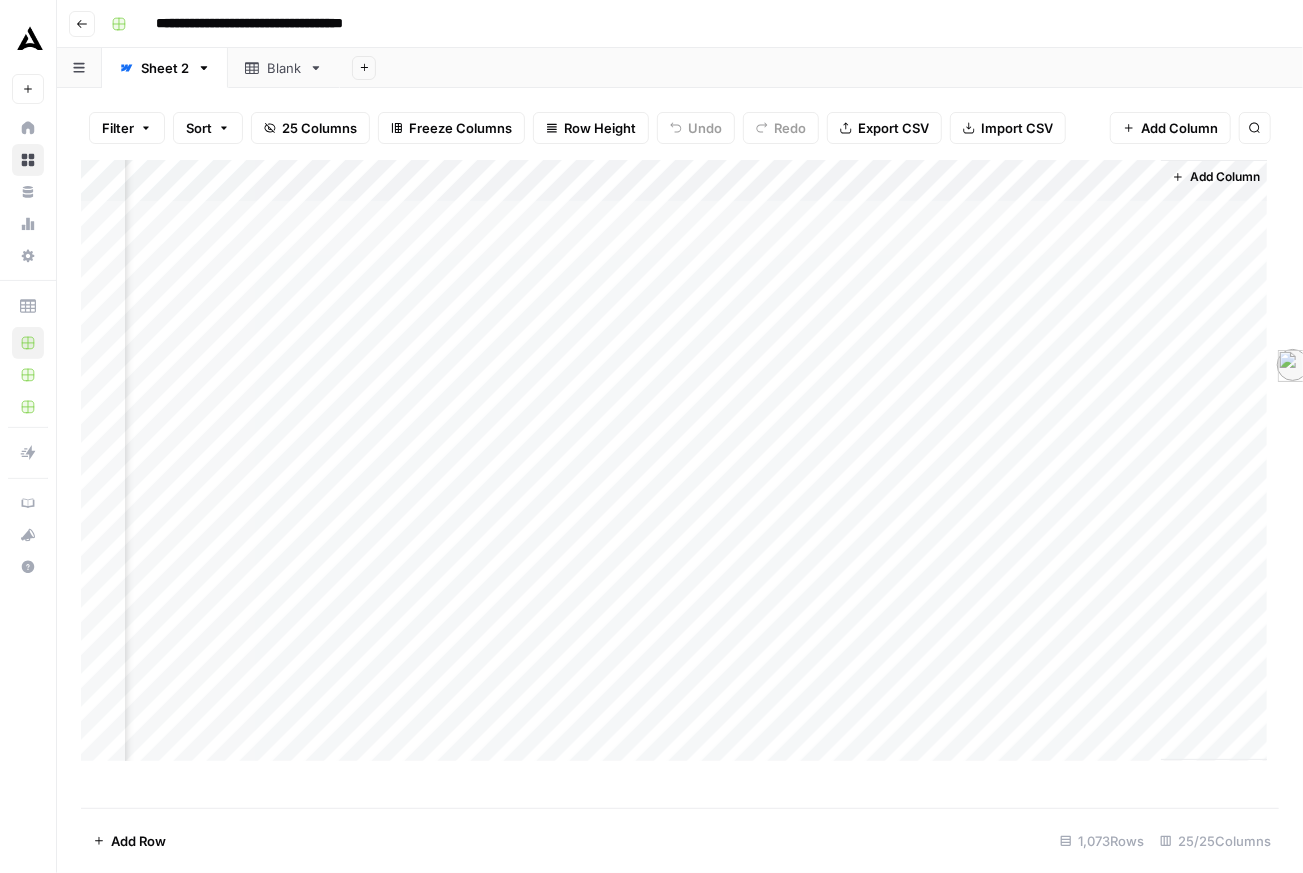 click on "Add Column" at bounding box center [674, 460] 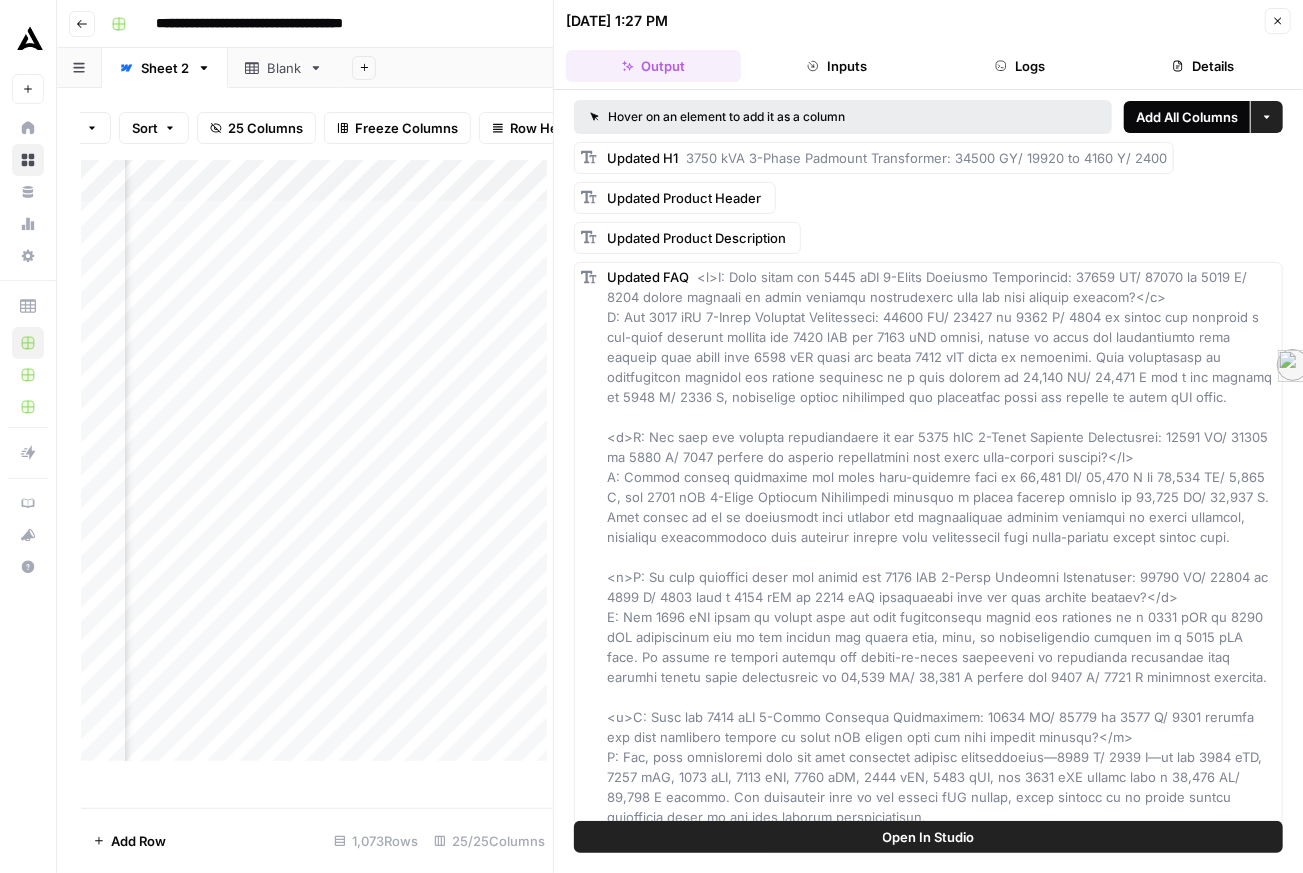 click on "Add All Columns" at bounding box center [1187, 117] 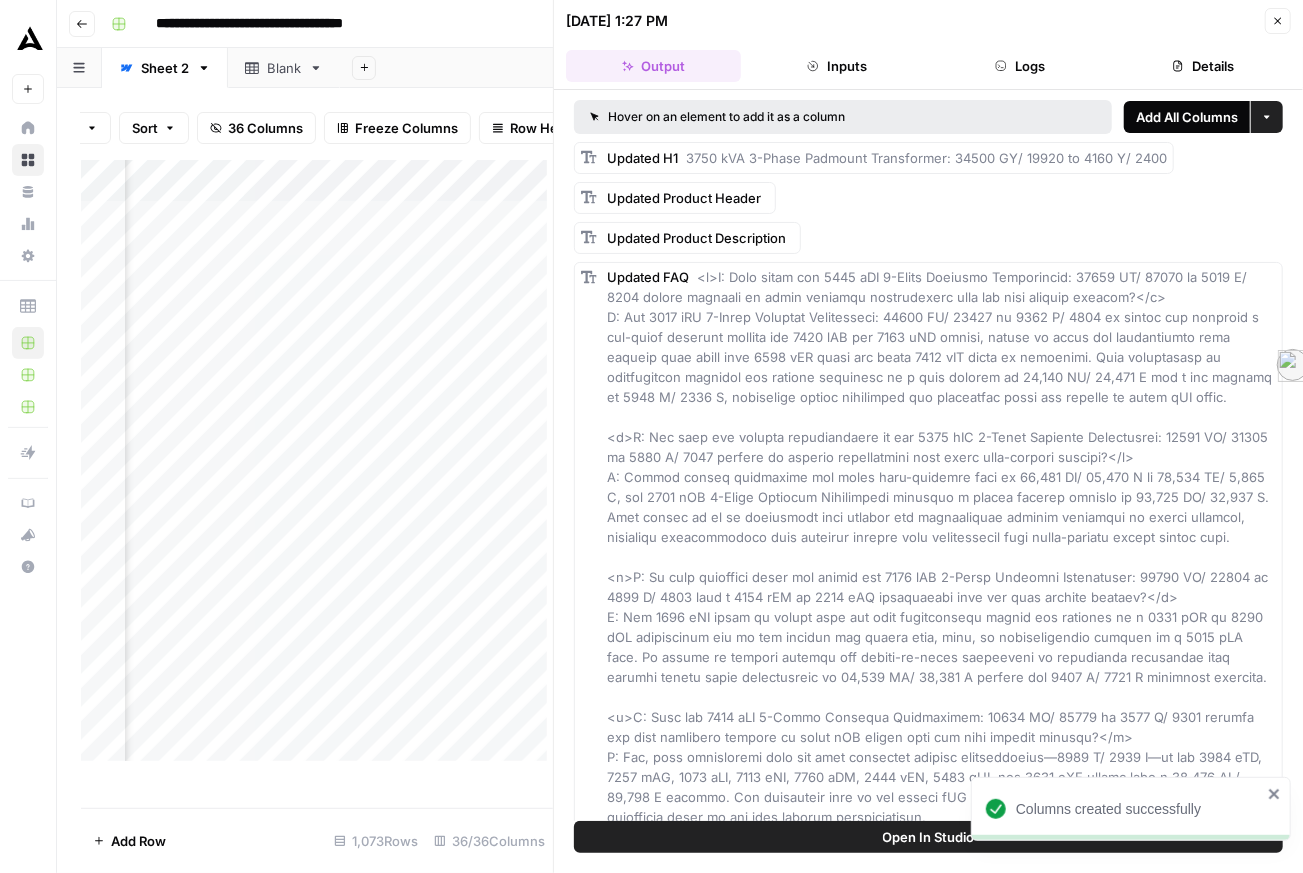 scroll, scrollTop: 0, scrollLeft: 4048, axis: horizontal 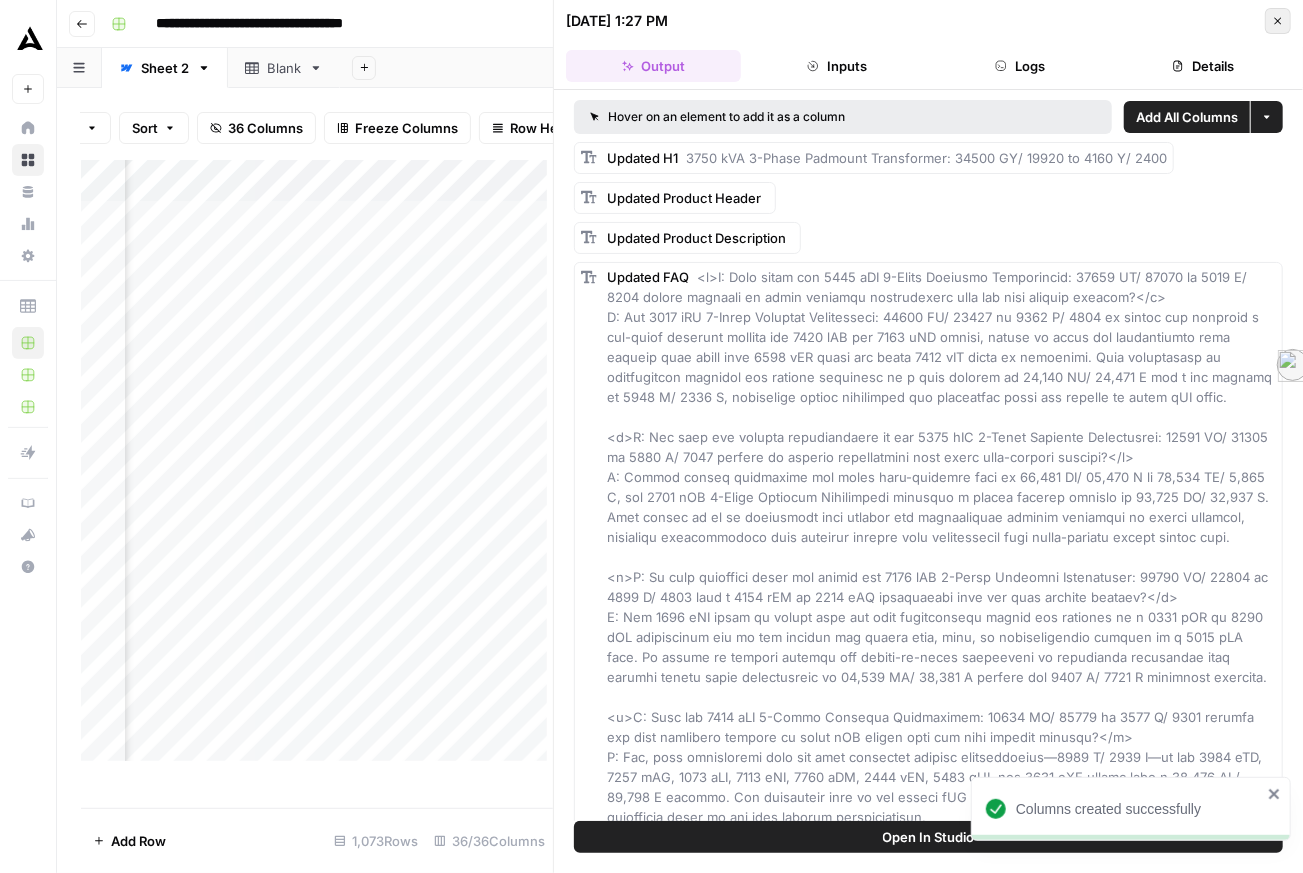 click on "Close" at bounding box center [1278, 21] 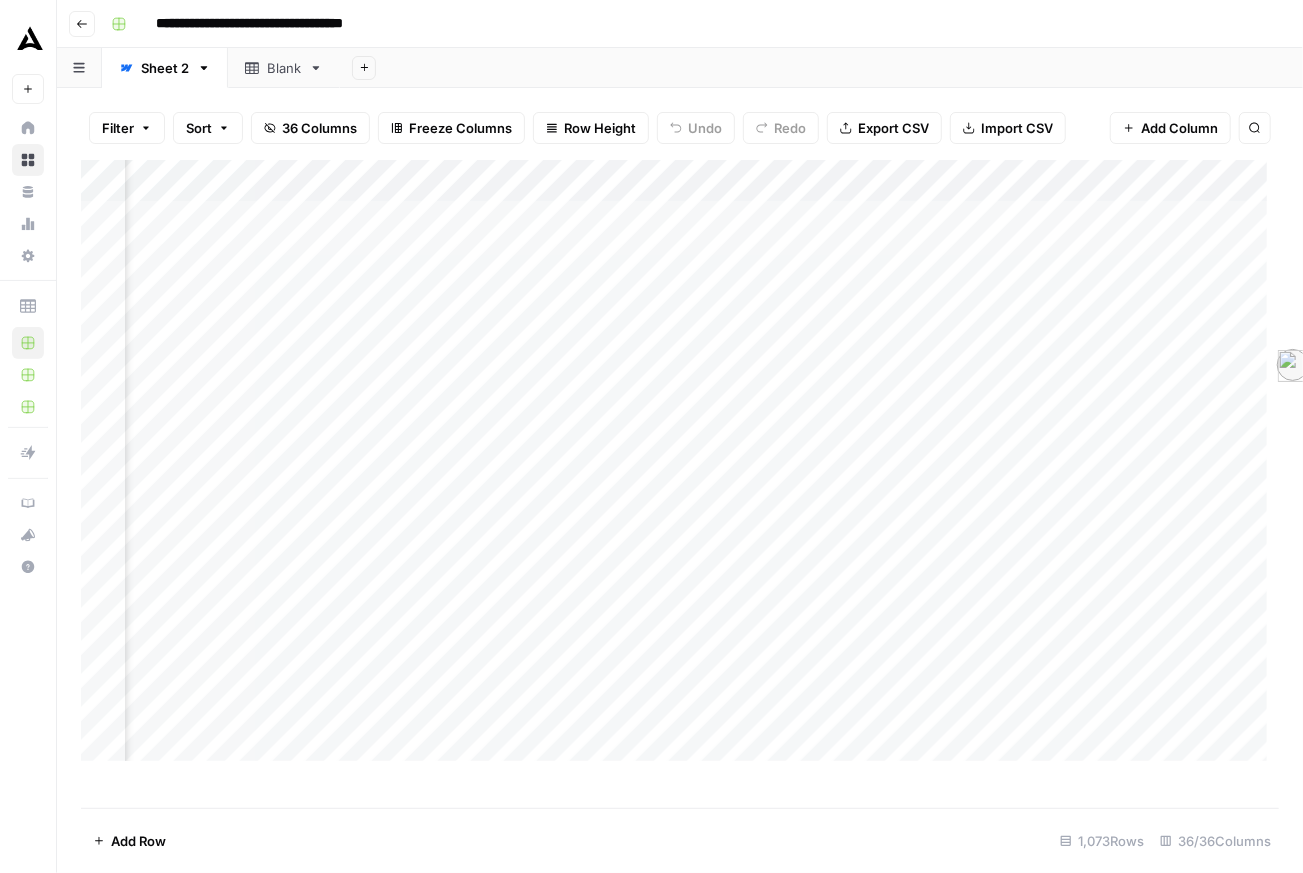 scroll, scrollTop: 0, scrollLeft: 5344, axis: horizontal 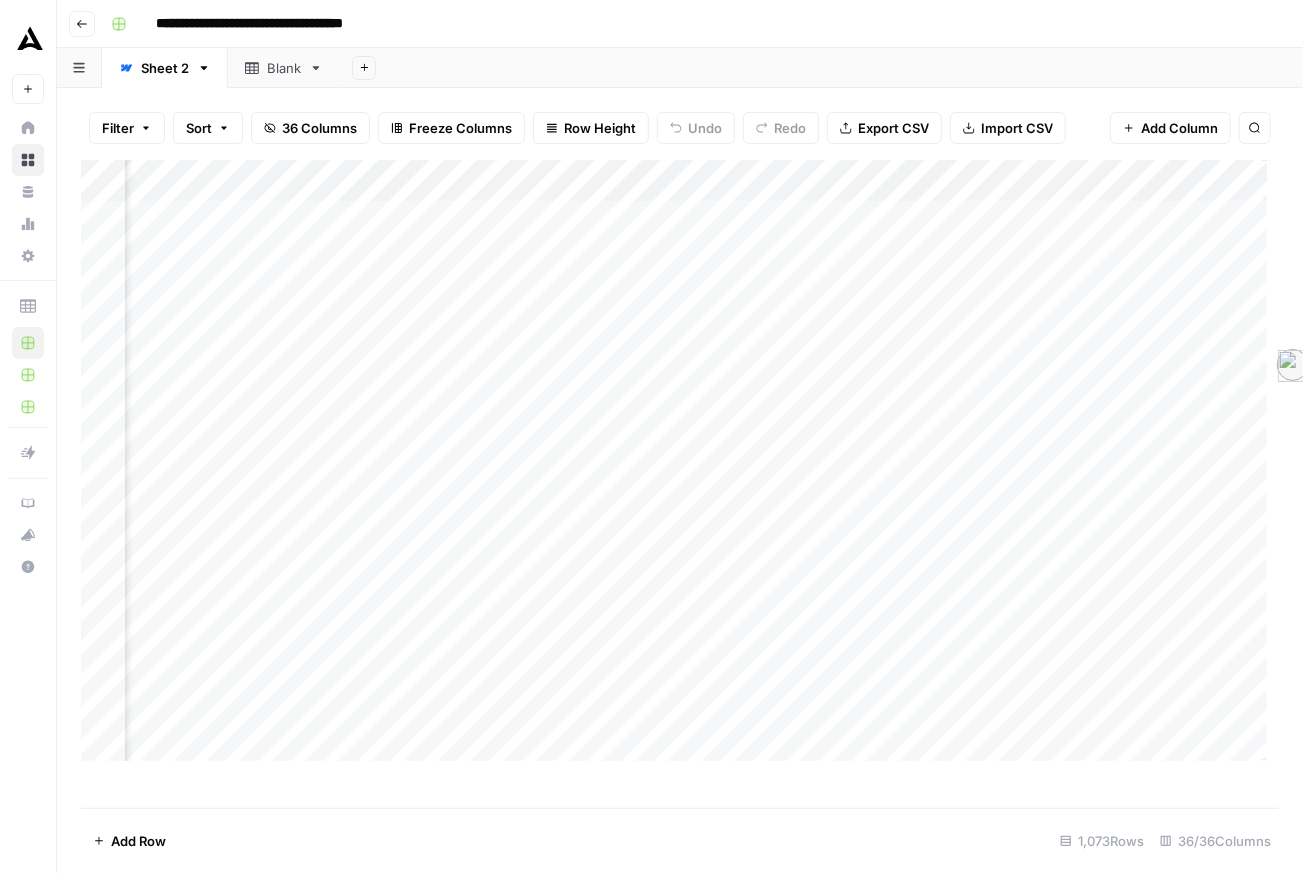 click on "Add Column" at bounding box center (674, 460) 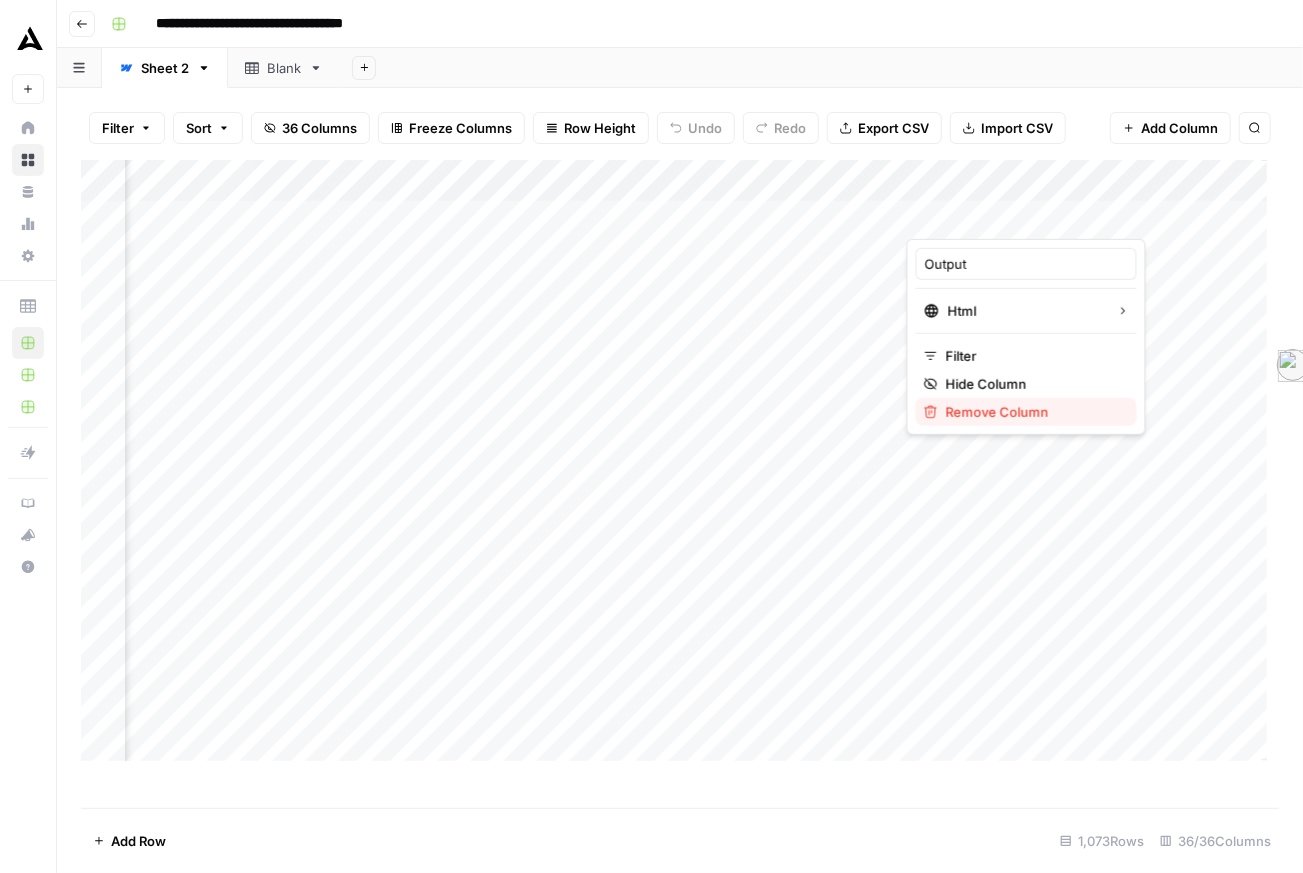 click on "Remove Column" at bounding box center (997, 412) 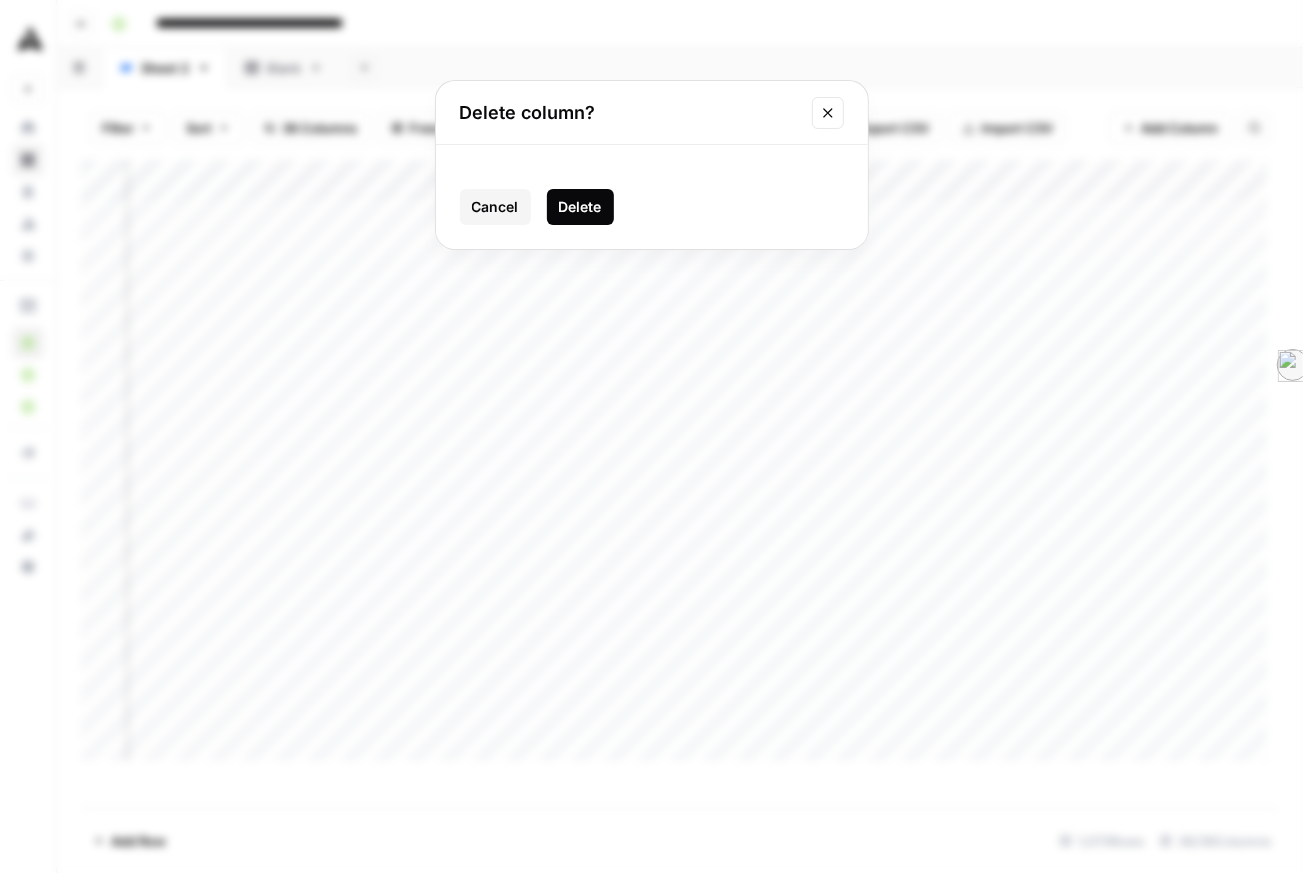 click on "Delete" at bounding box center [580, 207] 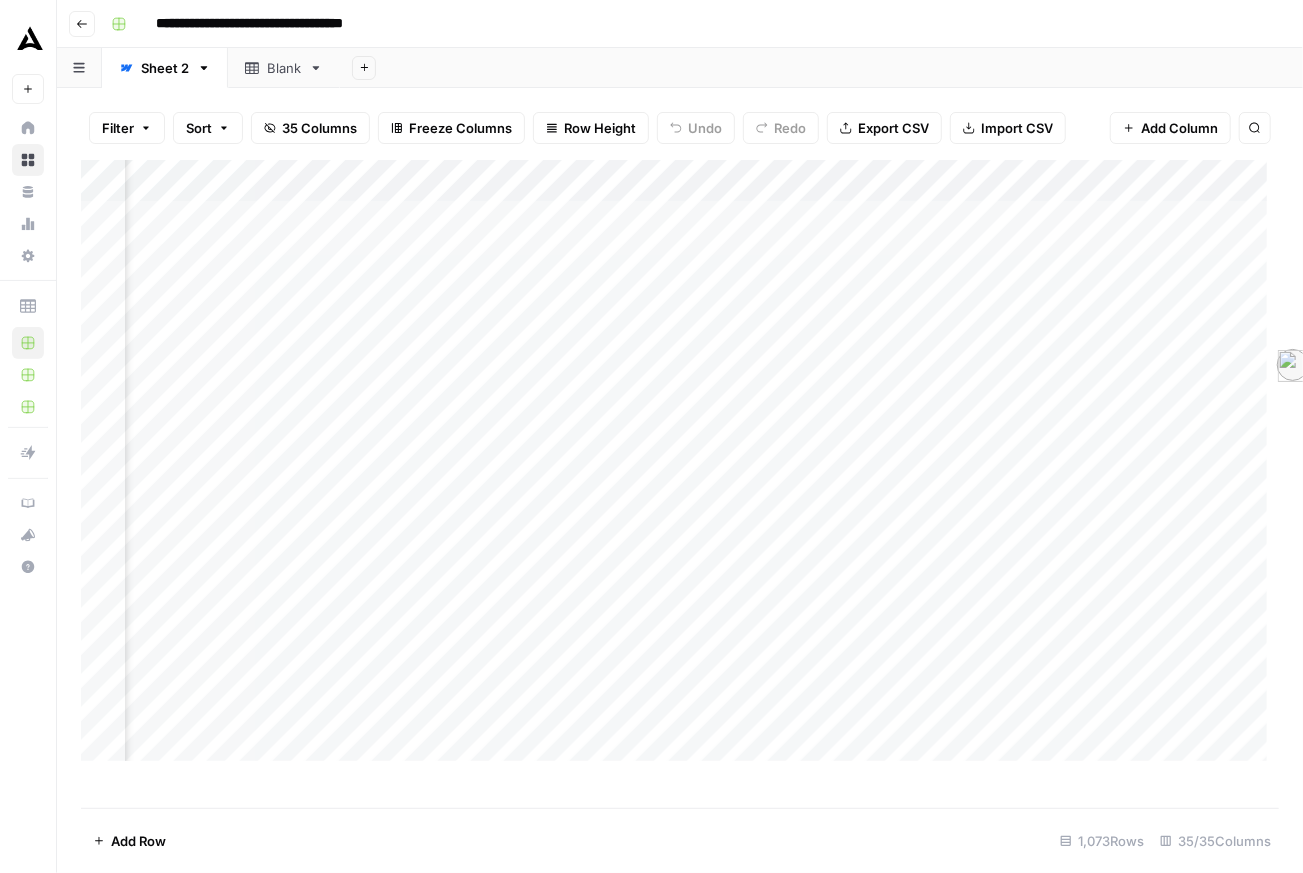 scroll, scrollTop: 0, scrollLeft: 4335, axis: horizontal 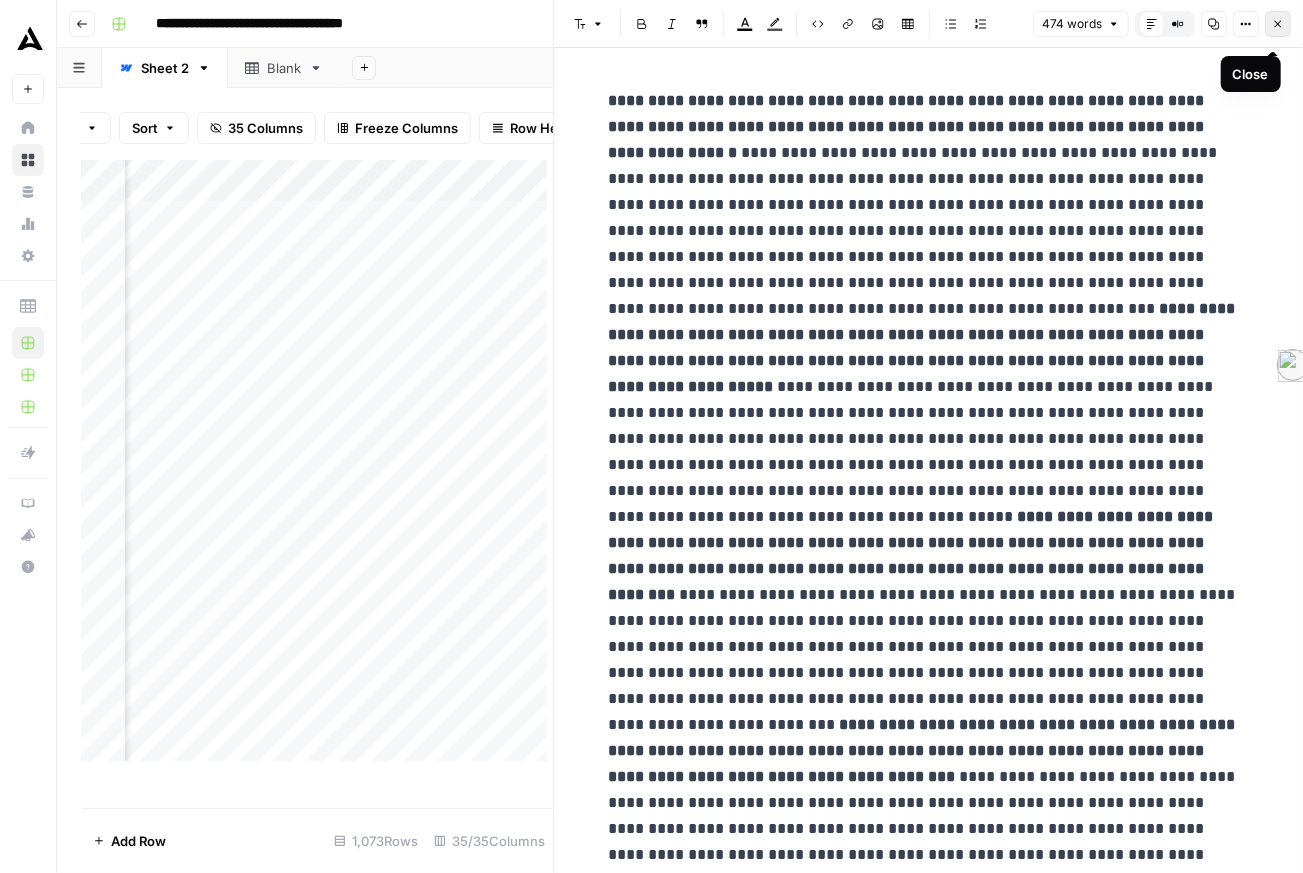 click 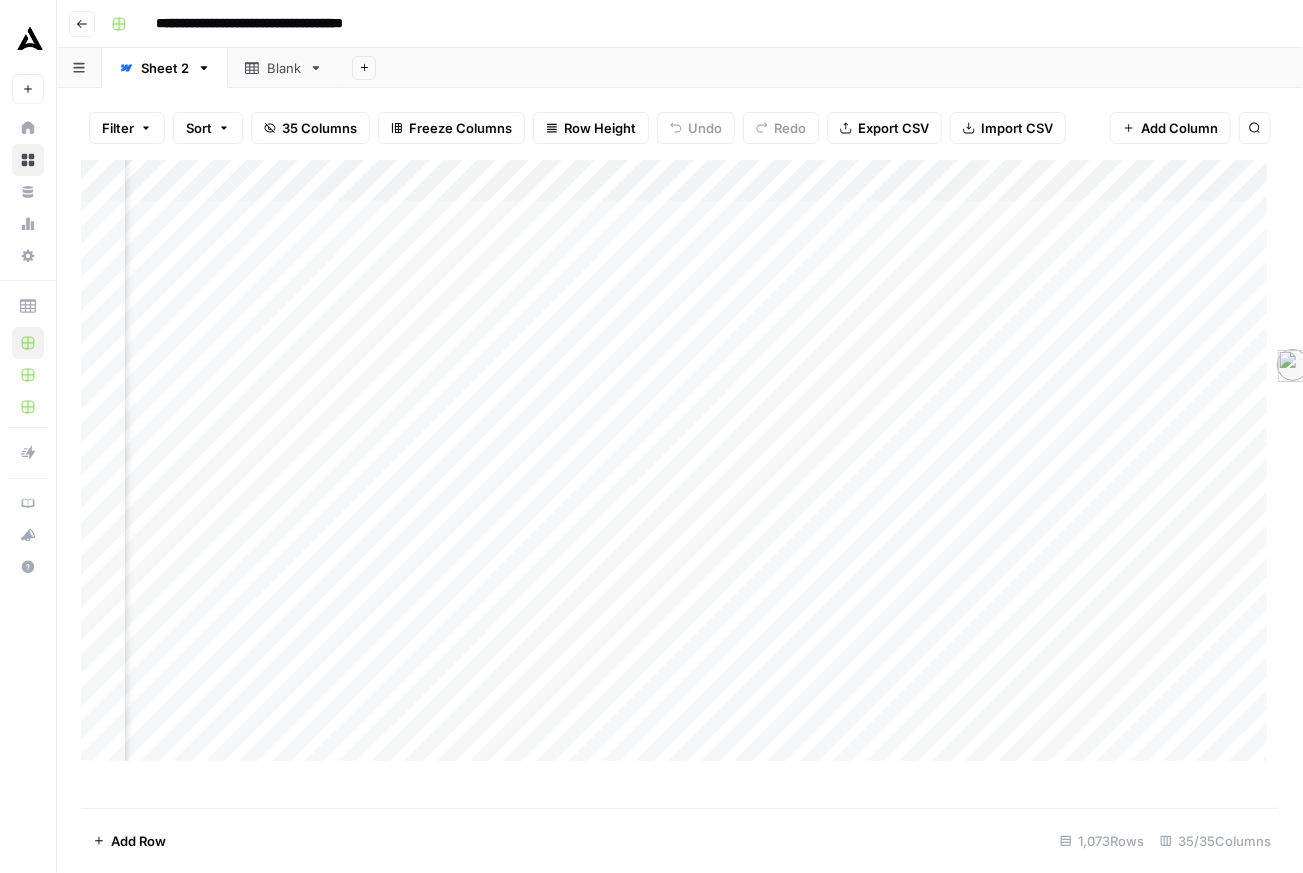 scroll, scrollTop: 0, scrollLeft: 4065, axis: horizontal 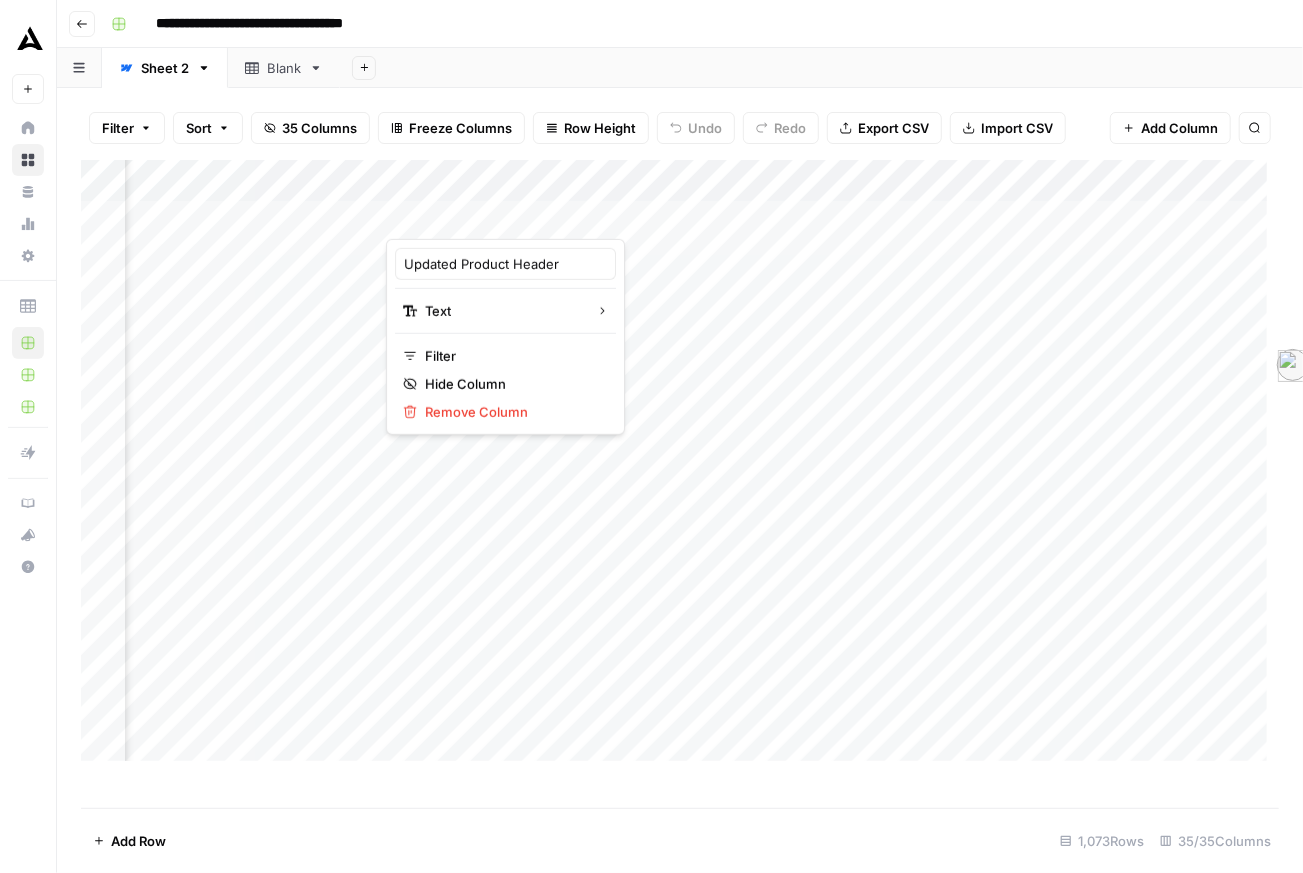 click on "Add Column" at bounding box center (674, 460) 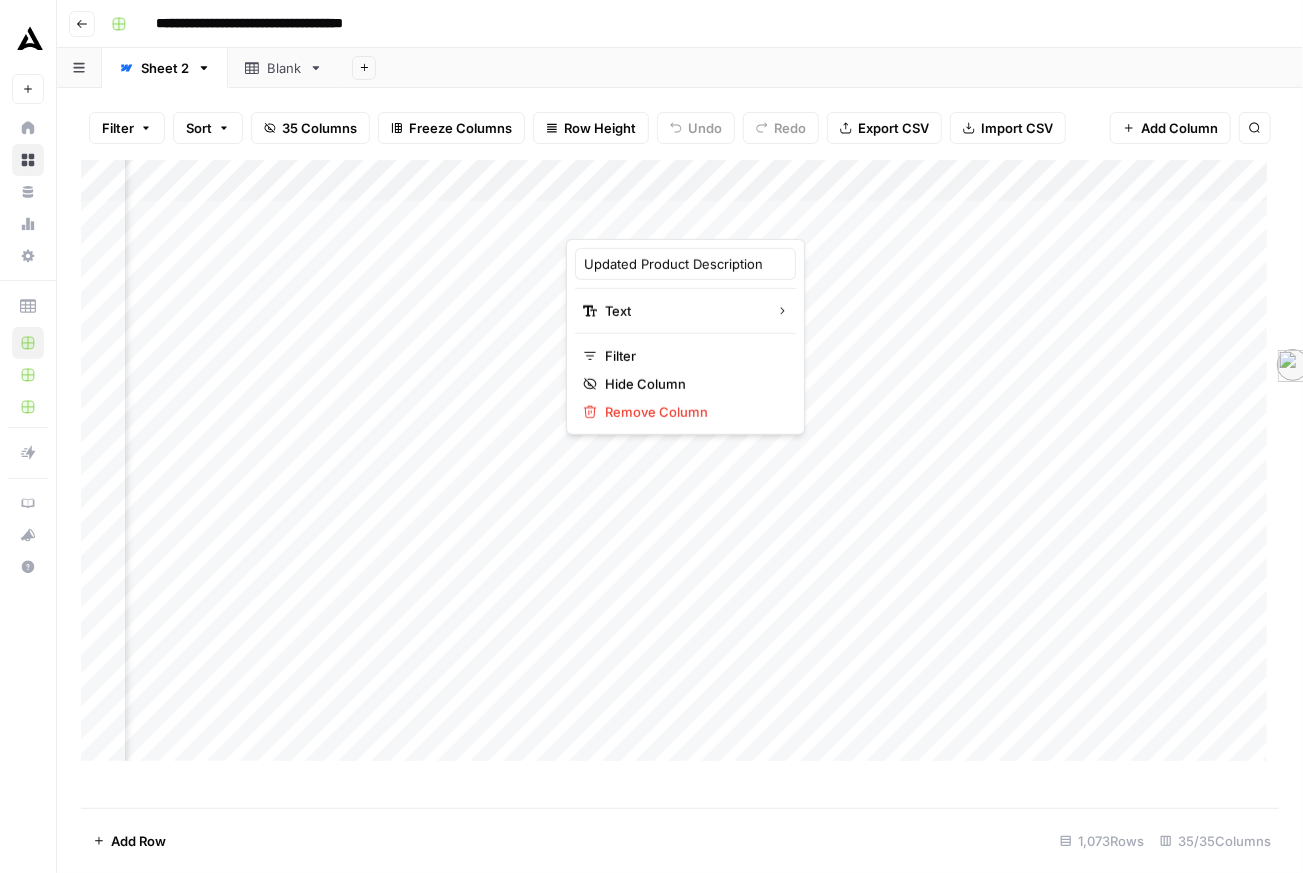 click on "Add Column" at bounding box center (674, 460) 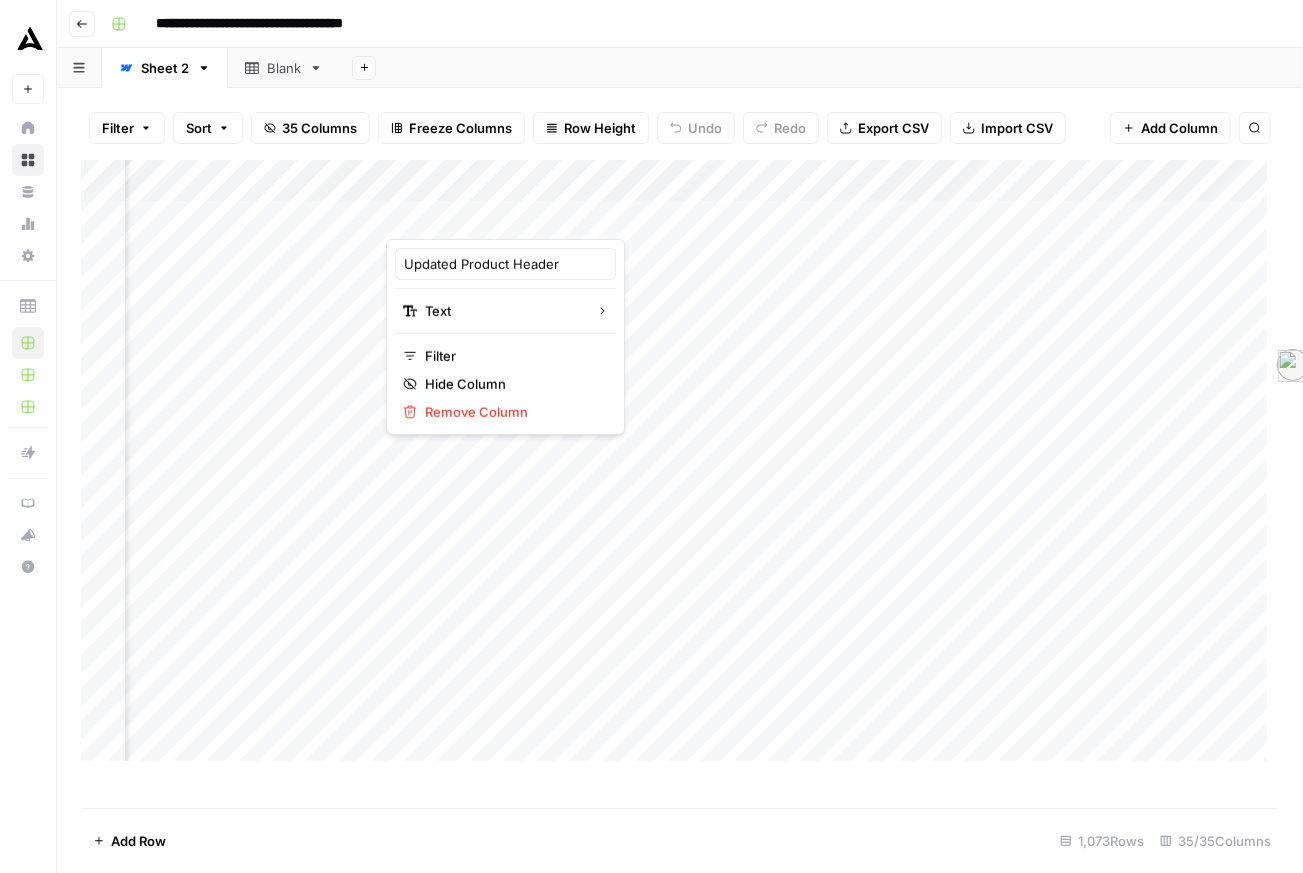 click on "Add Column" at bounding box center (674, 460) 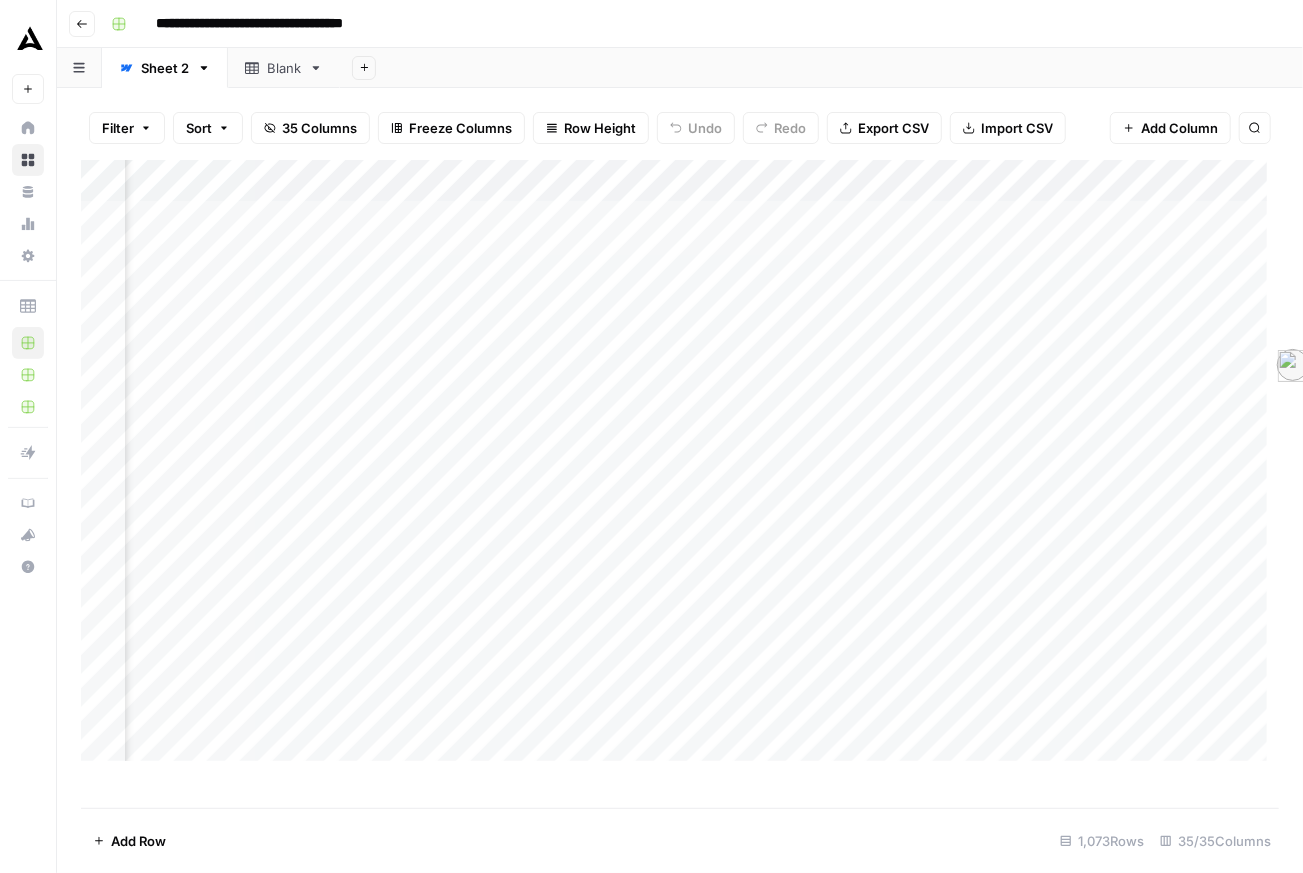 click on "Add Column" at bounding box center (674, 460) 